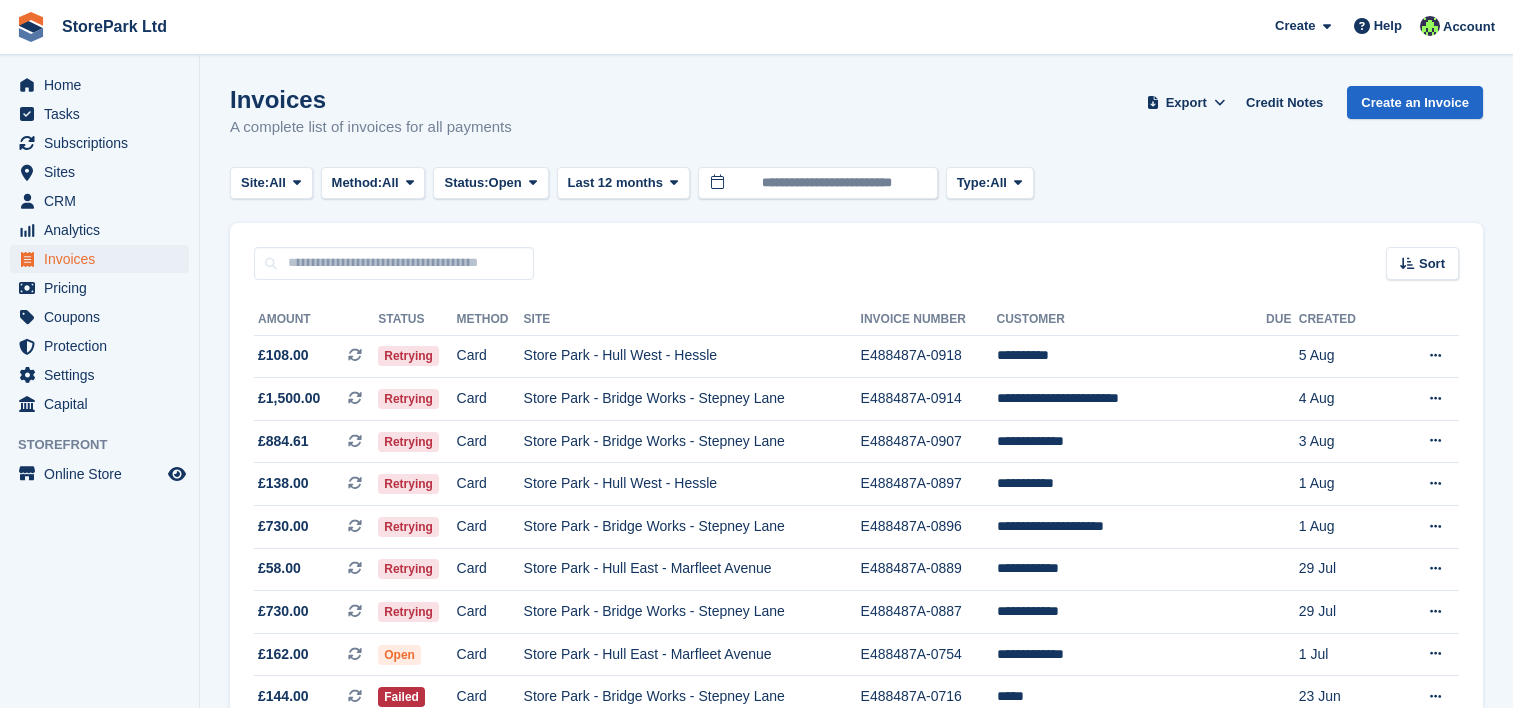 scroll, scrollTop: 283, scrollLeft: 0, axis: vertical 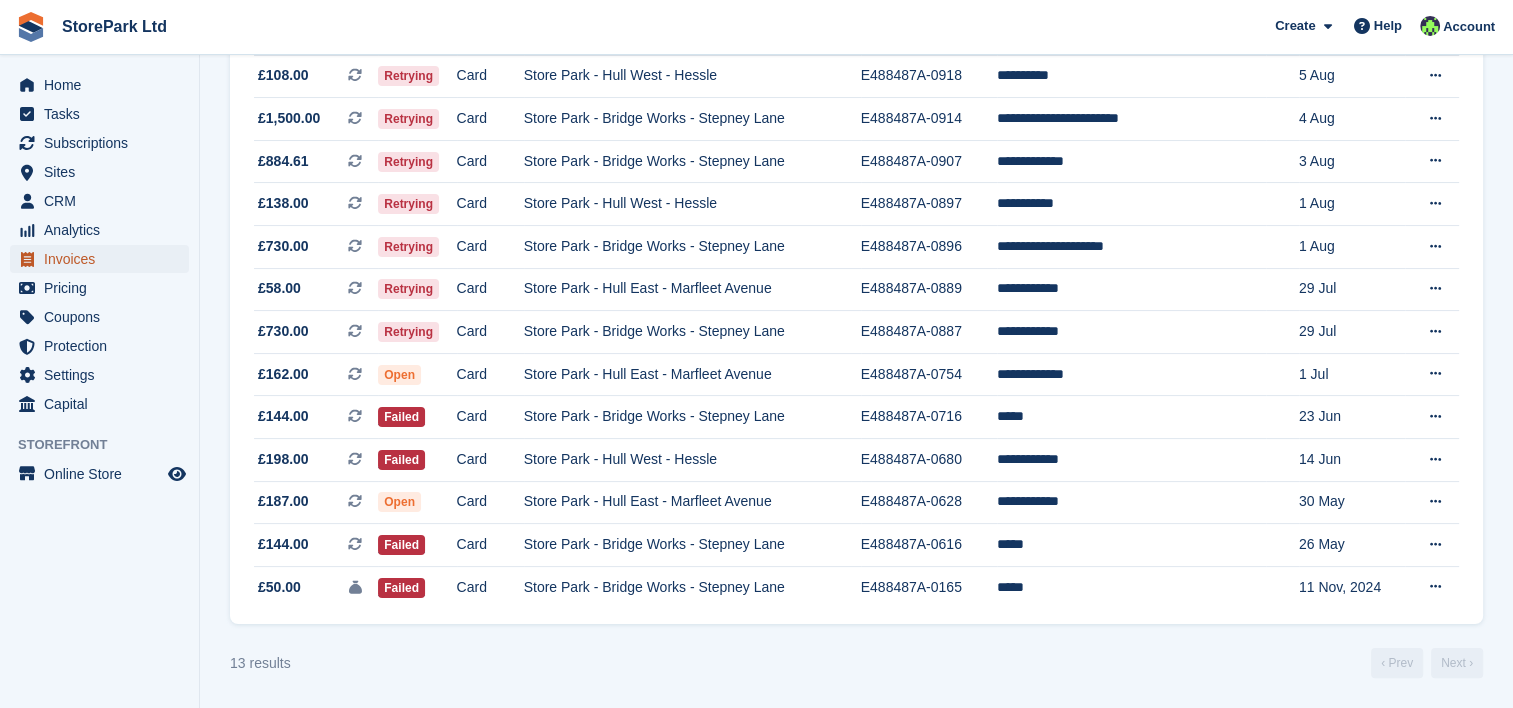click on "Invoices" at bounding box center [104, 259] 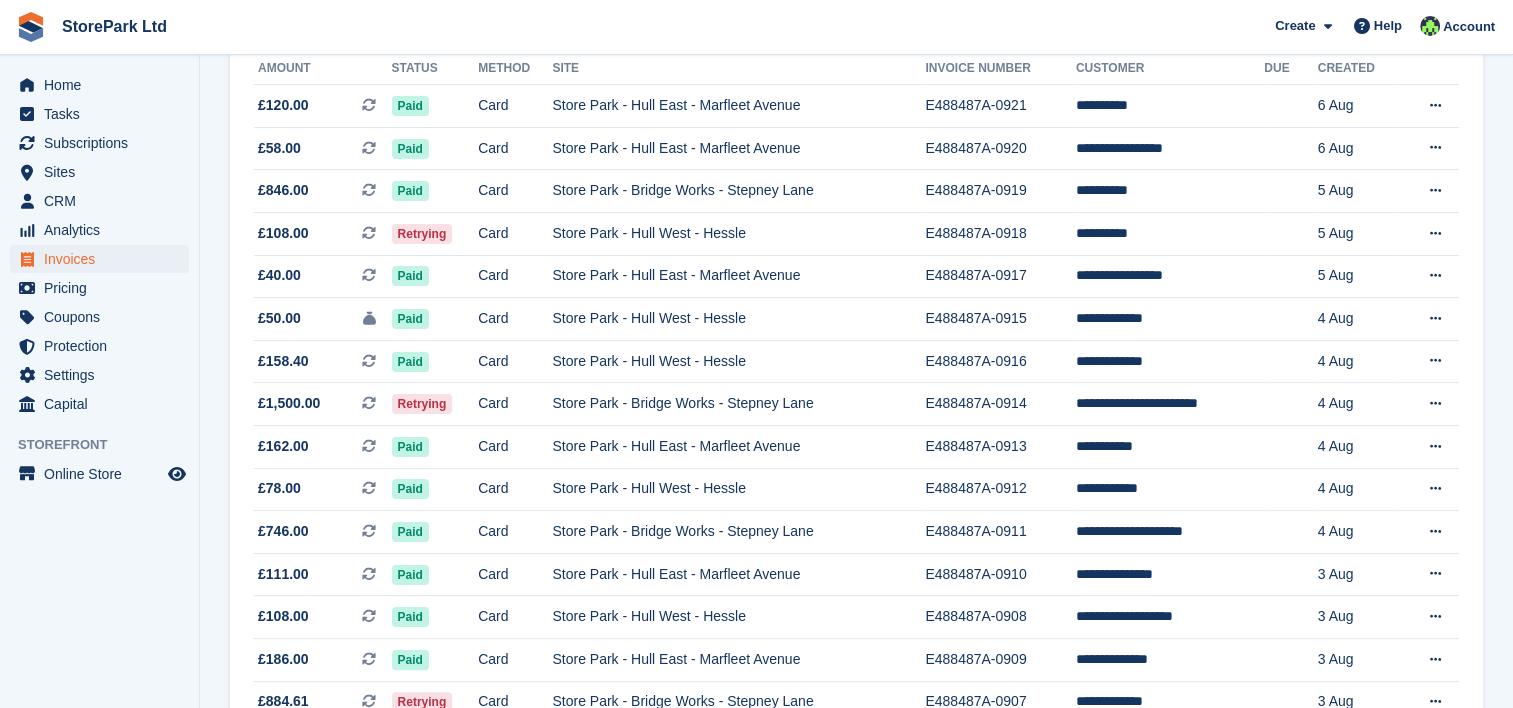 scroll, scrollTop: 0, scrollLeft: 0, axis: both 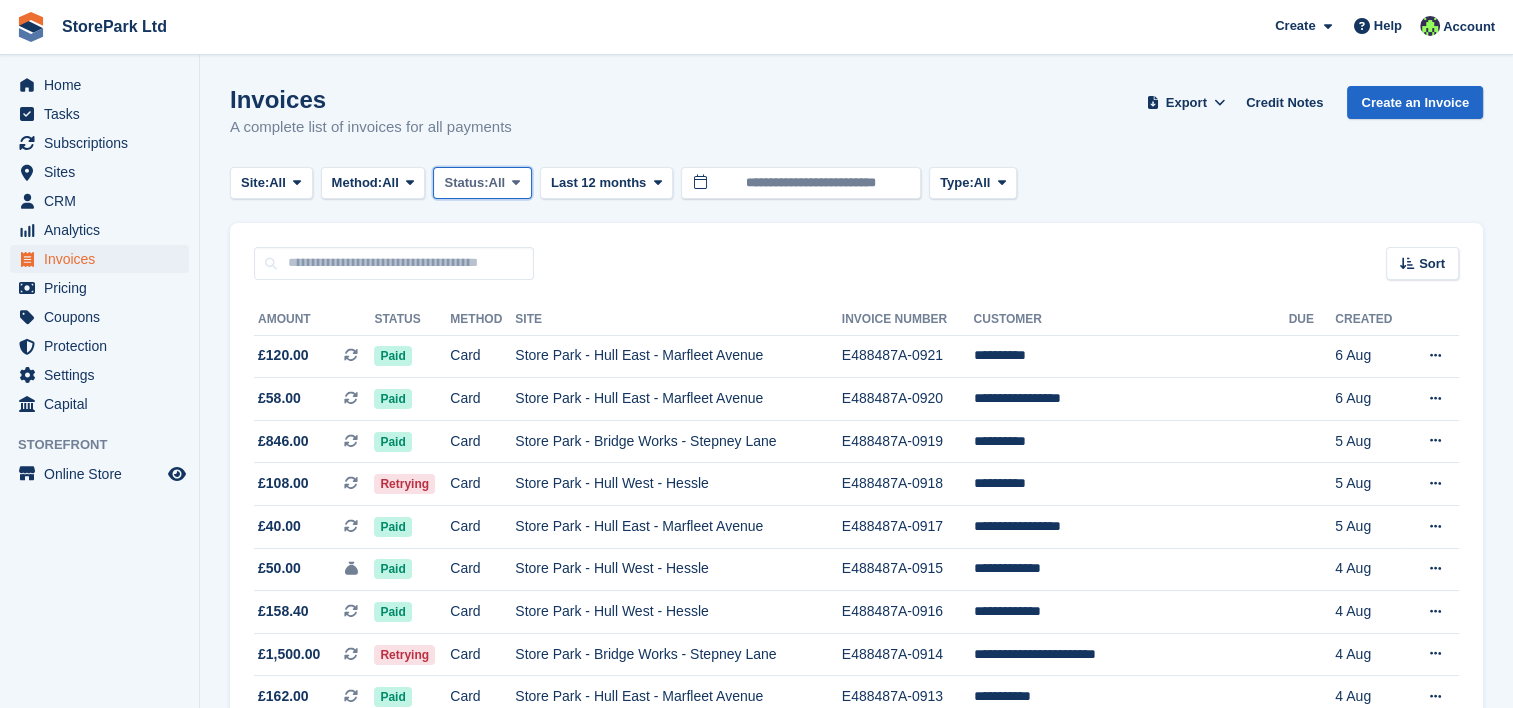 click on "Status:
All" at bounding box center [482, 183] 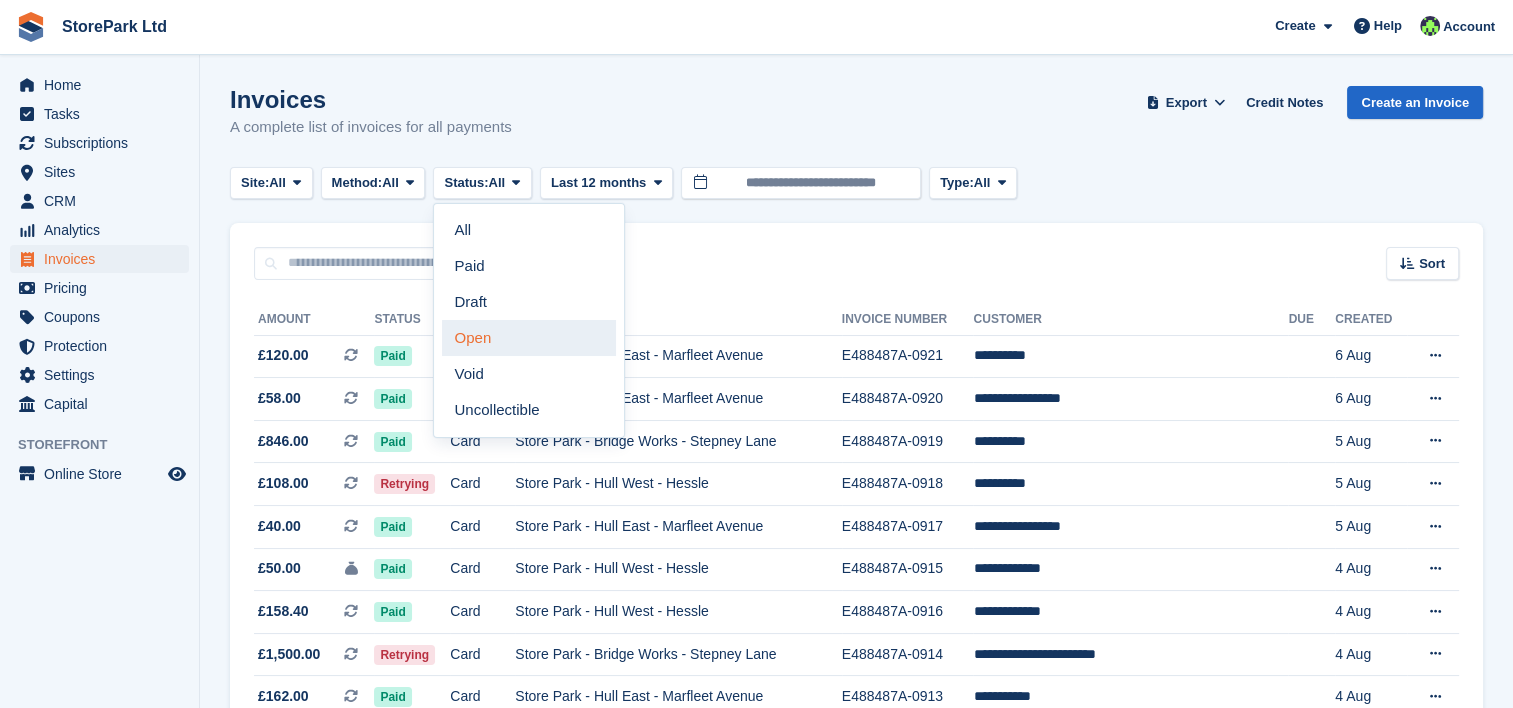click on "Open" at bounding box center [529, 338] 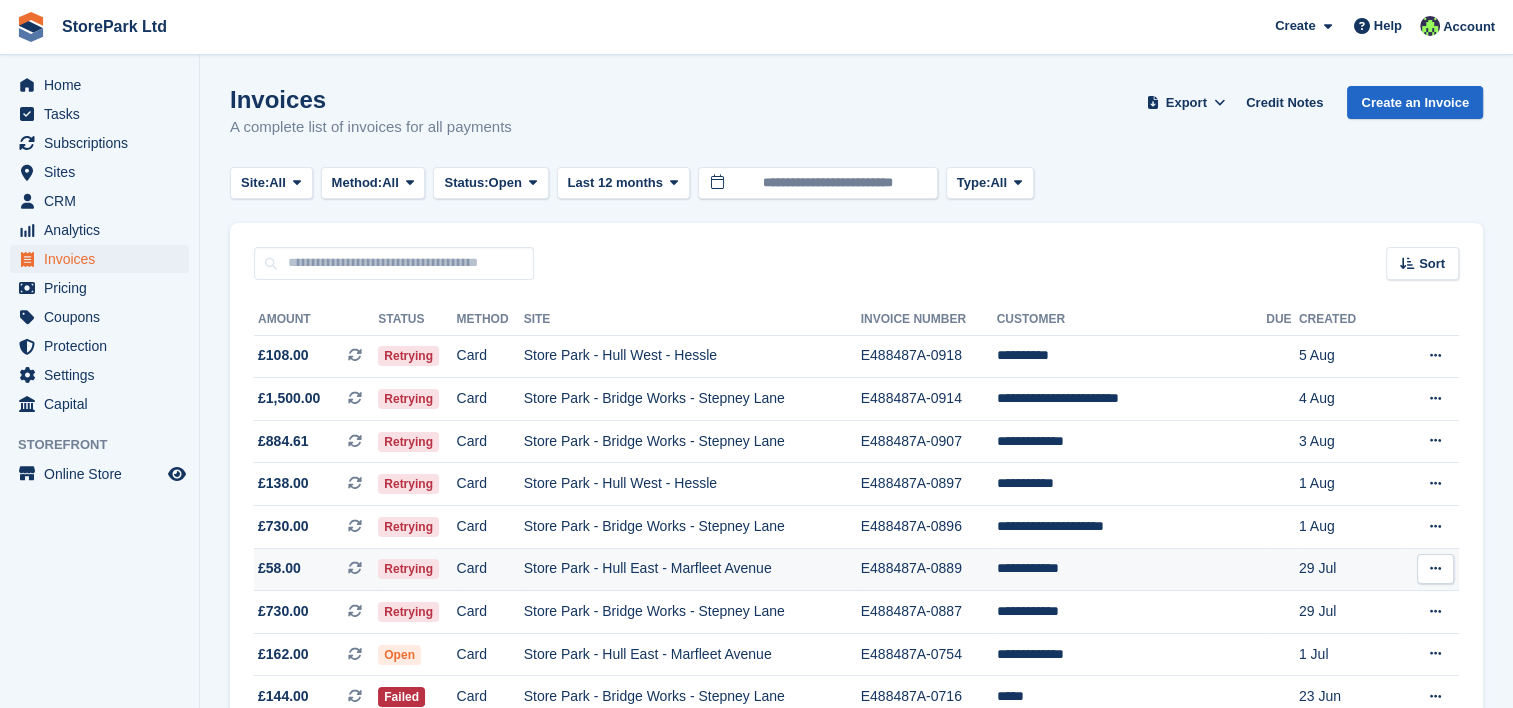 click on "Card" at bounding box center [490, 569] 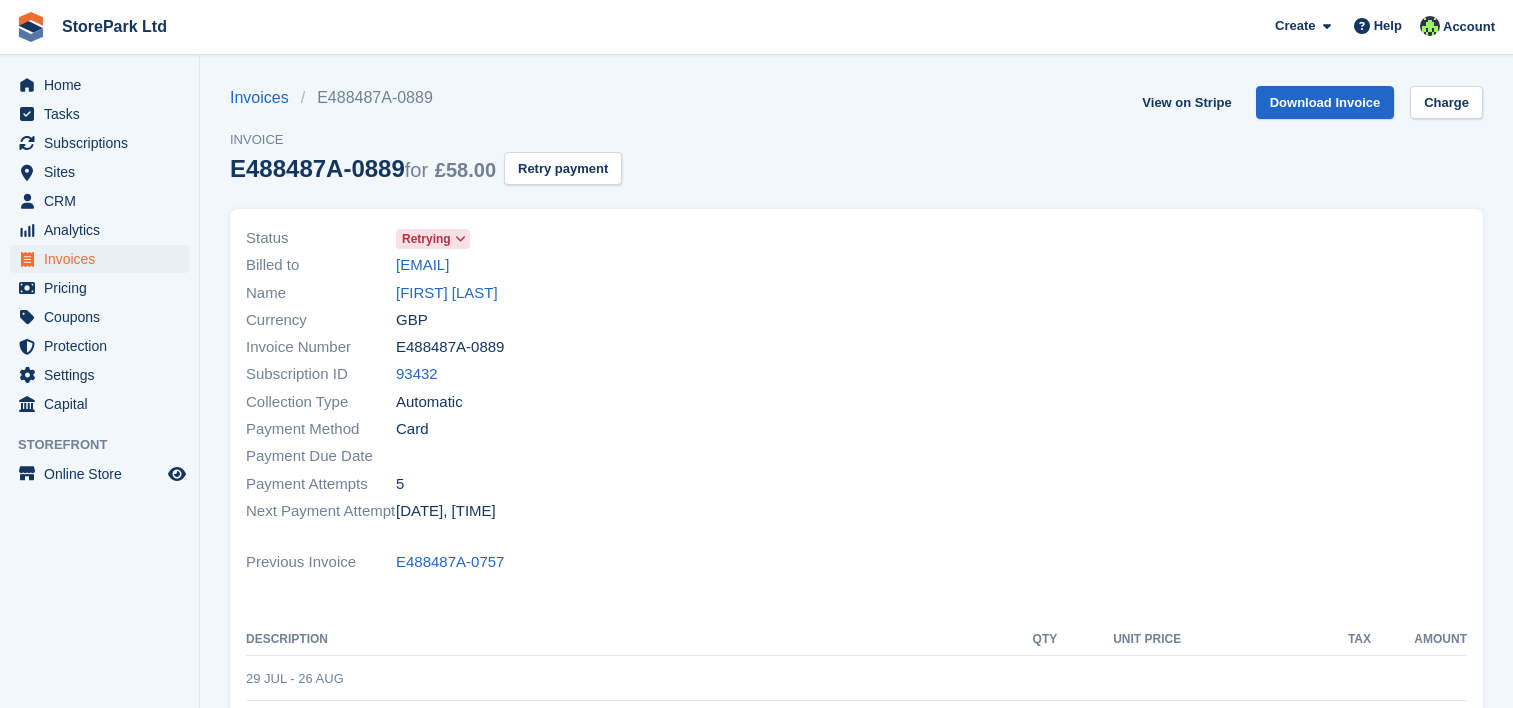 scroll, scrollTop: 0, scrollLeft: 0, axis: both 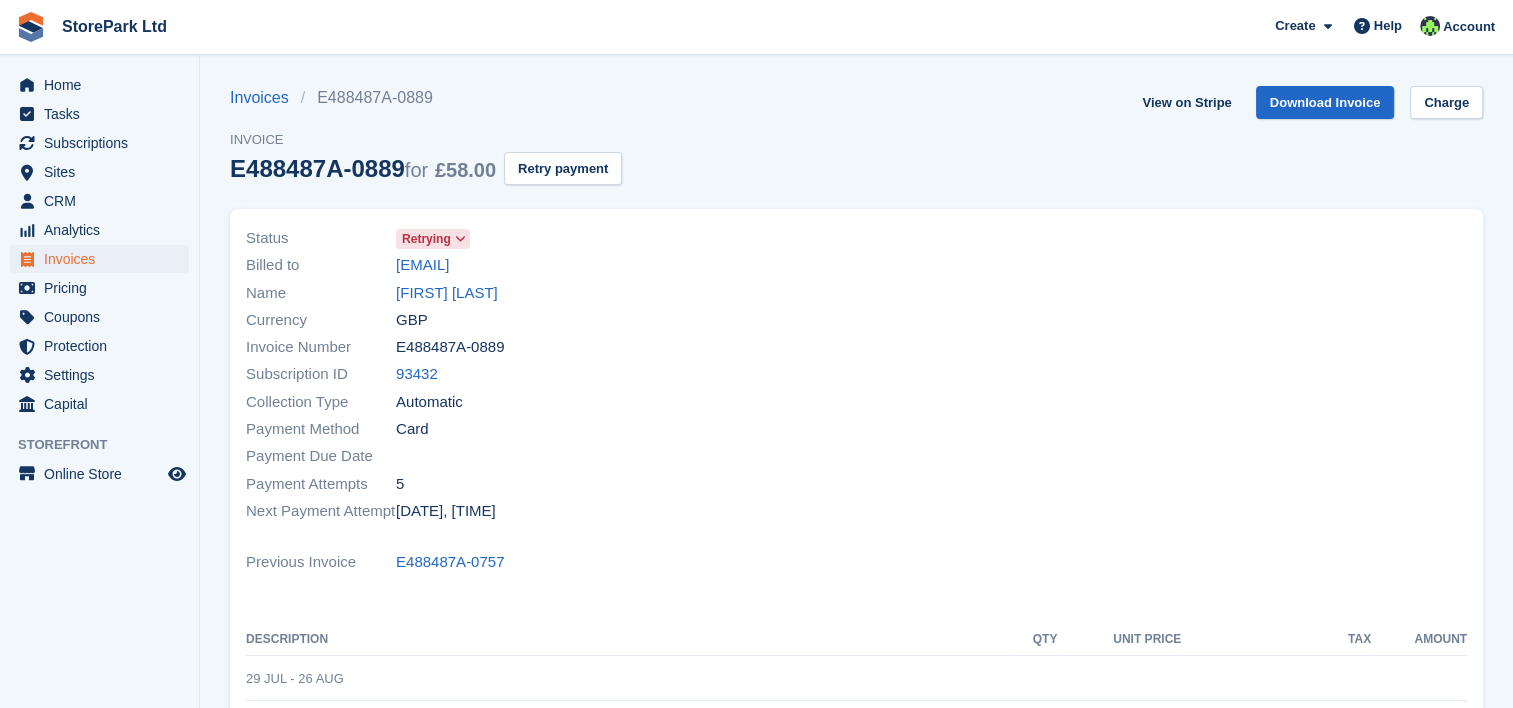 click on "Invoice" at bounding box center (426, 140) 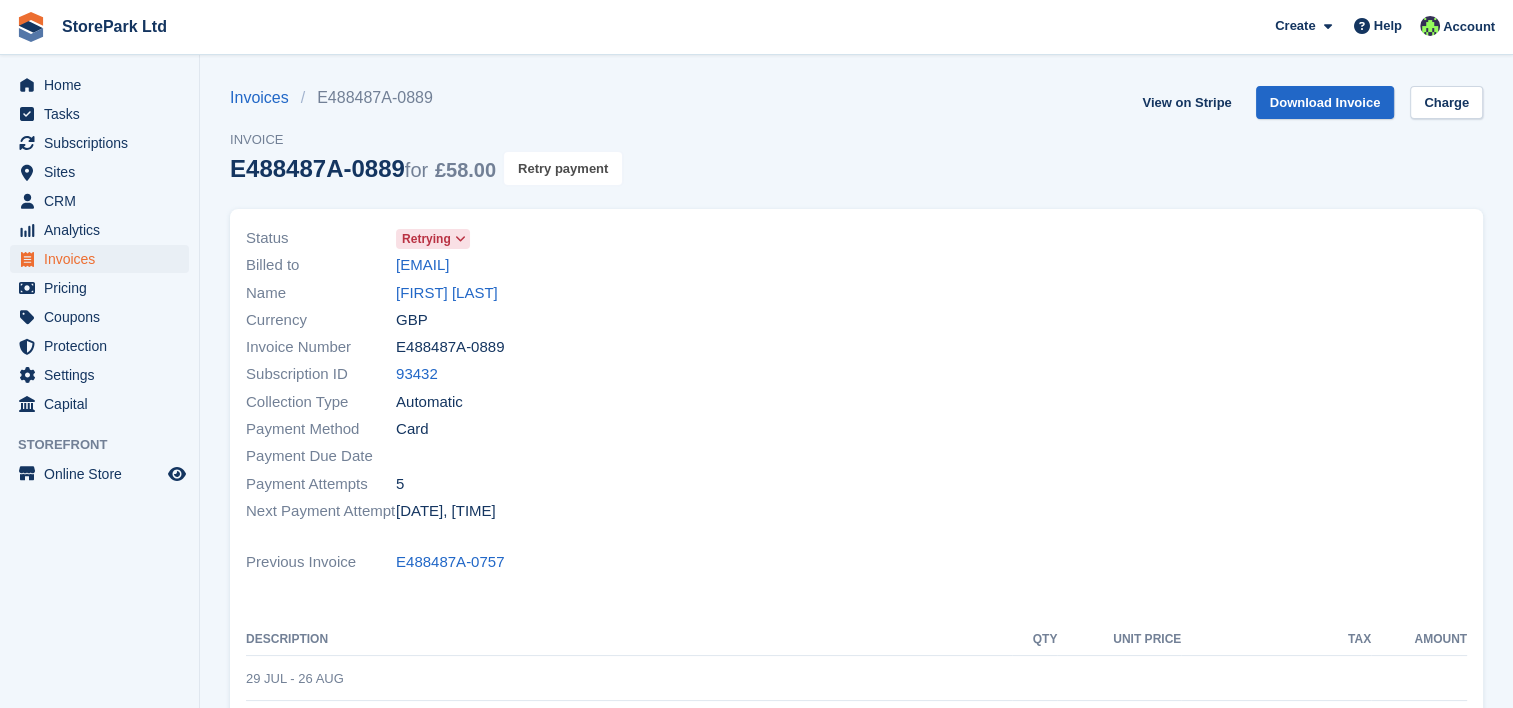 click on "Retry payment" at bounding box center (563, 168) 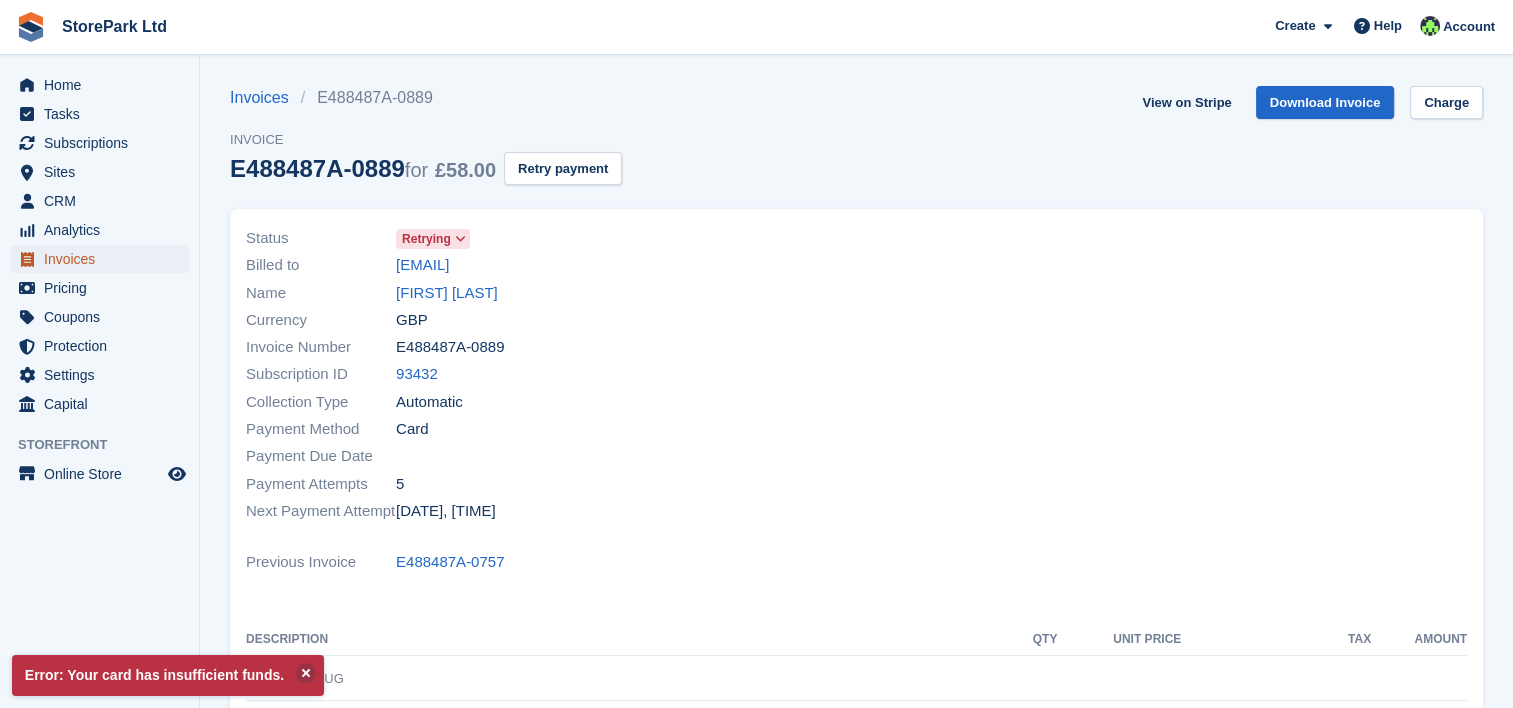 click on "Invoices" at bounding box center [104, 259] 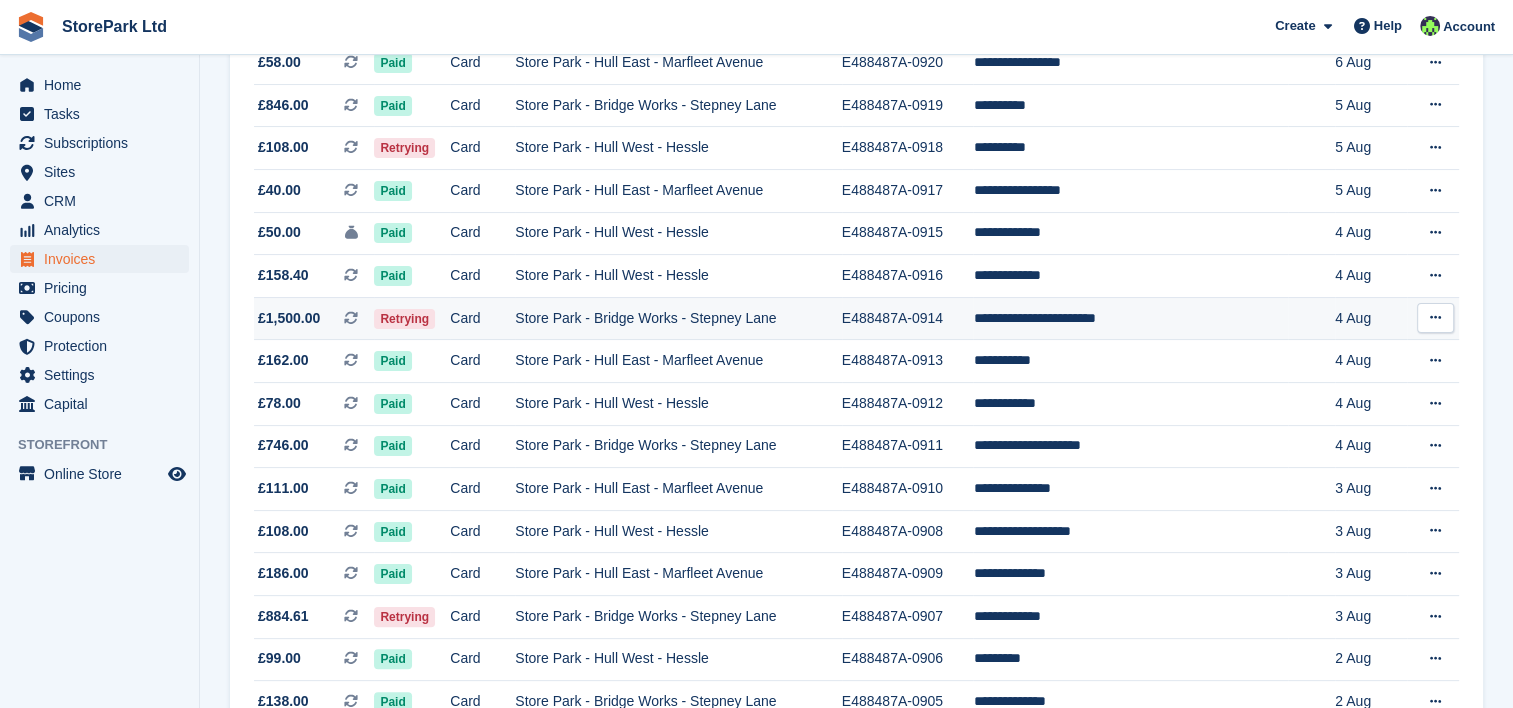 scroll, scrollTop: 336, scrollLeft: 0, axis: vertical 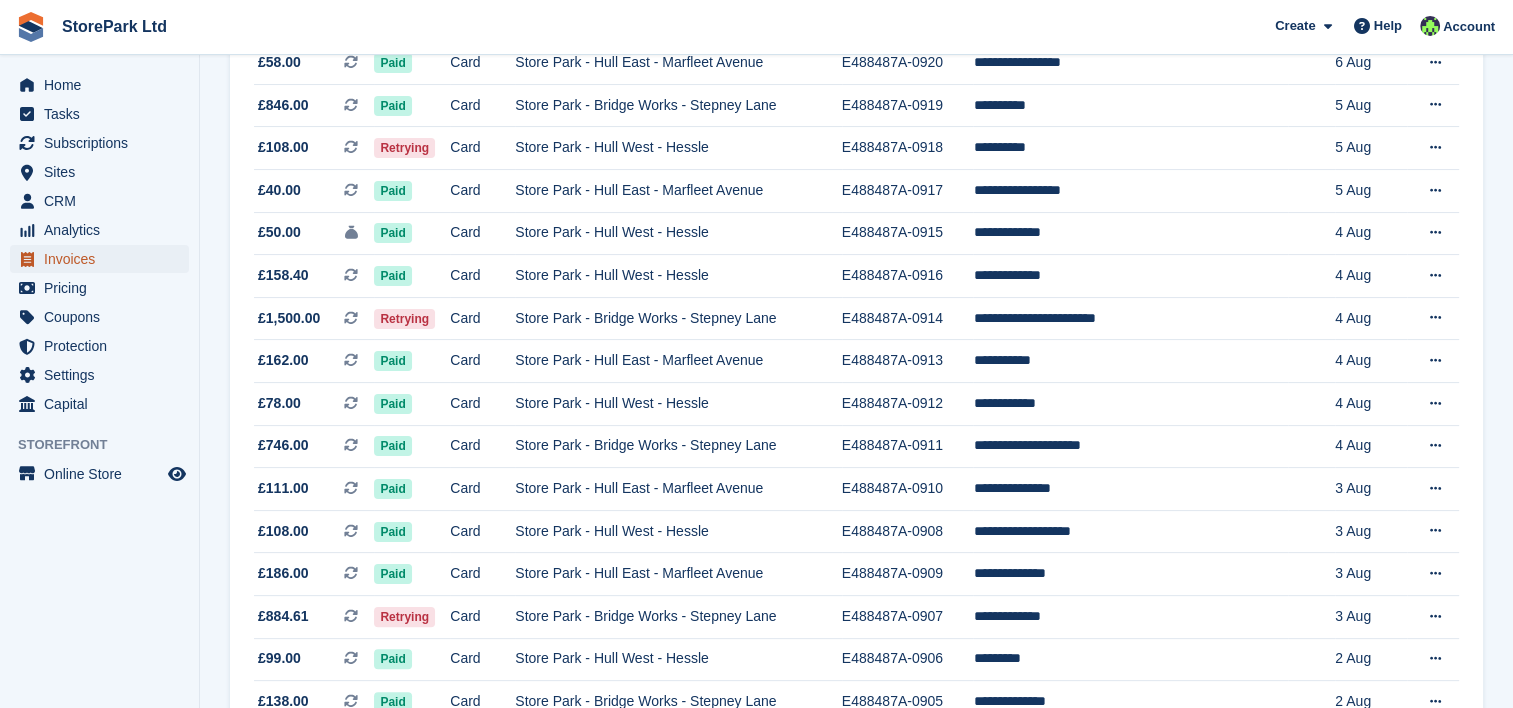 click on "Invoices" at bounding box center [104, 259] 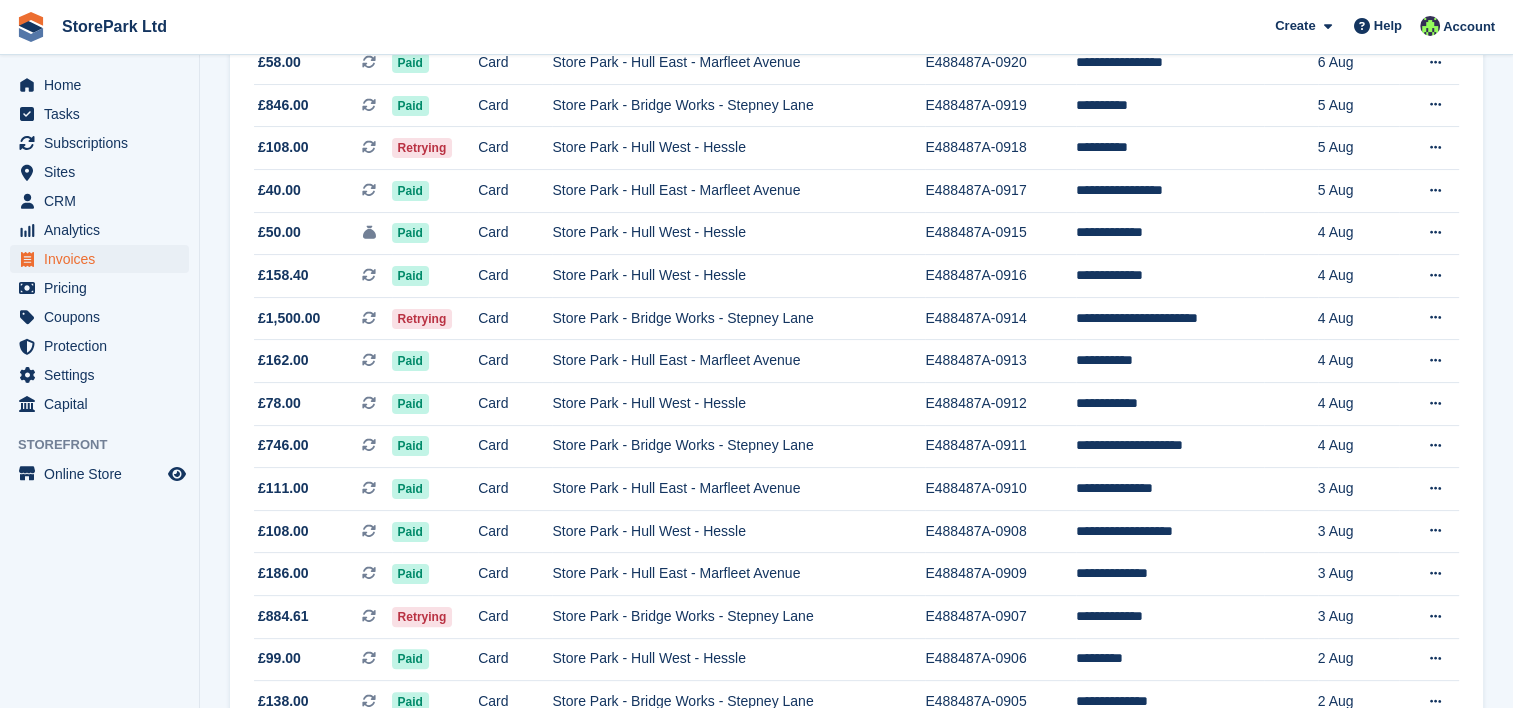 scroll, scrollTop: 0, scrollLeft: 0, axis: both 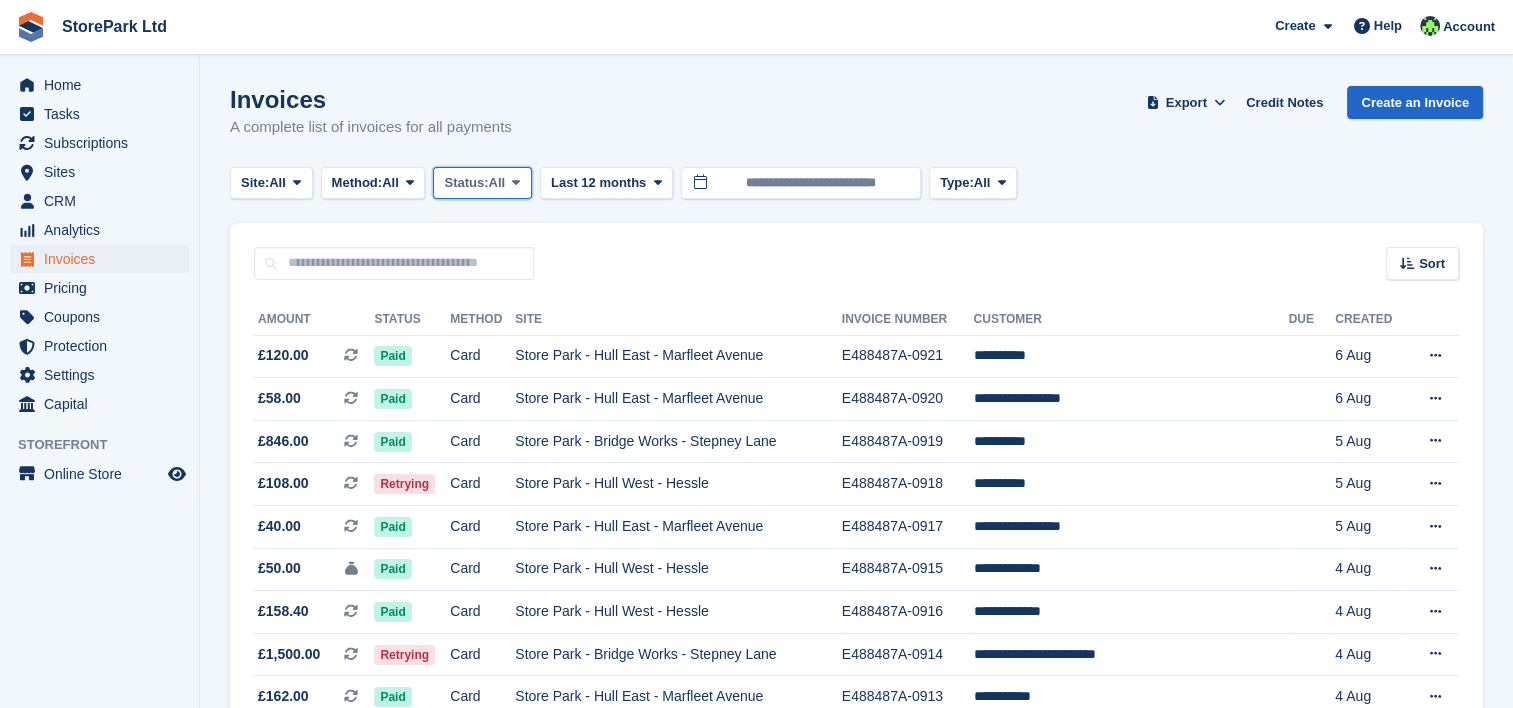 click on "Status:" at bounding box center [466, 183] 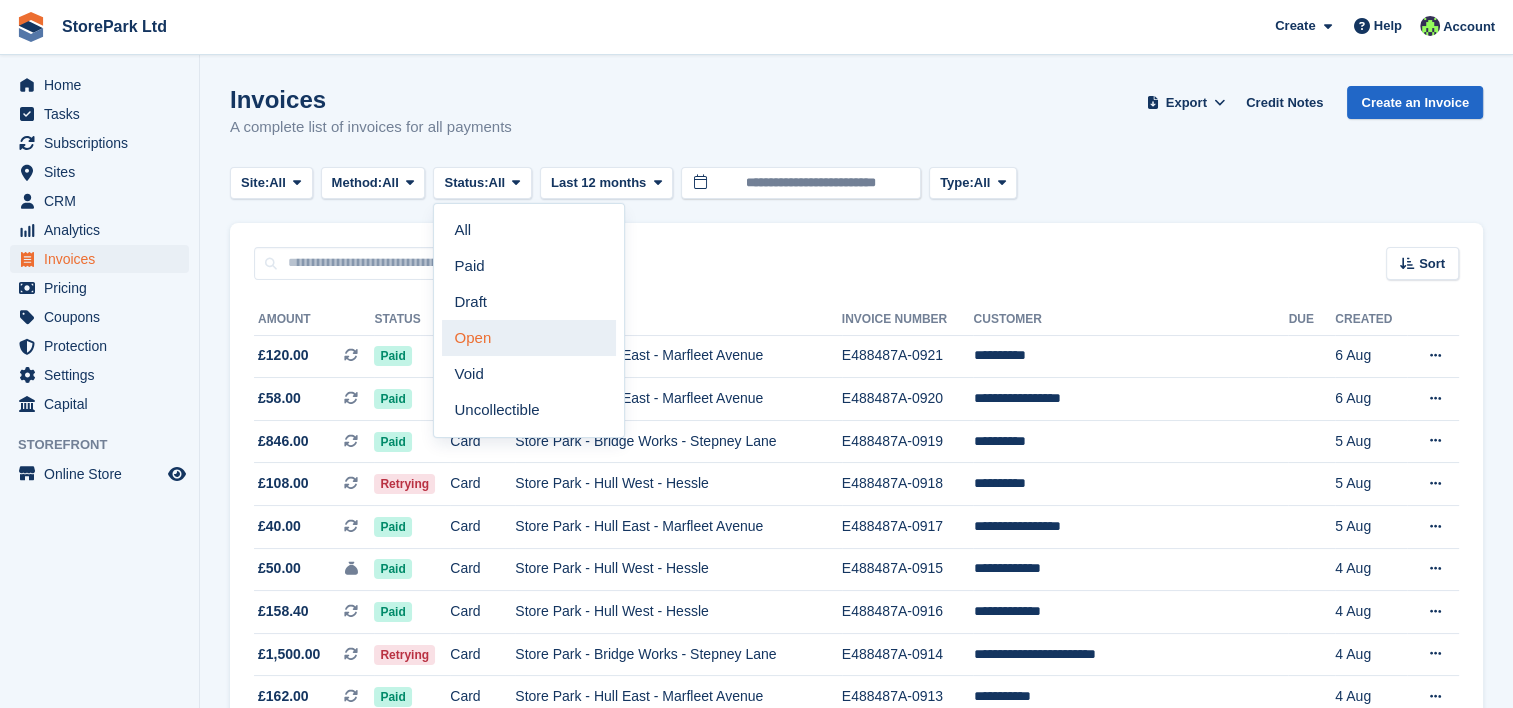click on "Open" at bounding box center (529, 338) 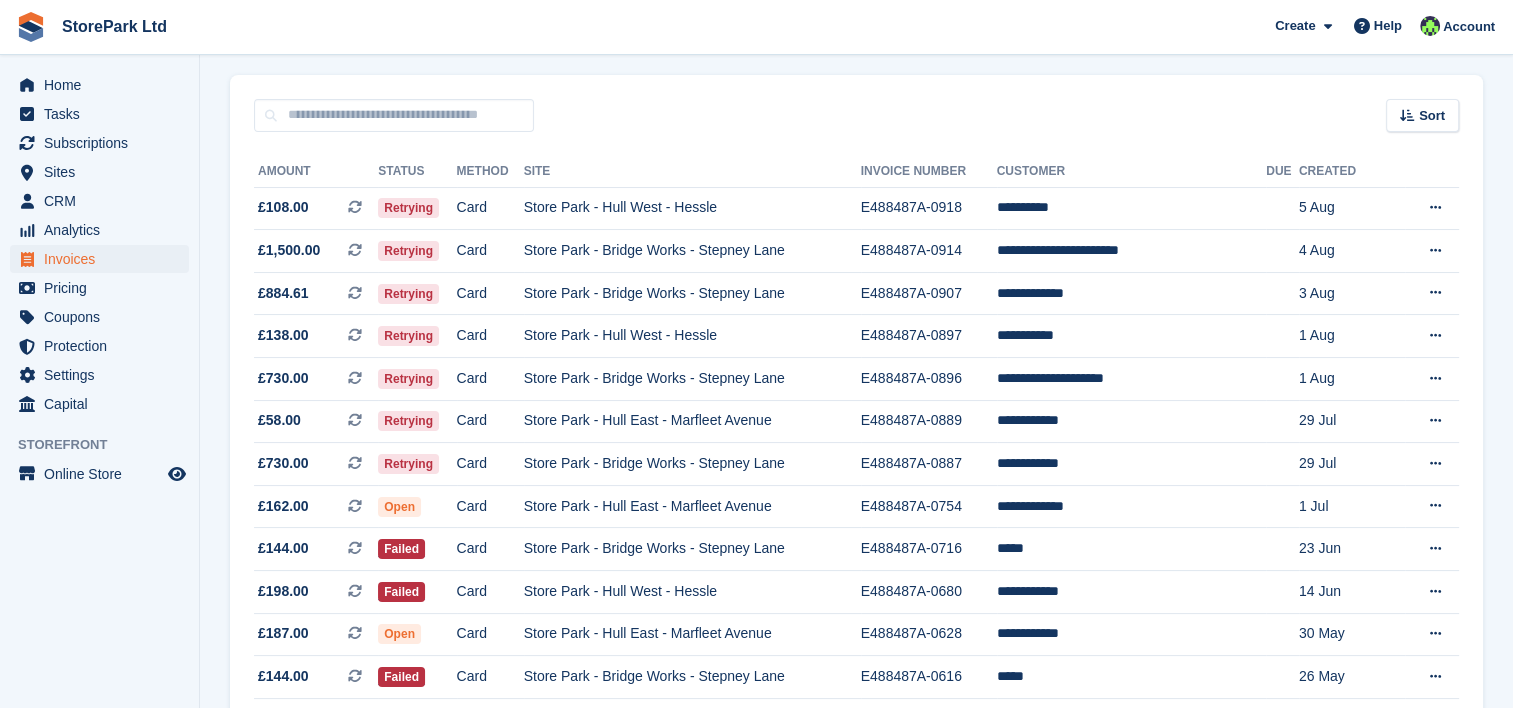 scroll, scrollTop: 148, scrollLeft: 0, axis: vertical 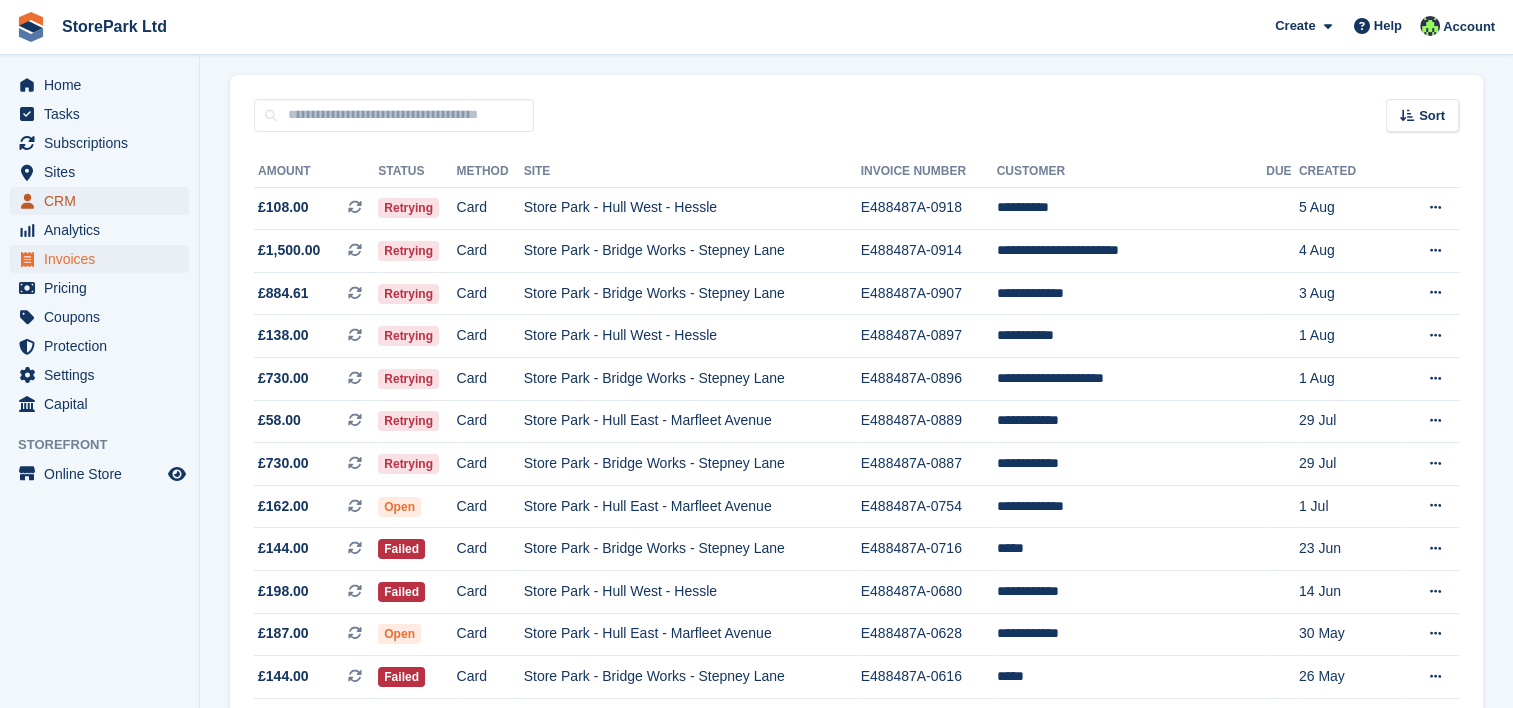 click on "CRM" at bounding box center [104, 201] 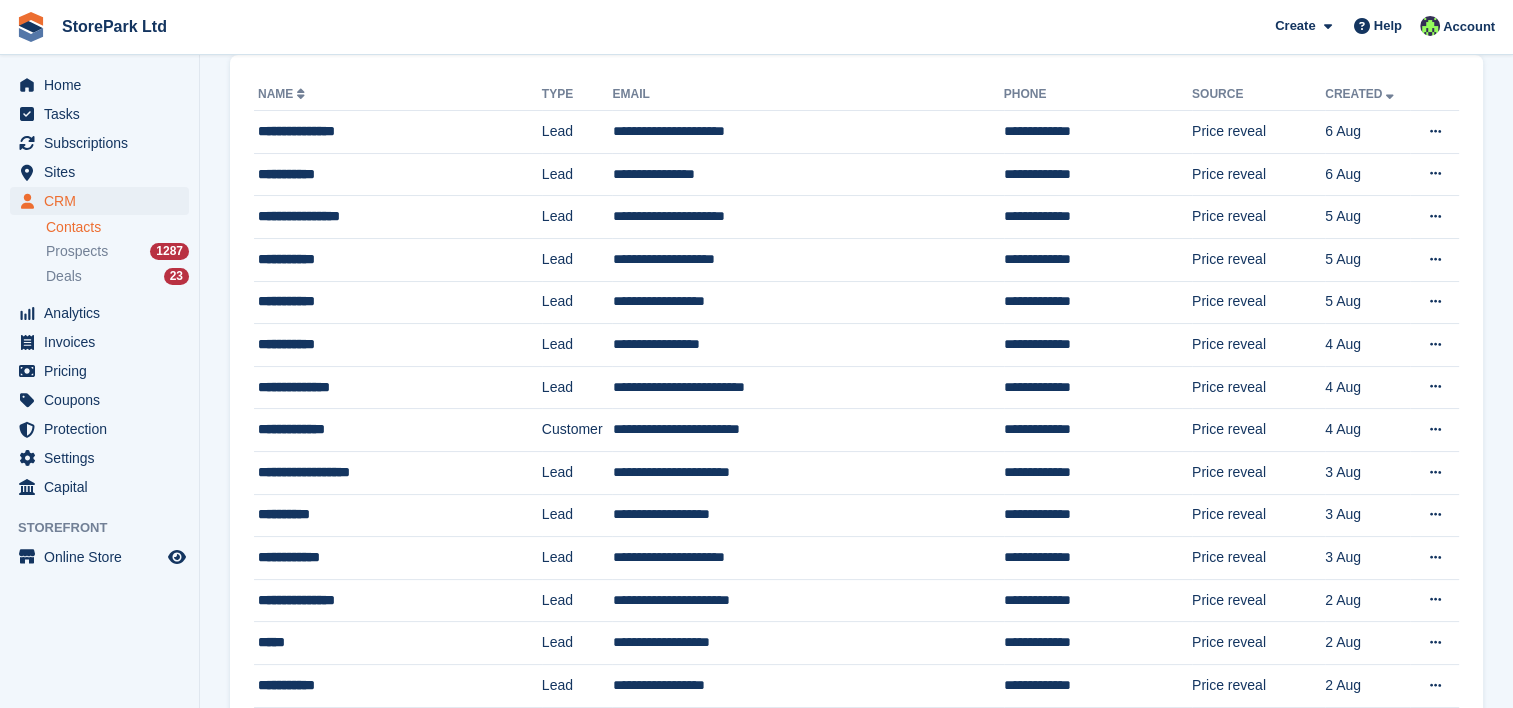 scroll, scrollTop: 0, scrollLeft: 0, axis: both 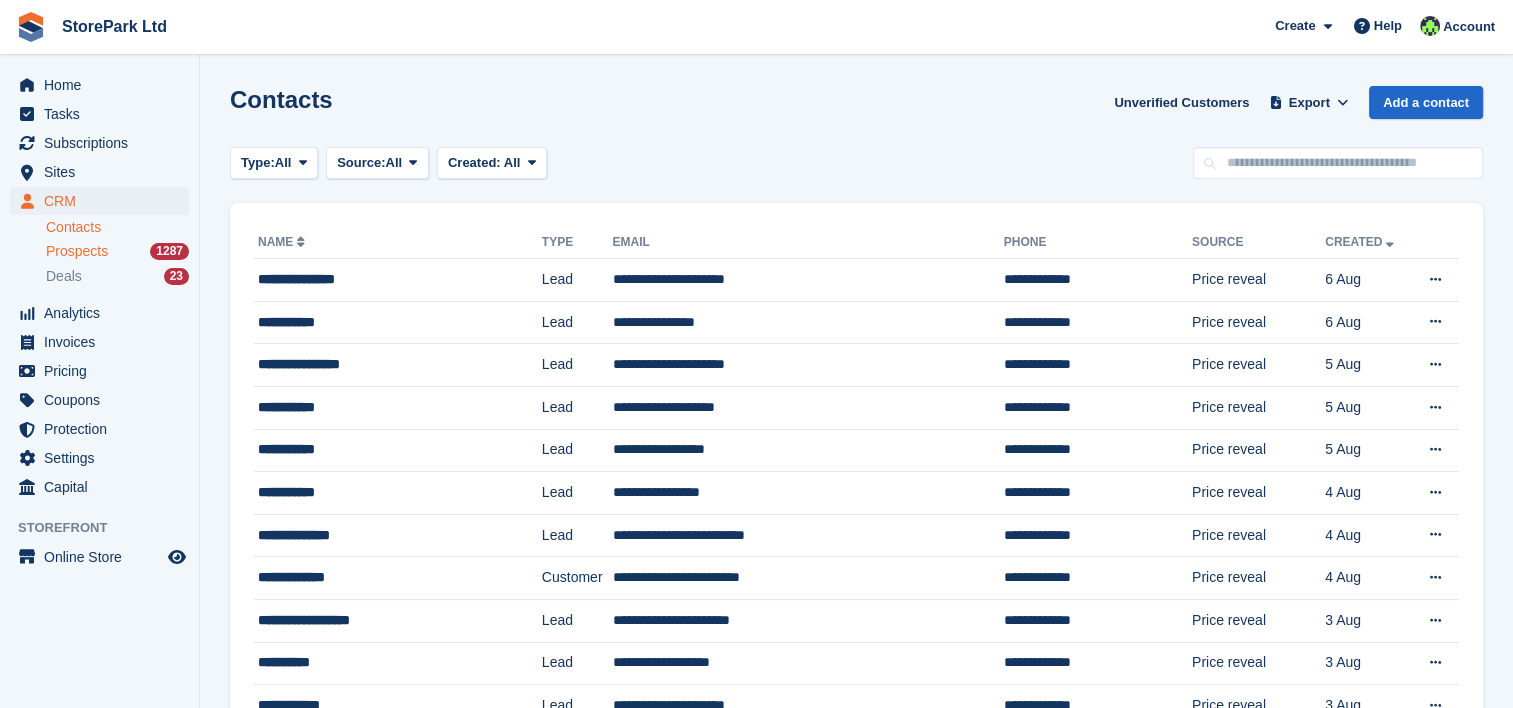 click on "Prospects
1287" at bounding box center [117, 251] 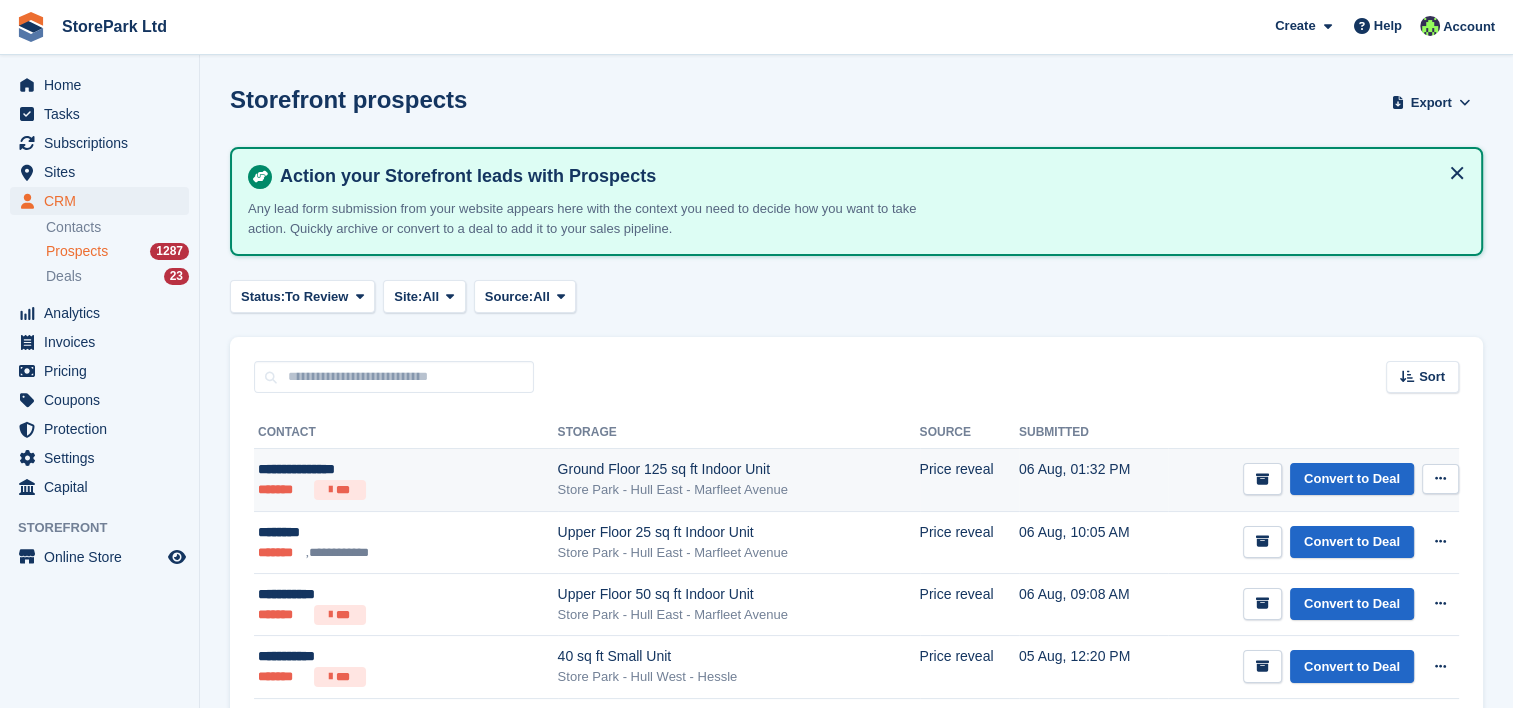 click on "*******
***" at bounding box center [369, 490] 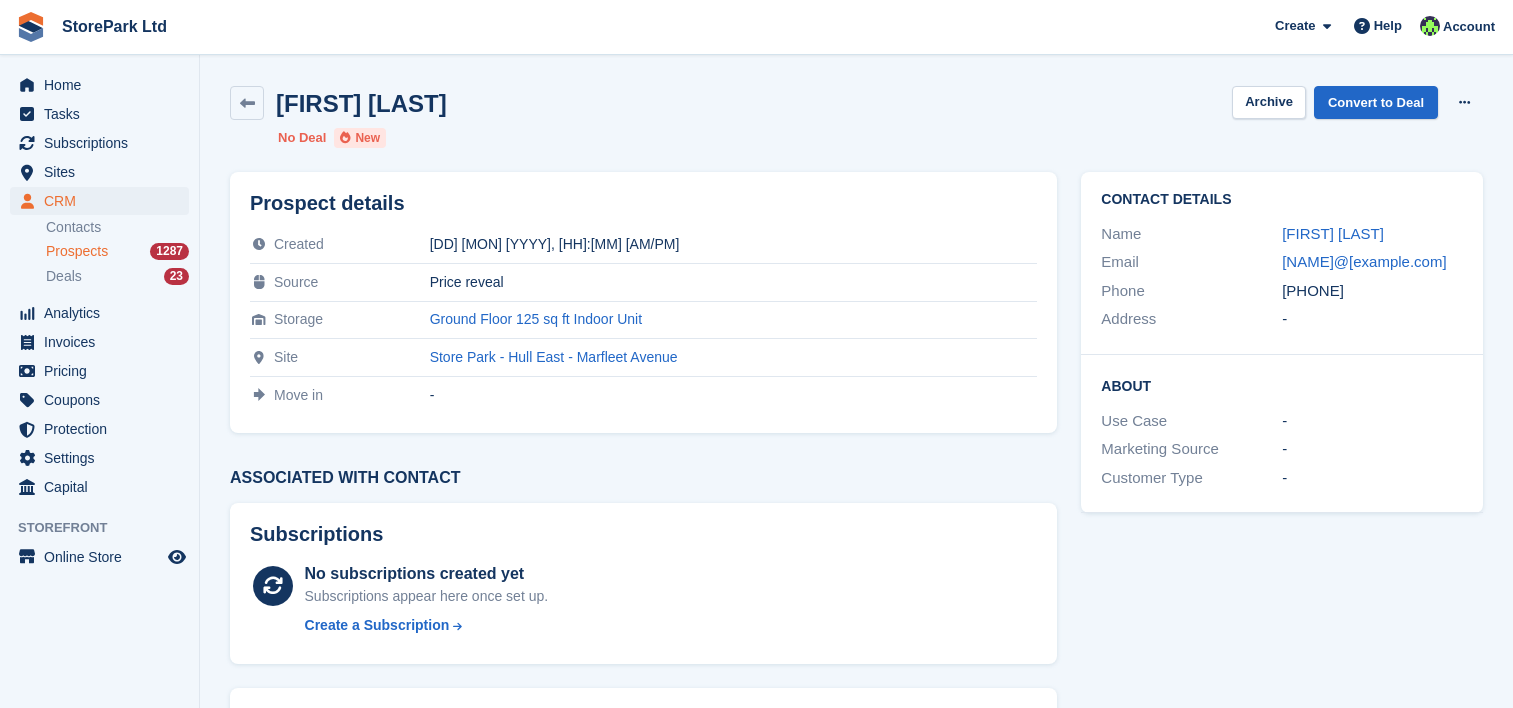 scroll, scrollTop: 0, scrollLeft: 0, axis: both 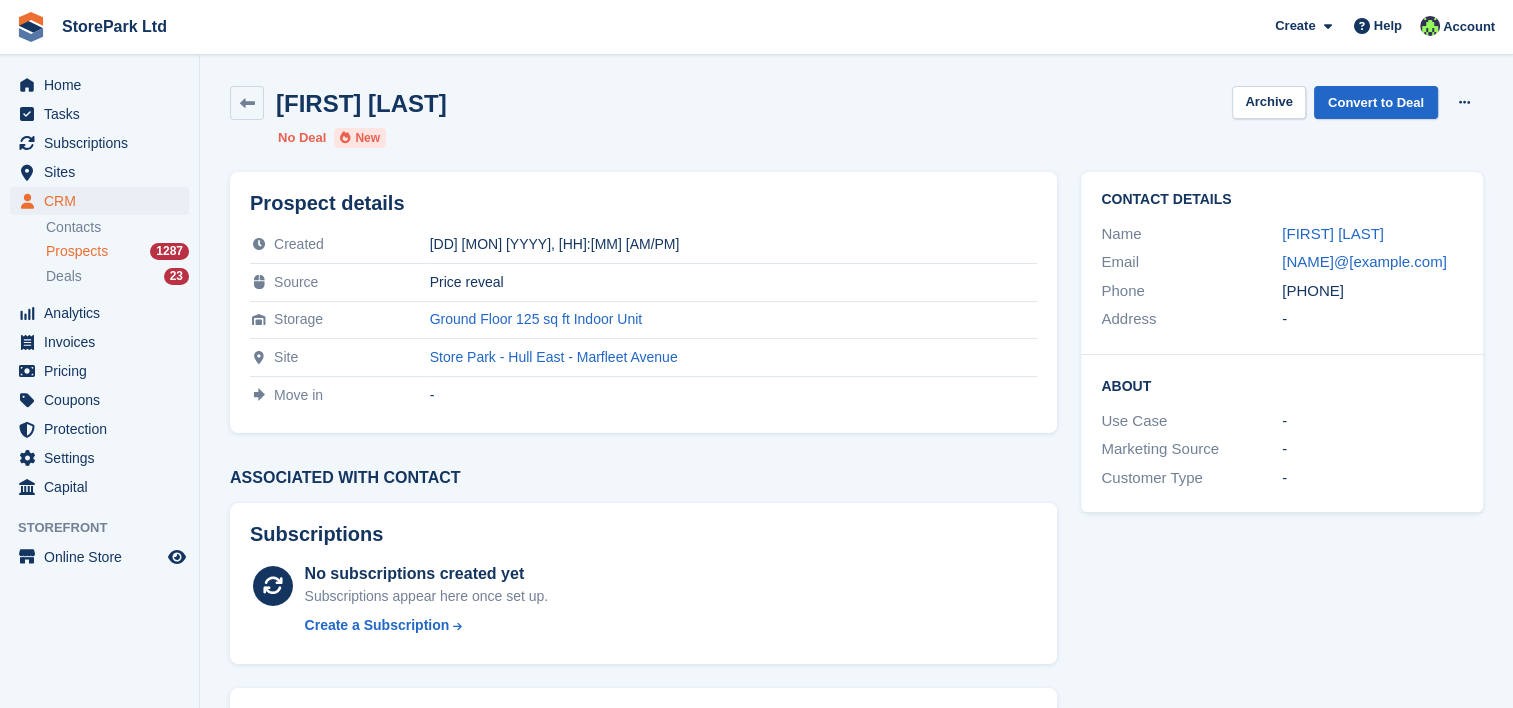 click on "Contacts
Prospects
1287
Deals
23" at bounding box center [122, 252] 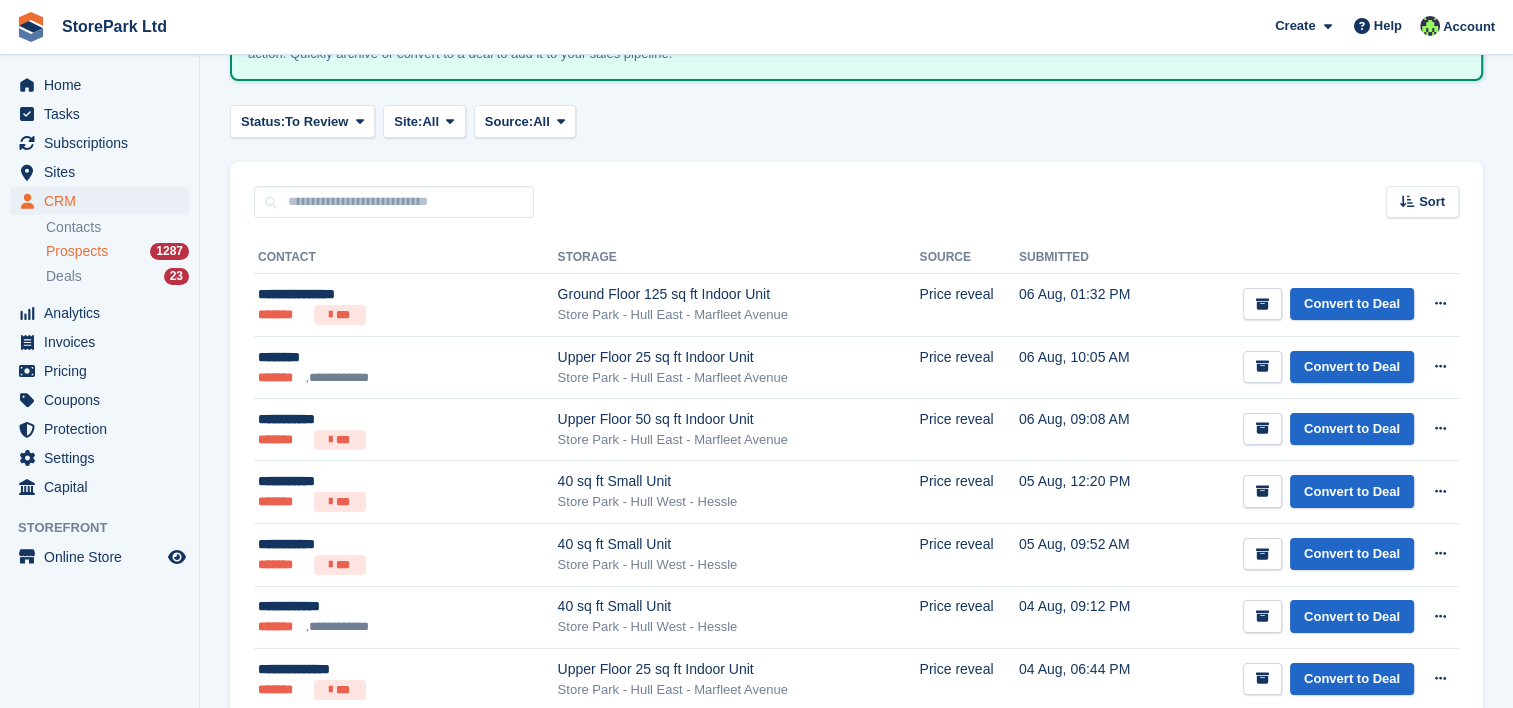 scroll, scrollTop: 190, scrollLeft: 0, axis: vertical 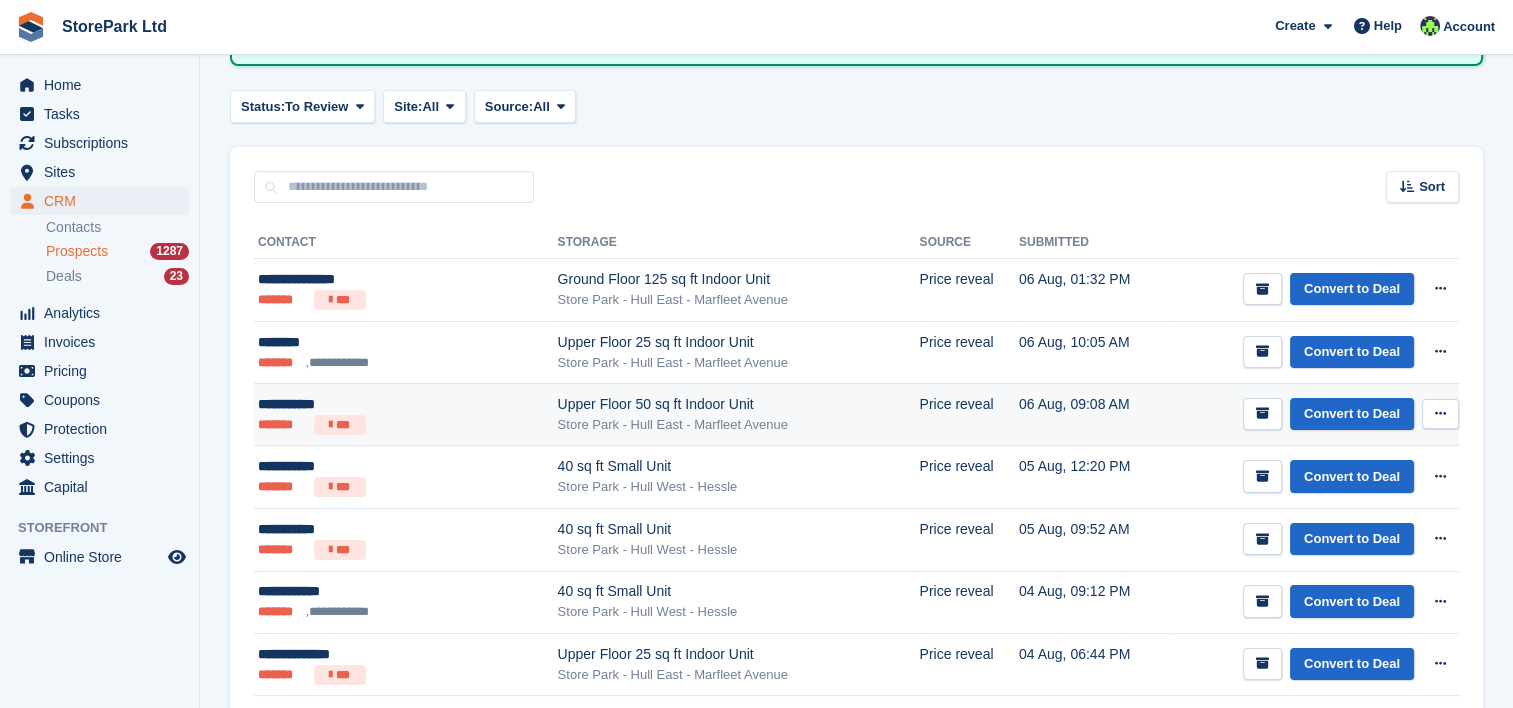 click on "Upper Floor 50 sq ft Indoor Unit" at bounding box center (739, 404) 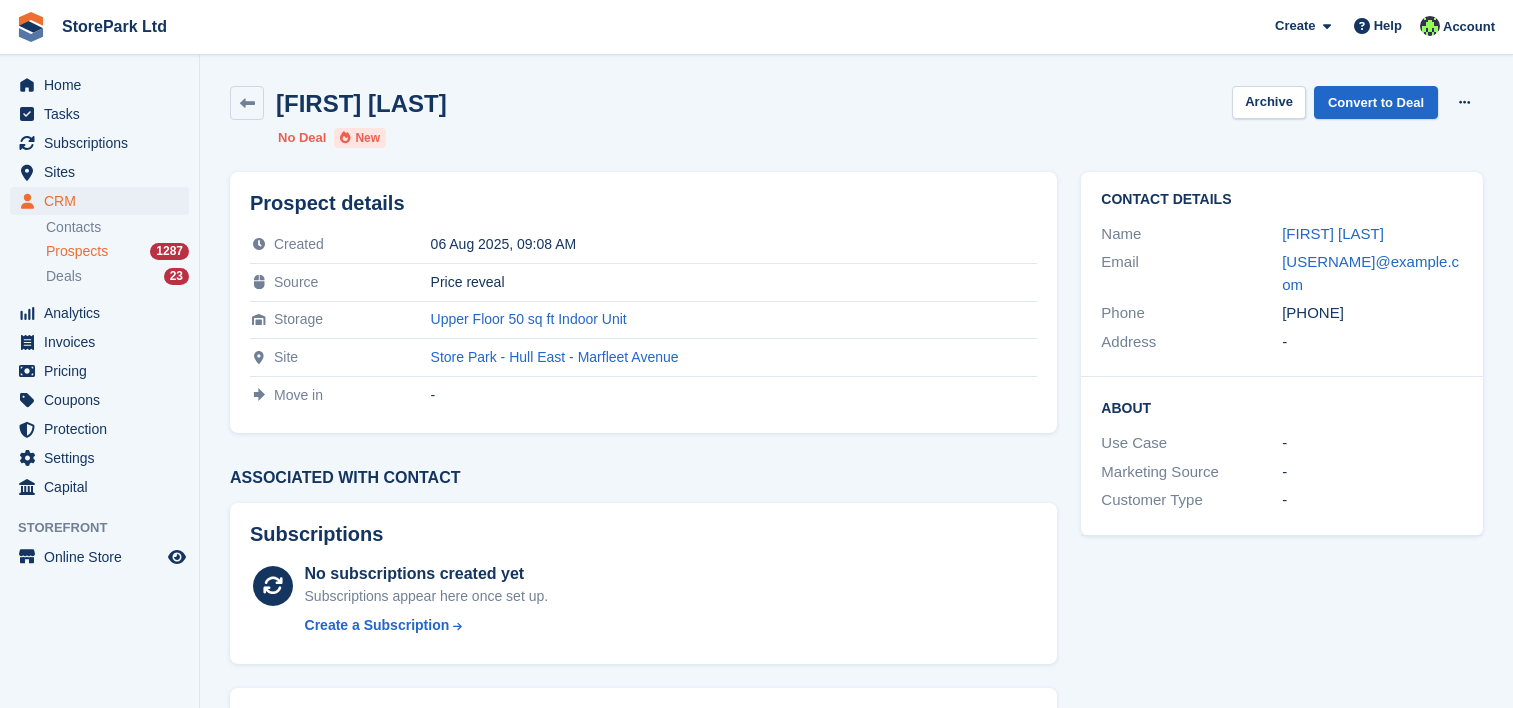 scroll, scrollTop: 0, scrollLeft: 0, axis: both 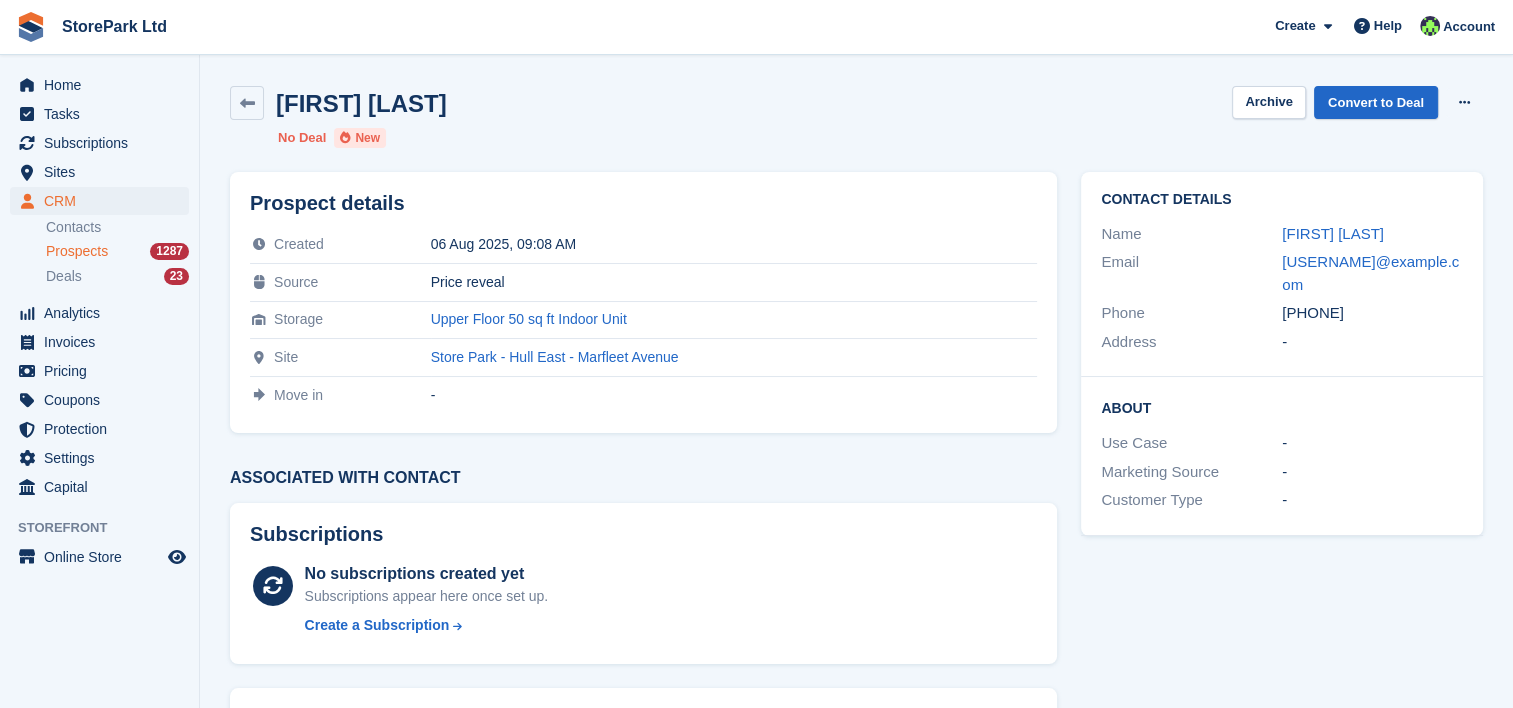 click on "Prospects
1287" at bounding box center (117, 251) 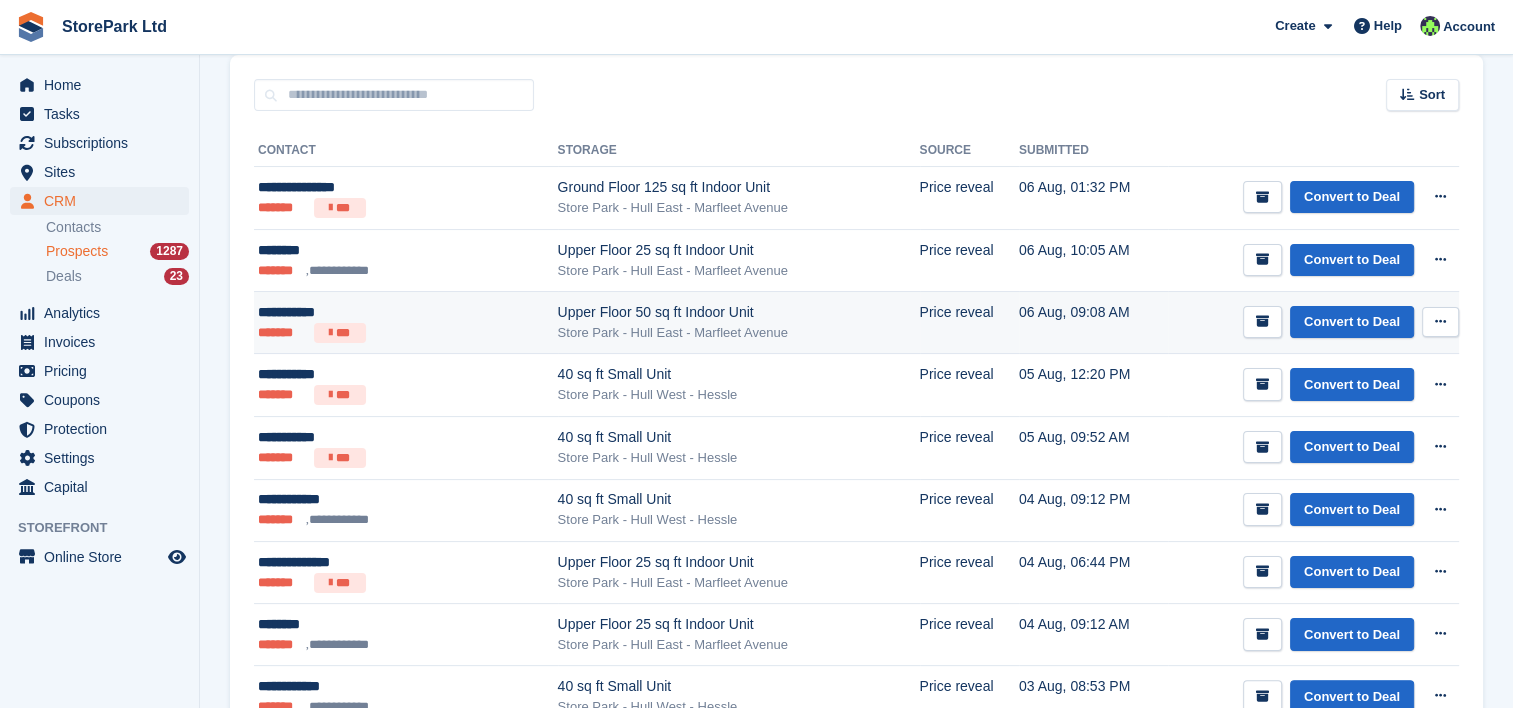 scroll, scrollTop: 290, scrollLeft: 0, axis: vertical 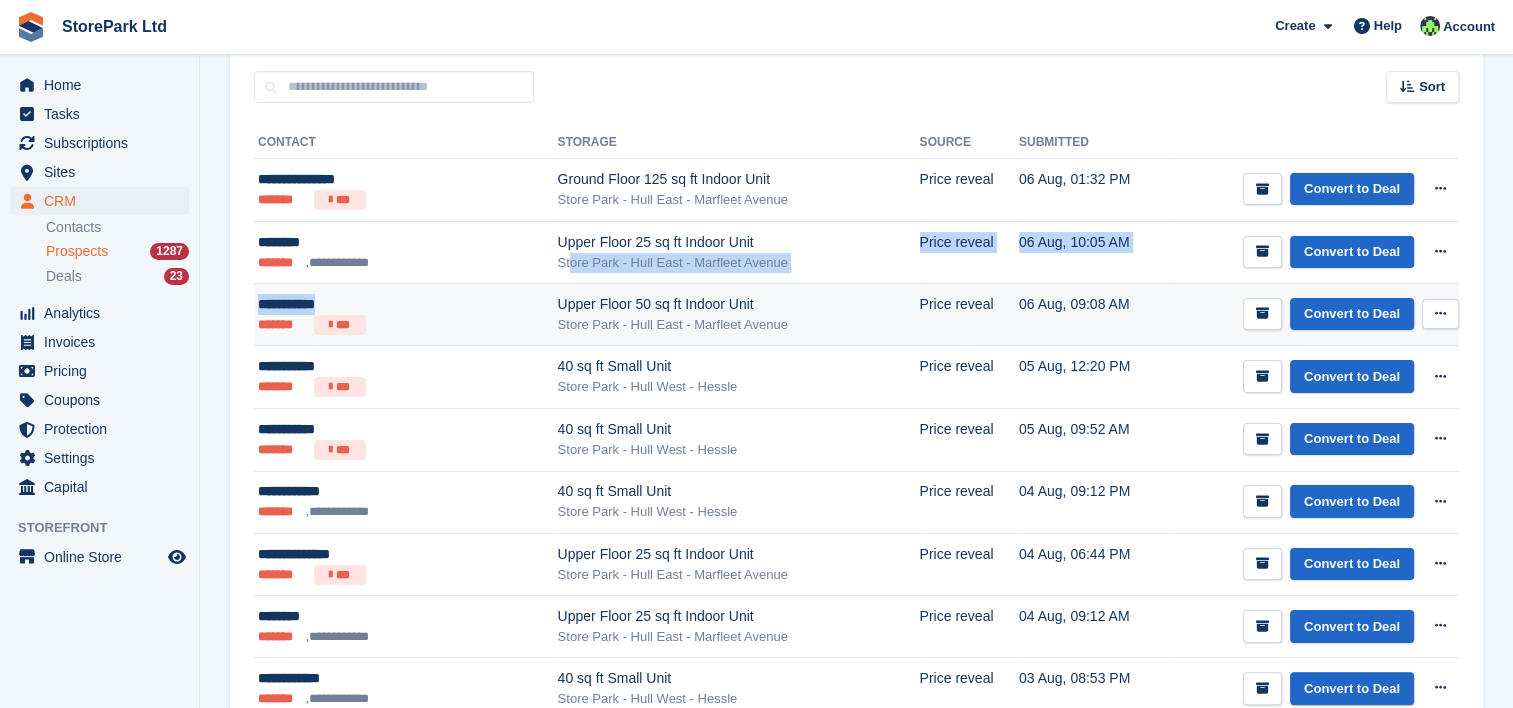 drag, startPoint x: 491, startPoint y: 276, endPoint x: 456, endPoint y: 295, distance: 39.824615 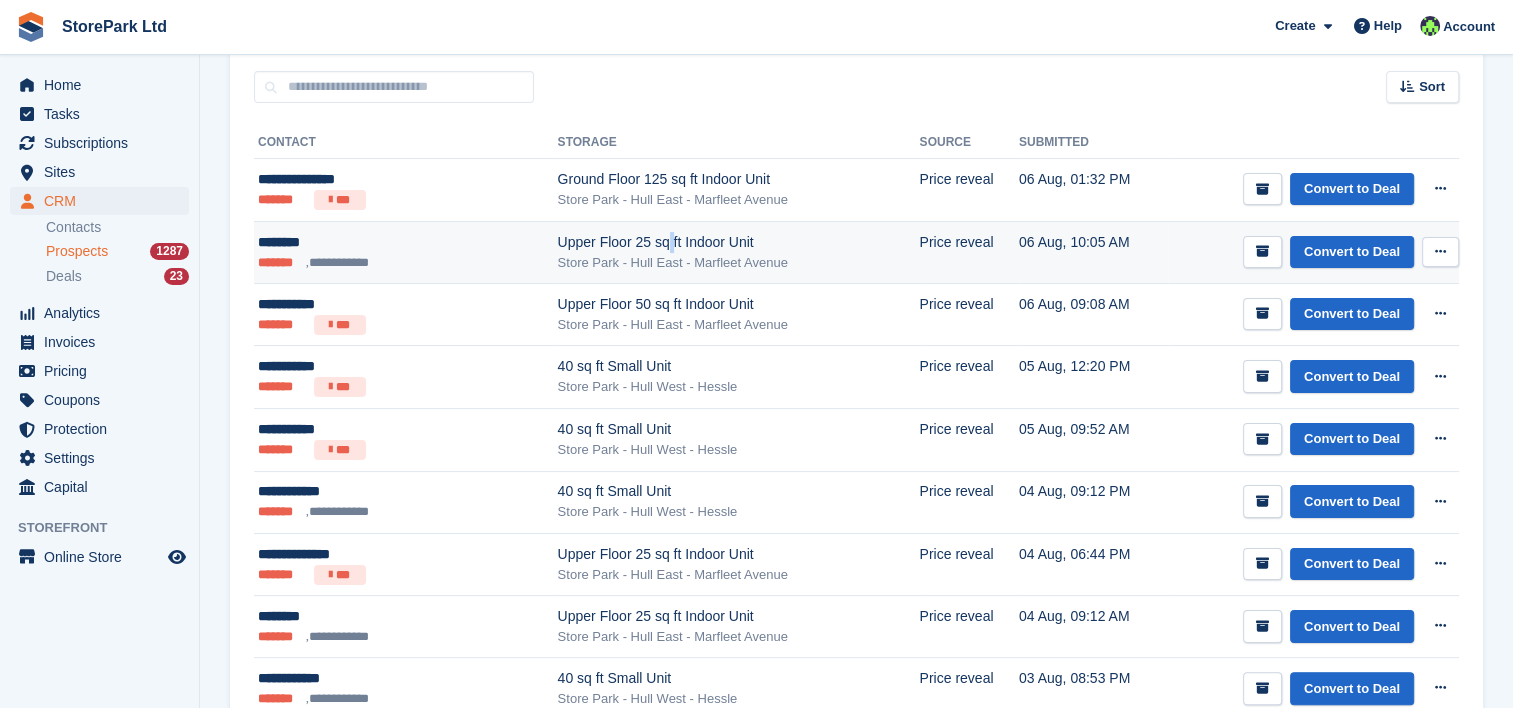 drag, startPoint x: 456, startPoint y: 295, endPoint x: 592, endPoint y: 248, distance: 143.89232 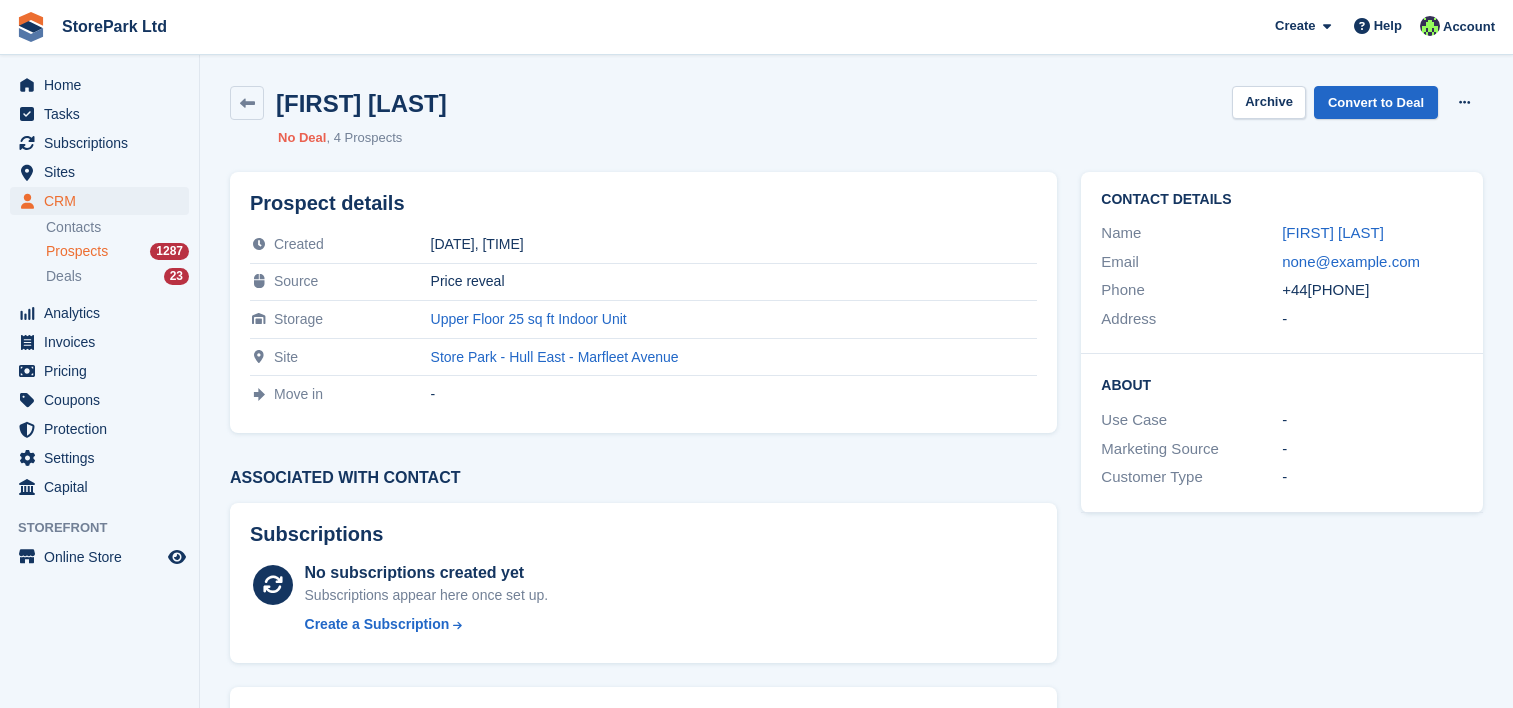 scroll, scrollTop: 0, scrollLeft: 0, axis: both 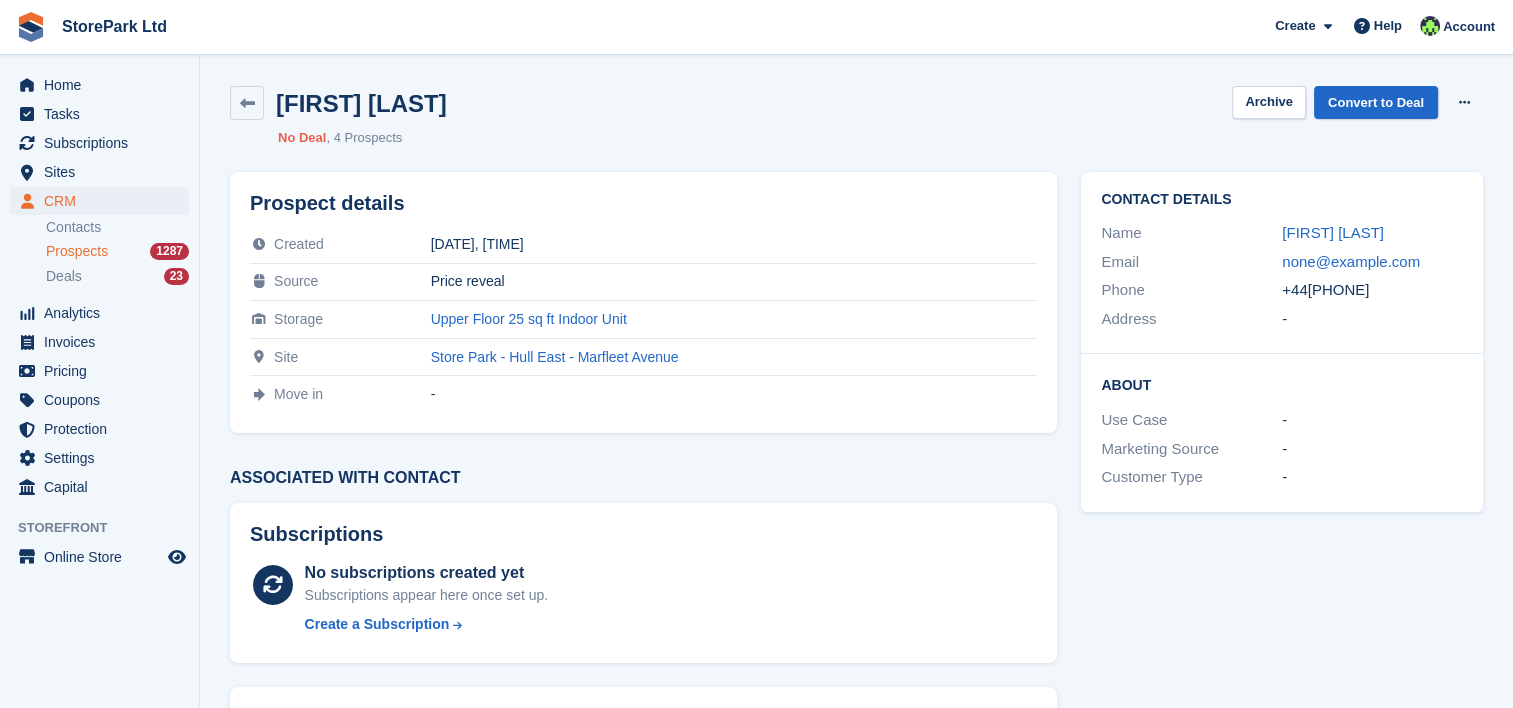 click on "[DATE], [TIME]" at bounding box center (734, 244) 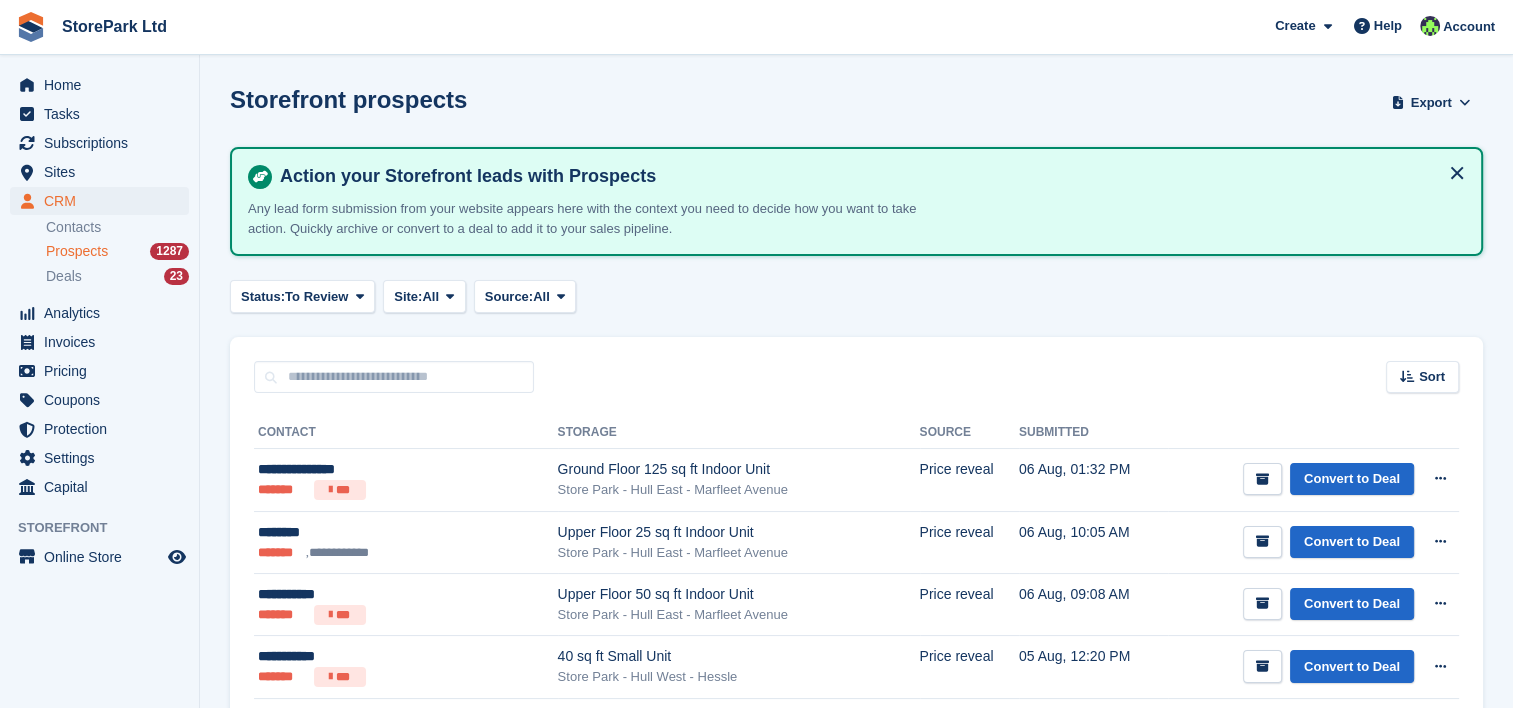 click on "Storefront prospects
Export
Export Prospects
Export a CSV of all Prospects which match the current filters.
Please allow time for large exports.
Start Export
Action your Storefront leads with Prospects
Any lead form submission from your website appears here with the context you need to decide how you want to take action. Quickly archive or convert to a deal to add it to your sales pipeline.
Status:
To Review
All
Archived
To Review
Site:
All
All" at bounding box center [856, 1835] 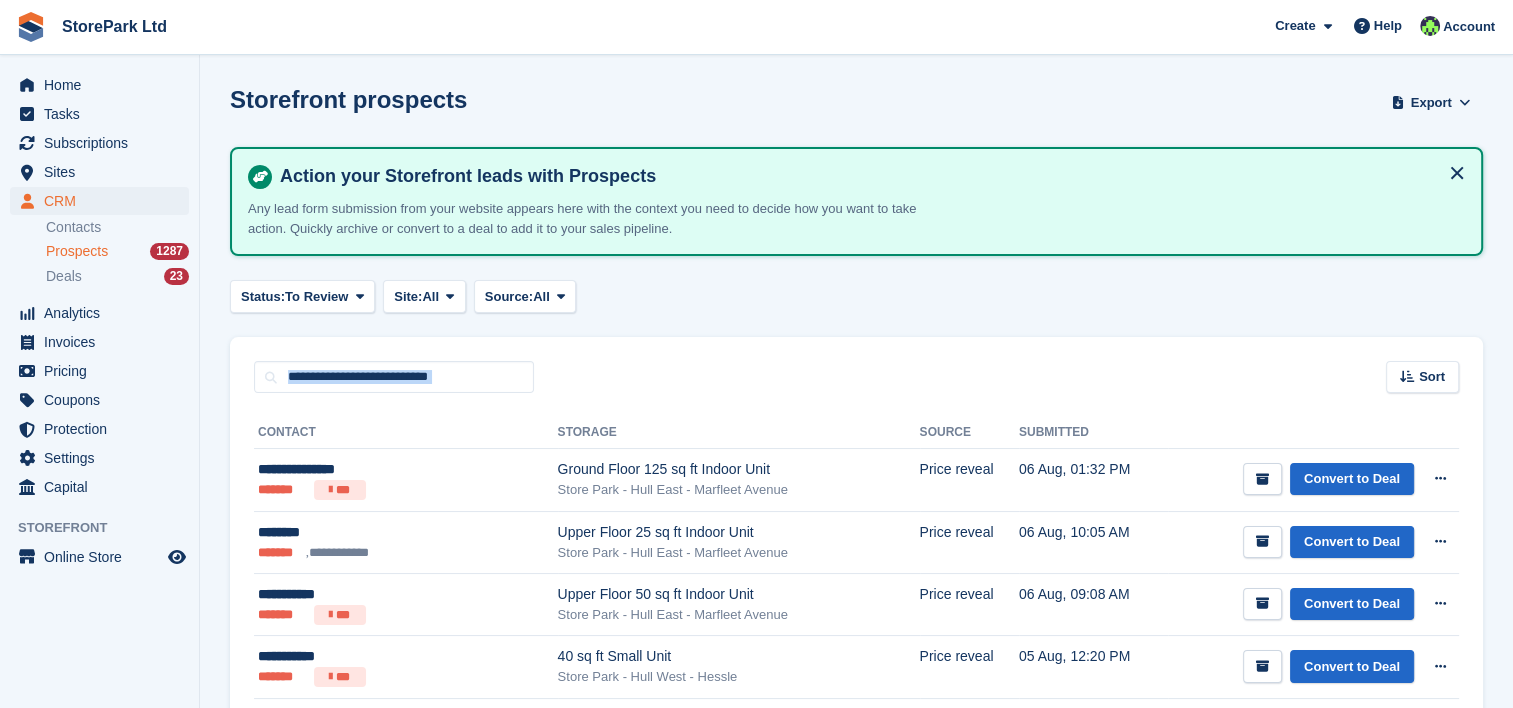 click on "Storefront prospects
Export
Export Prospects
Export a CSV of all Prospects which match the current filters.
Please allow time for large exports.
Start Export
Action your Storefront leads with Prospects
Any lead form submission from your website appears here with the context you need to decide how you want to take action. Quickly archive or convert to a deal to add it to your sales pipeline.
Status:
To Review
All
Archived
To Review
Site:
All
All" at bounding box center [856, 1835] 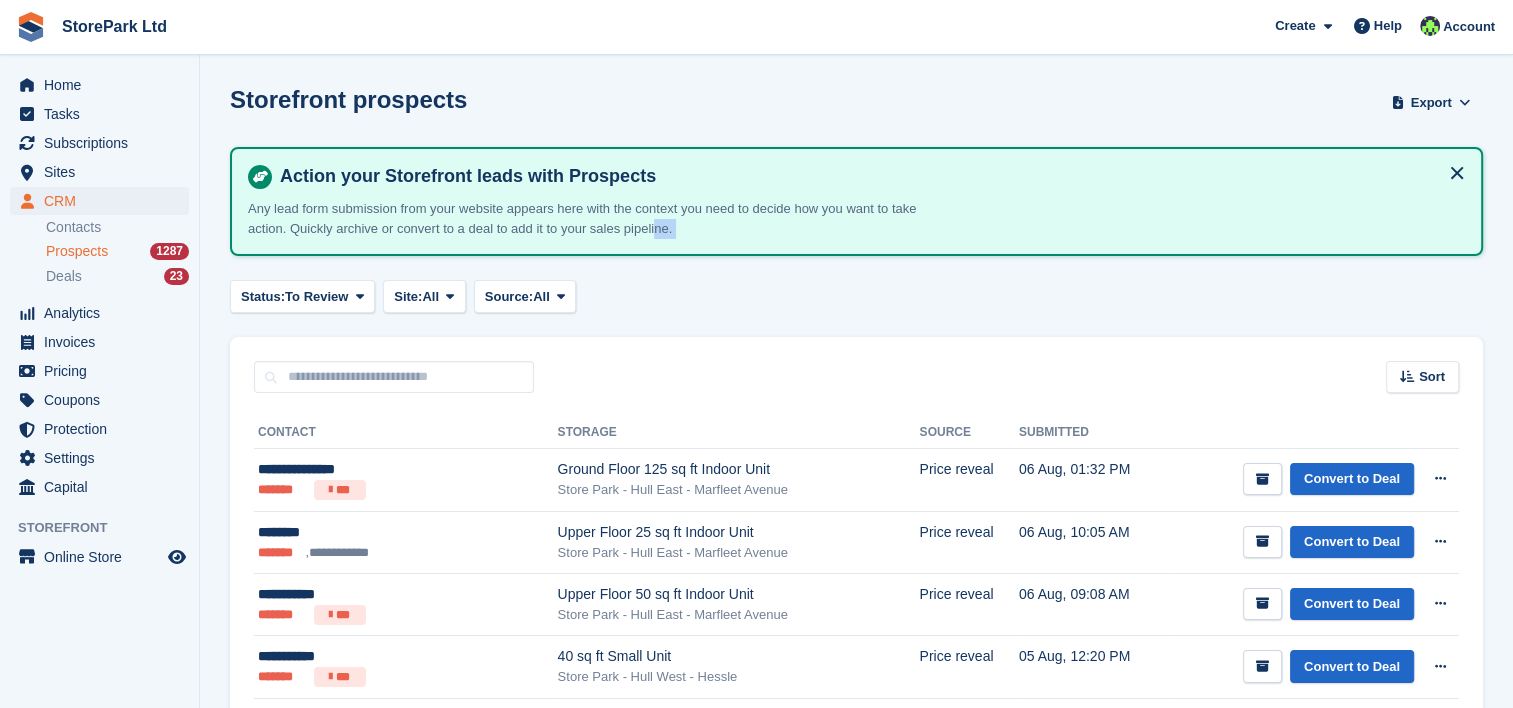 drag, startPoint x: 655, startPoint y: 246, endPoint x: 676, endPoint y: 319, distance: 75.96052 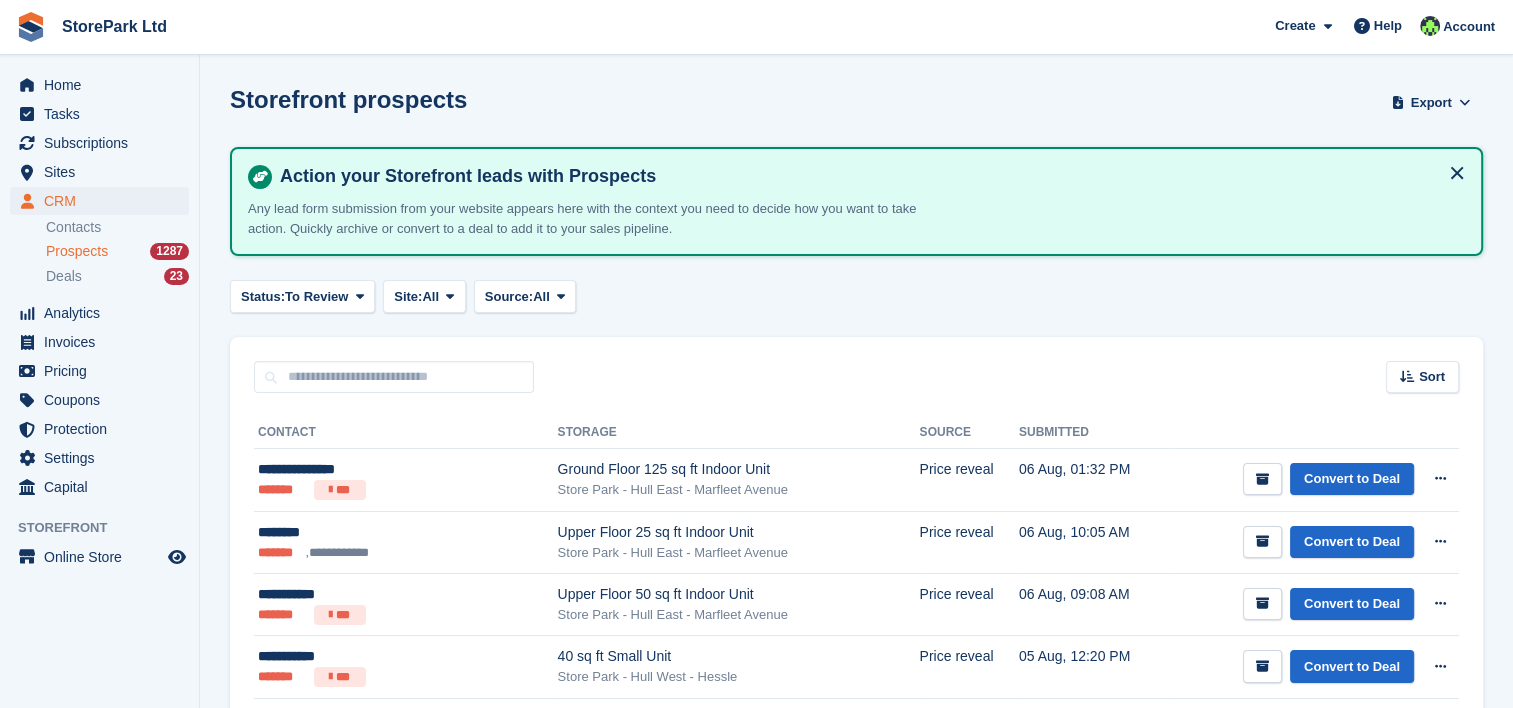 click on "Prospects
1287" at bounding box center [122, 251] 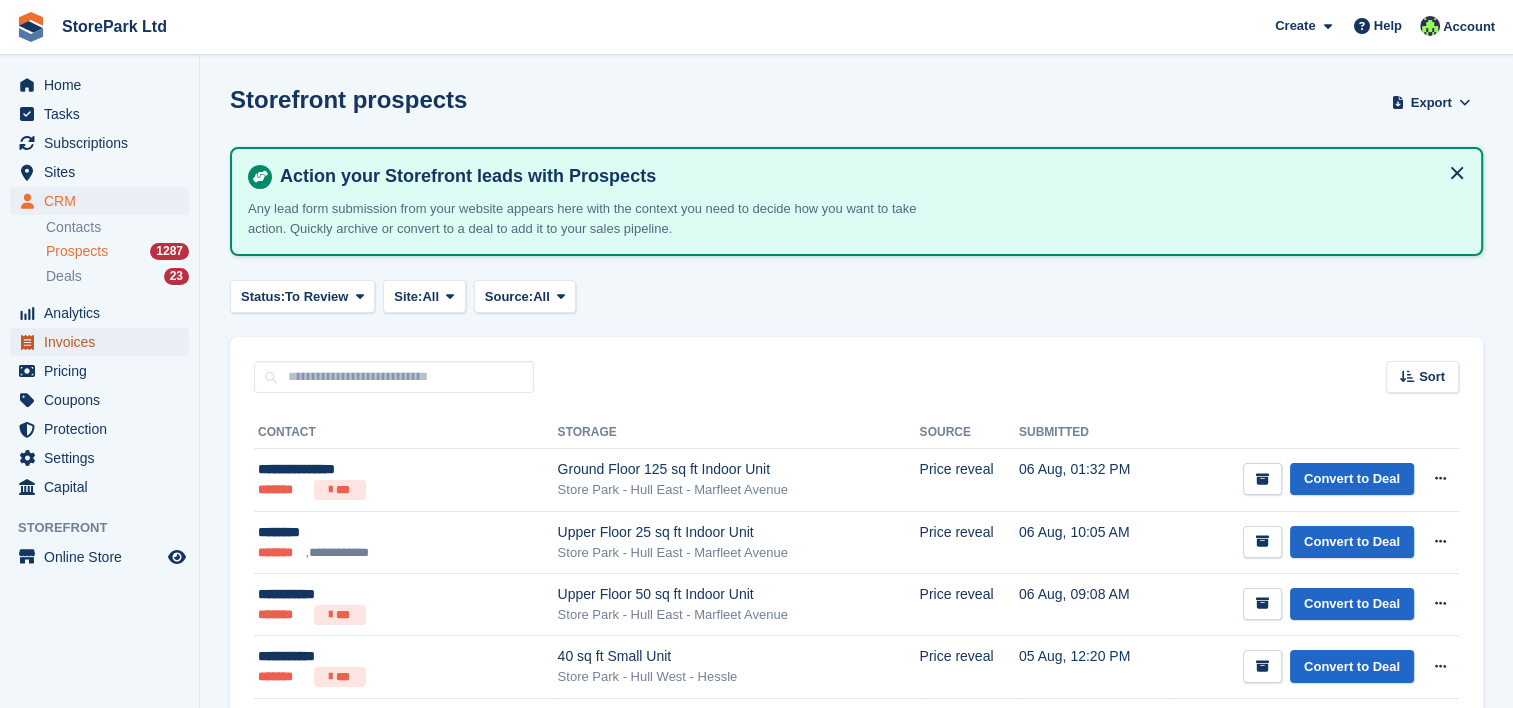 click on "Invoices" at bounding box center (104, 342) 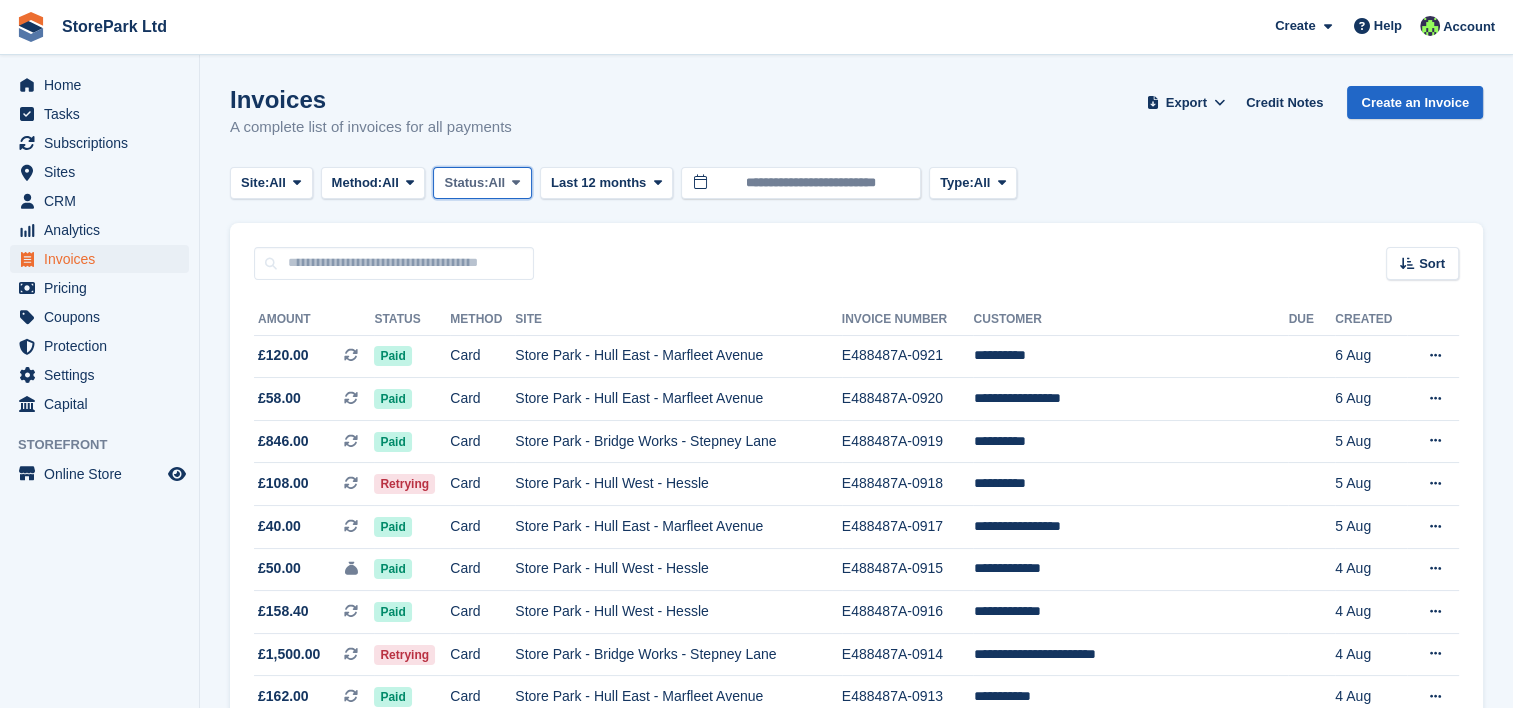 click on "Status:" at bounding box center (466, 183) 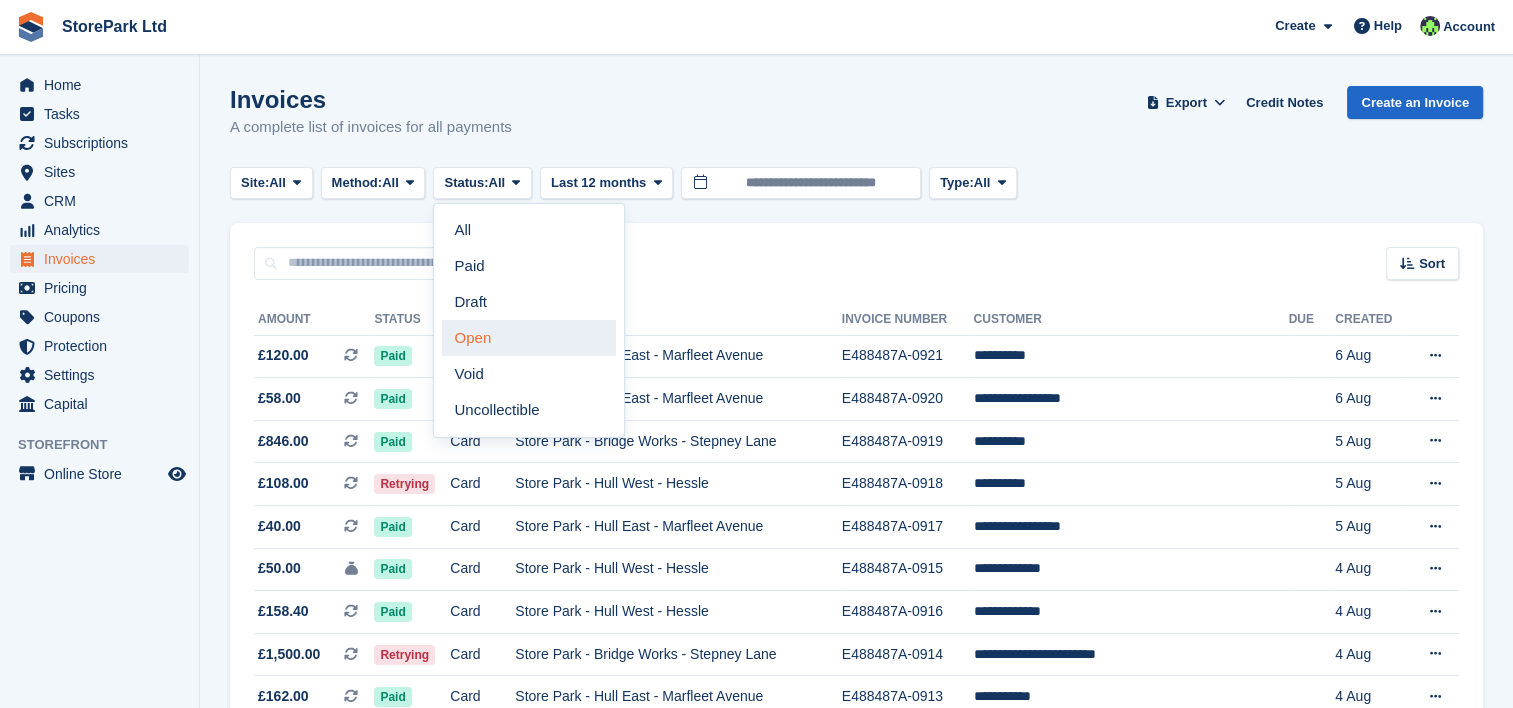click on "Open" at bounding box center [529, 338] 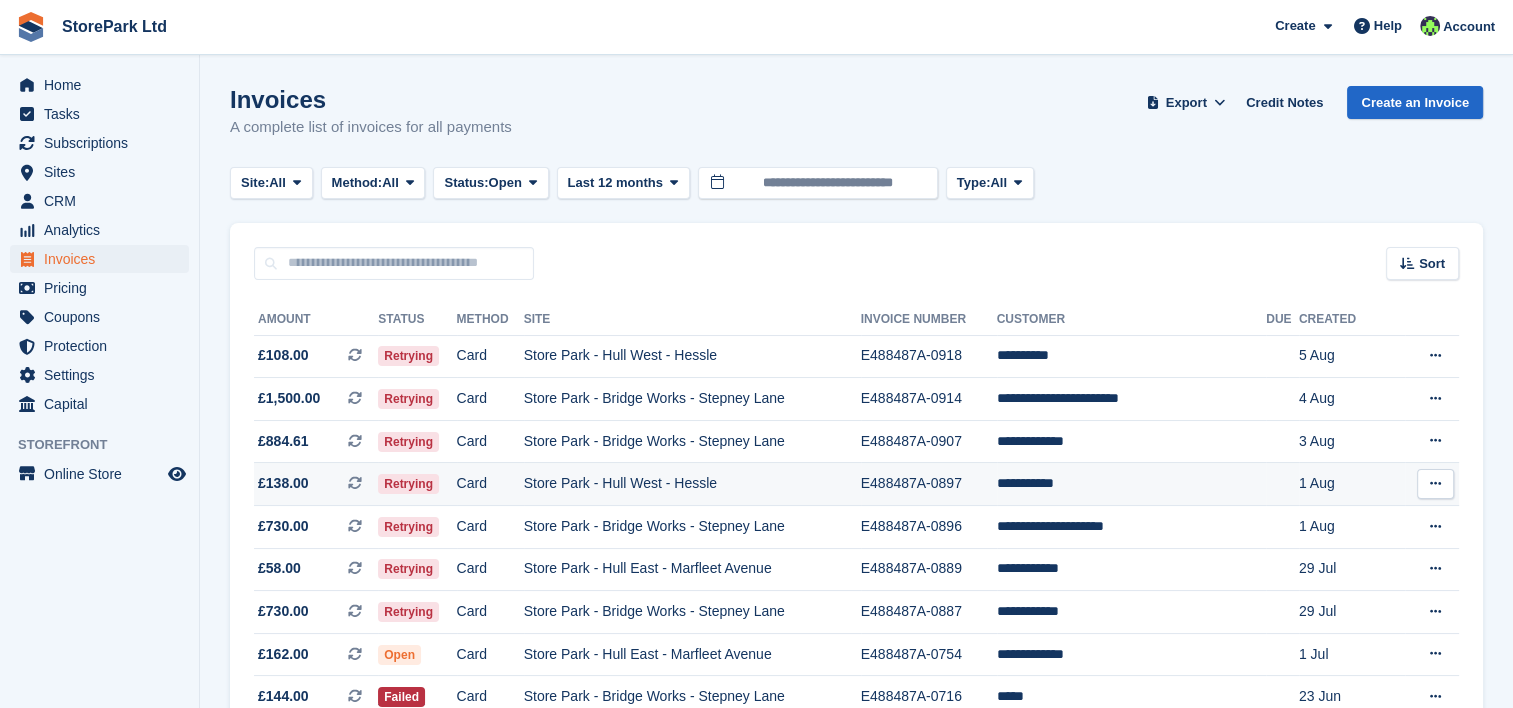 click on "Store Park - Hull West - Hessle" at bounding box center (692, 484) 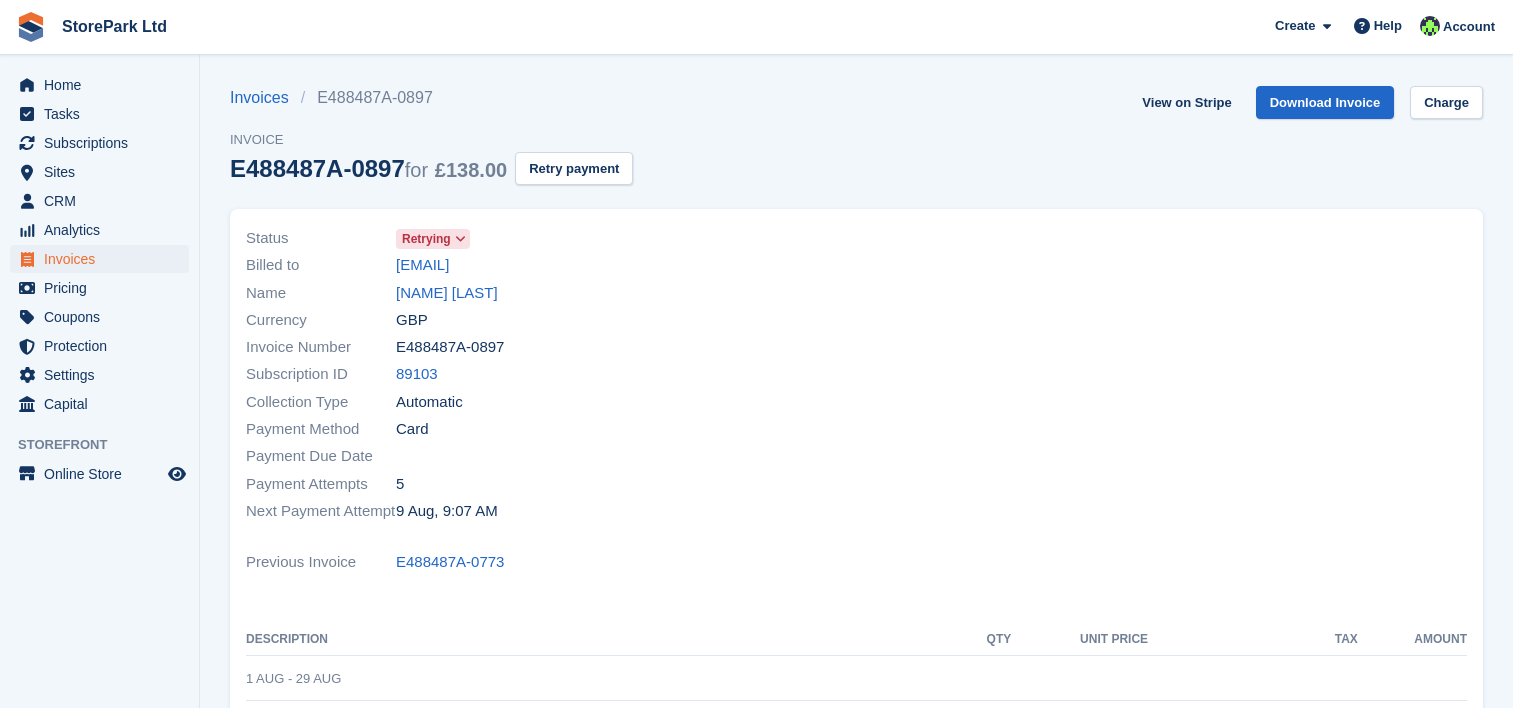 scroll, scrollTop: 0, scrollLeft: 0, axis: both 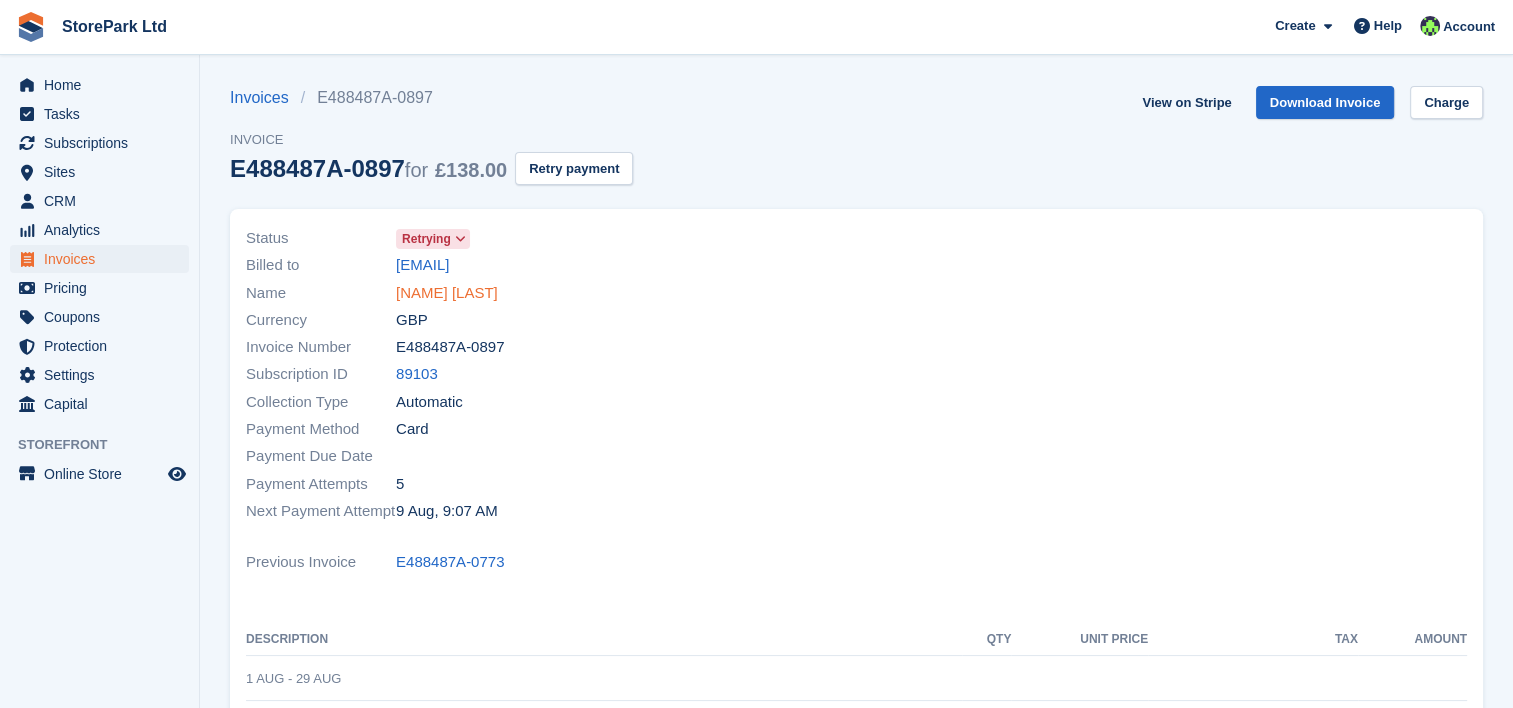click on "[NAME] [LAST]" at bounding box center [447, 293] 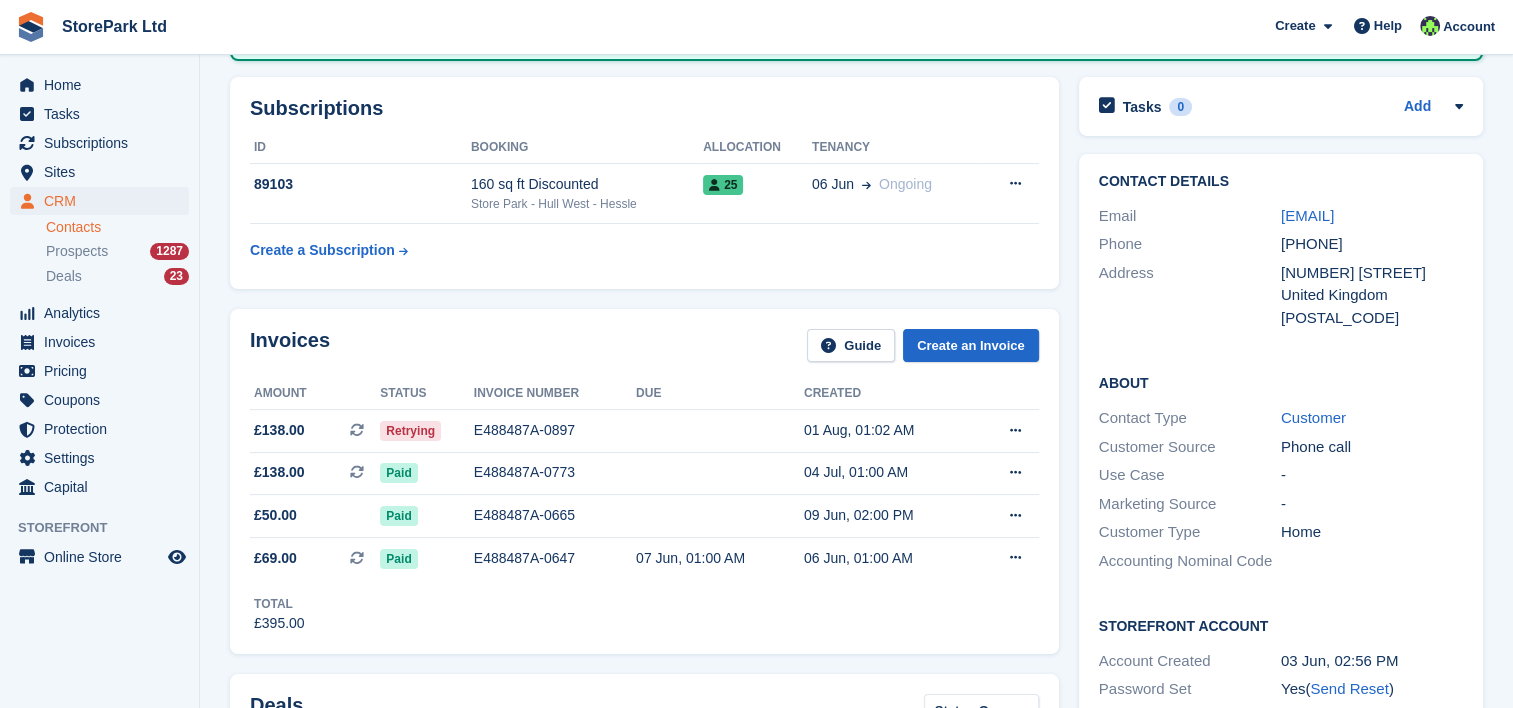 scroll, scrollTop: 236, scrollLeft: 0, axis: vertical 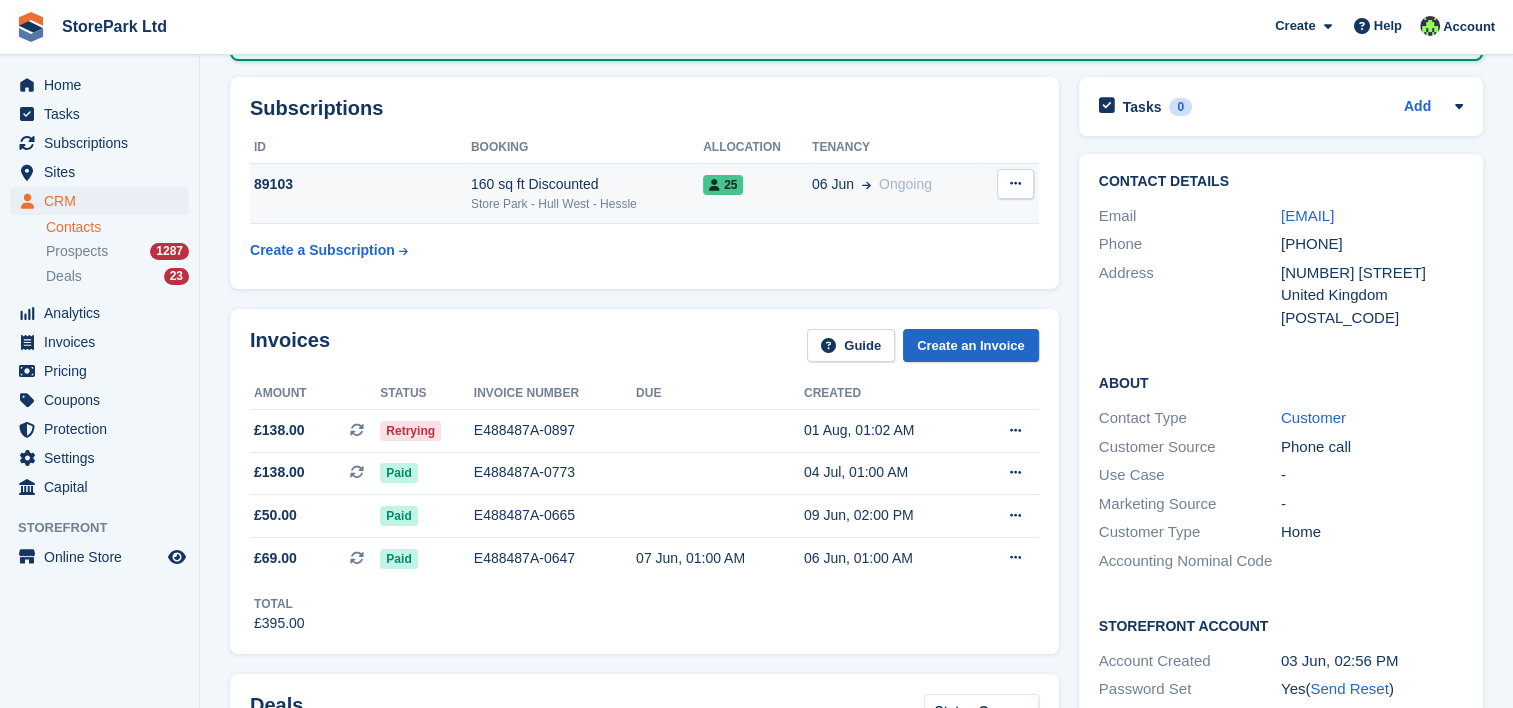 click on "89103" at bounding box center [360, 193] 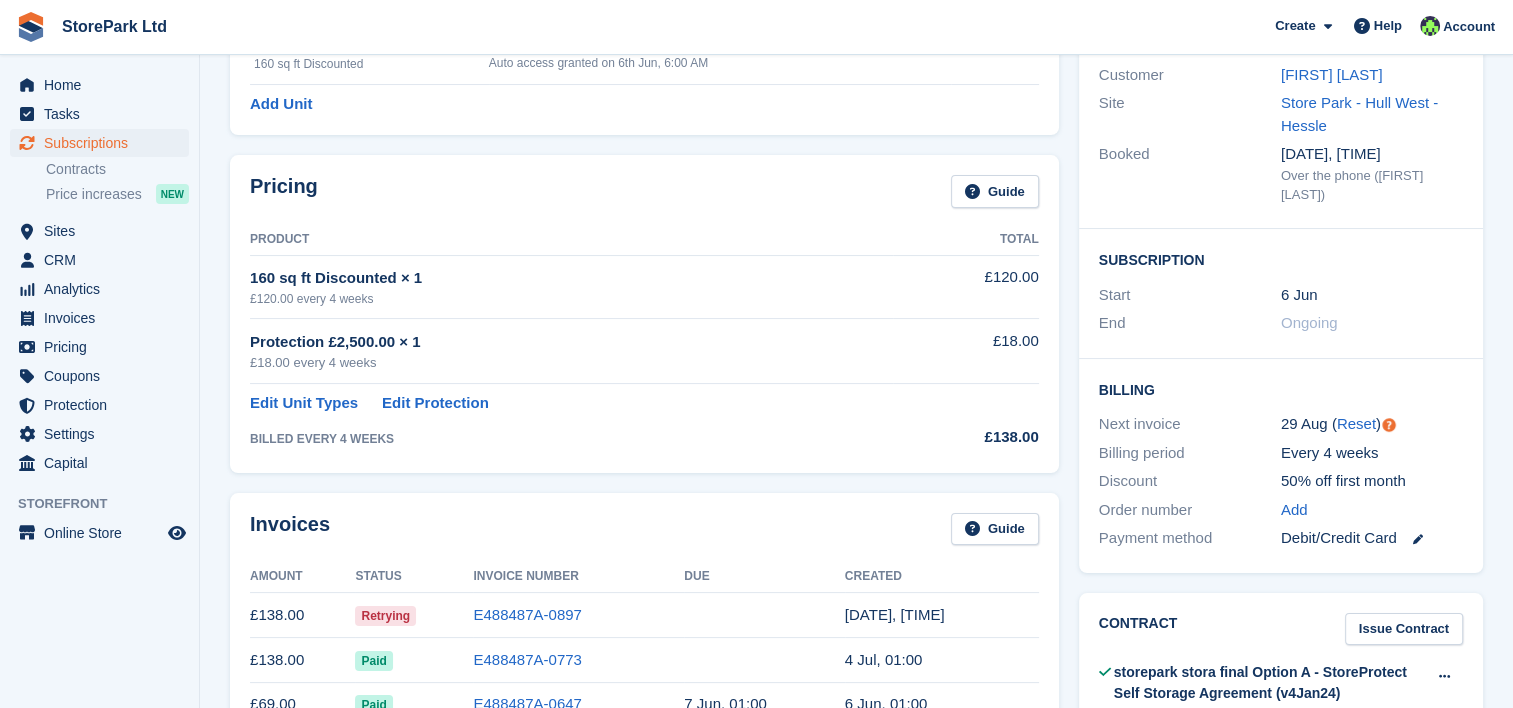 scroll, scrollTop: 0, scrollLeft: 0, axis: both 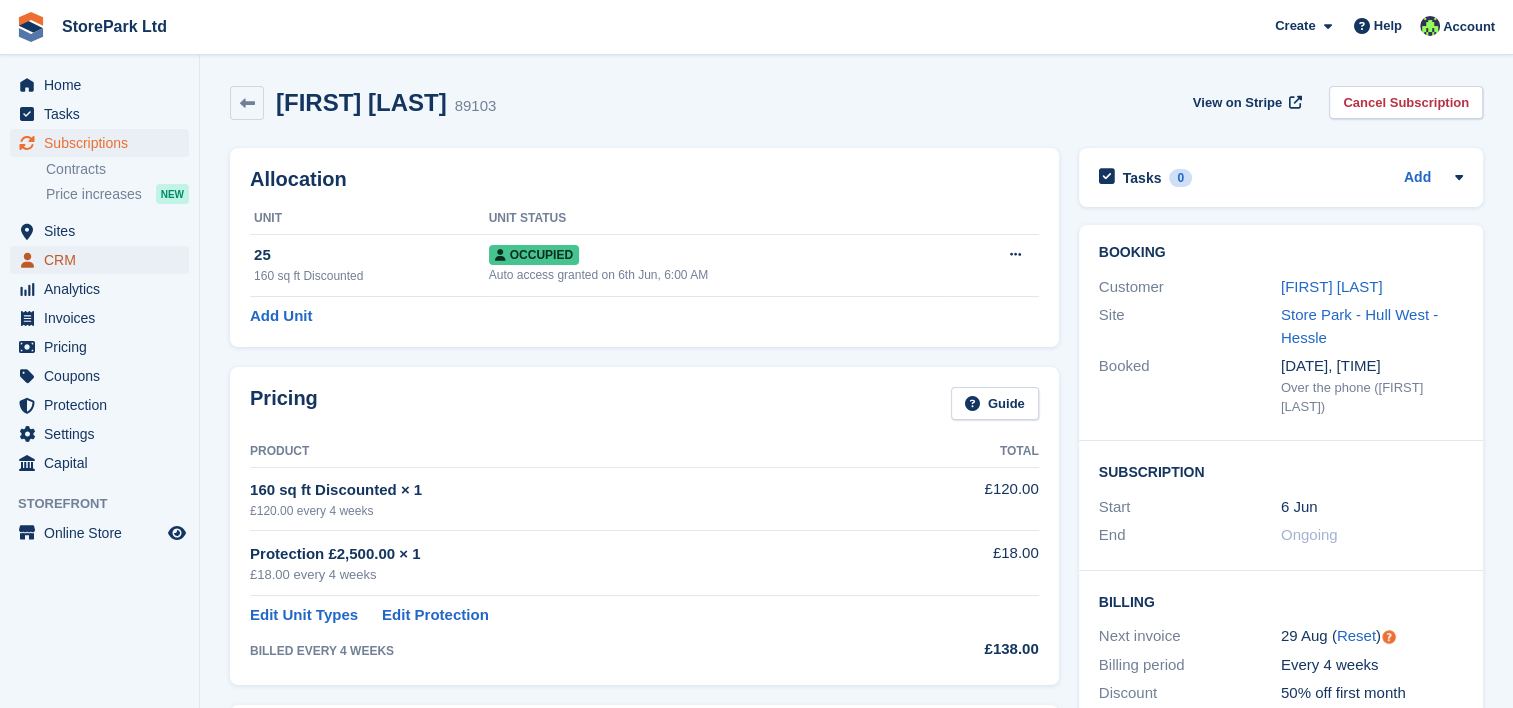 click on "CRM" at bounding box center [104, 260] 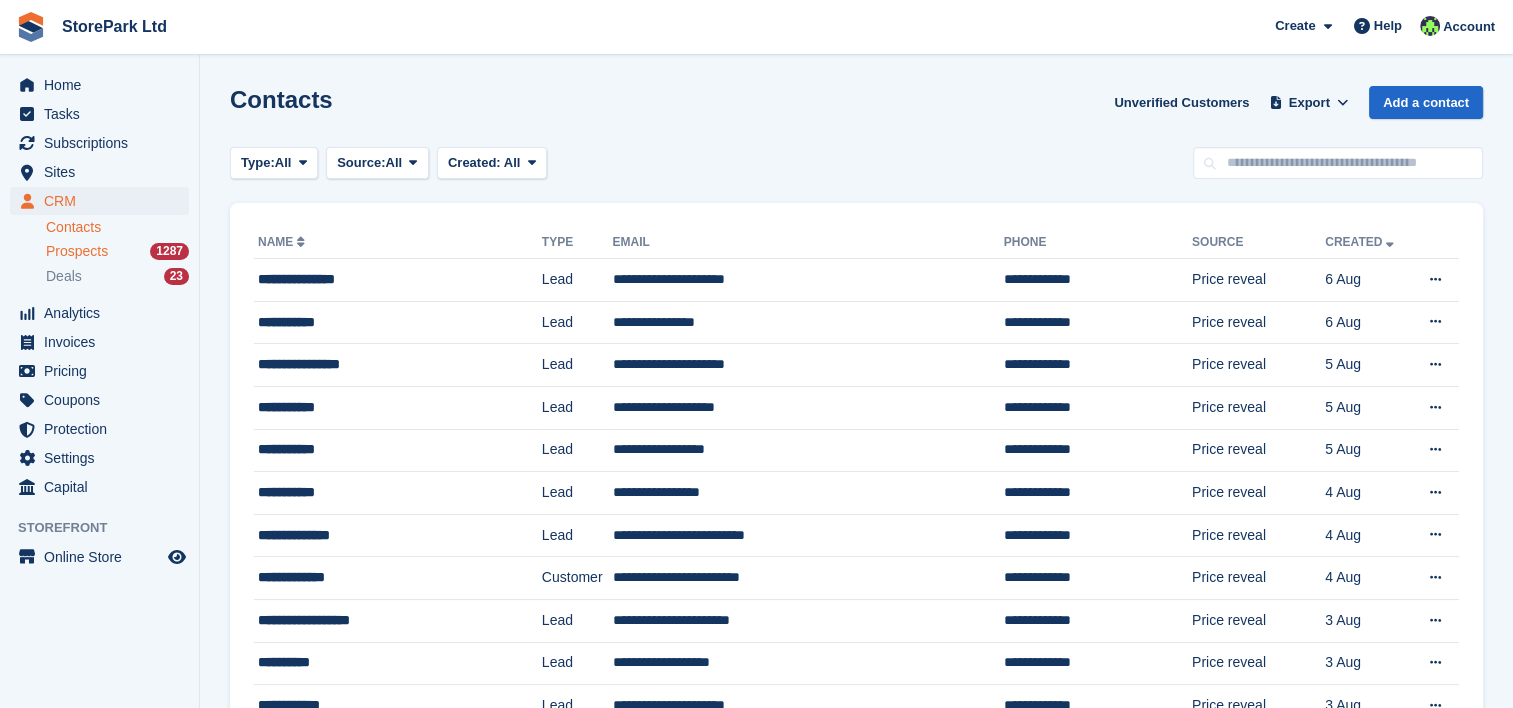 click on "Prospects" at bounding box center [77, 251] 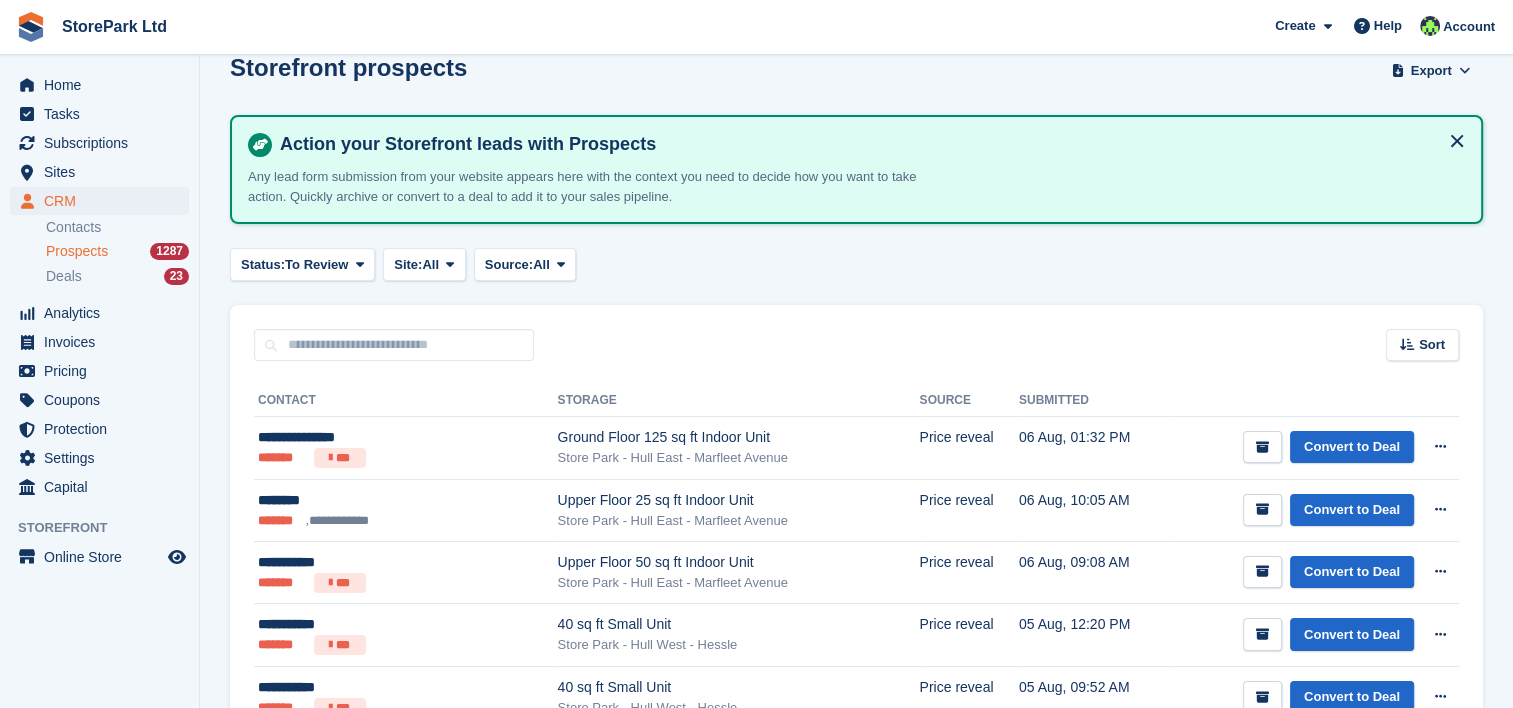 scroll, scrollTop: 28, scrollLeft: 0, axis: vertical 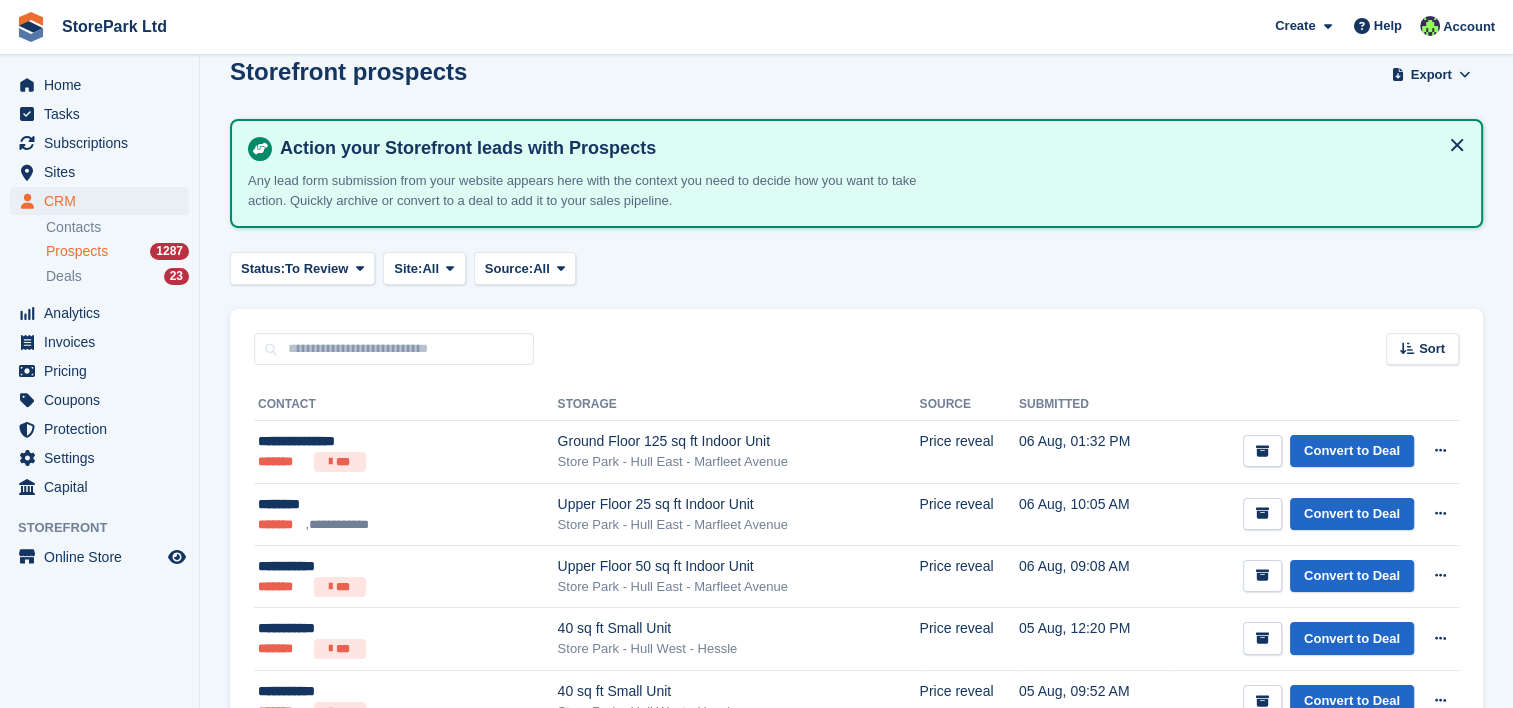 click on "**********" at bounding box center (856, 1961) 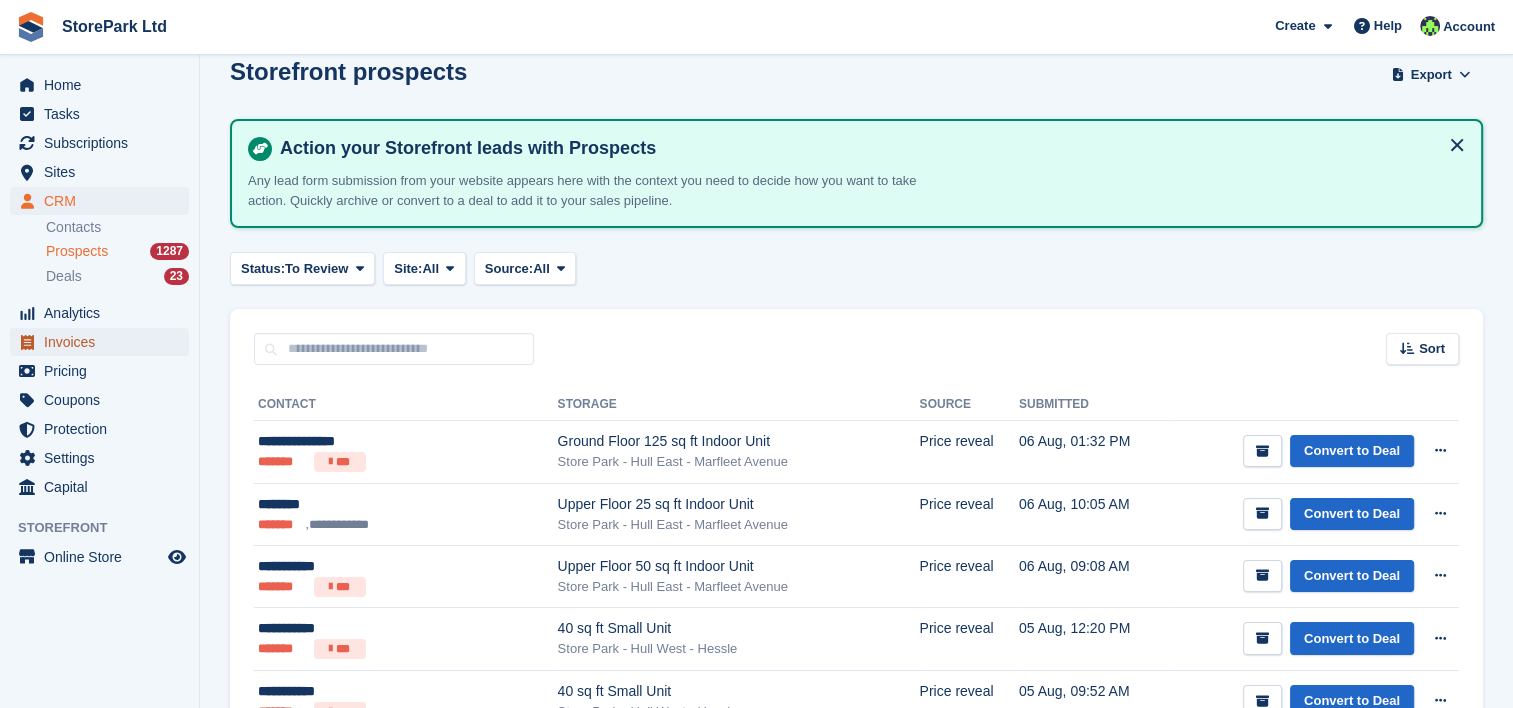 click on "Invoices" at bounding box center (104, 342) 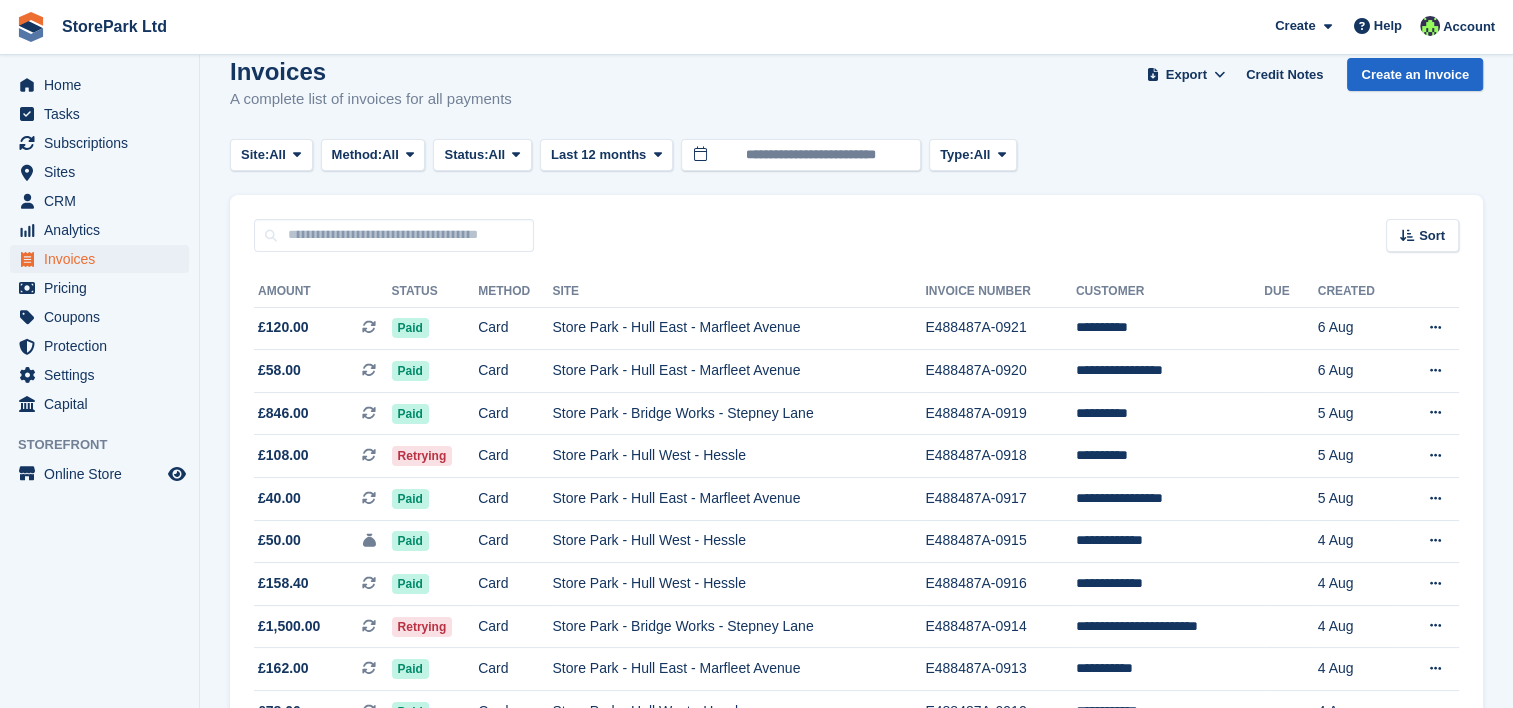 scroll, scrollTop: 0, scrollLeft: 0, axis: both 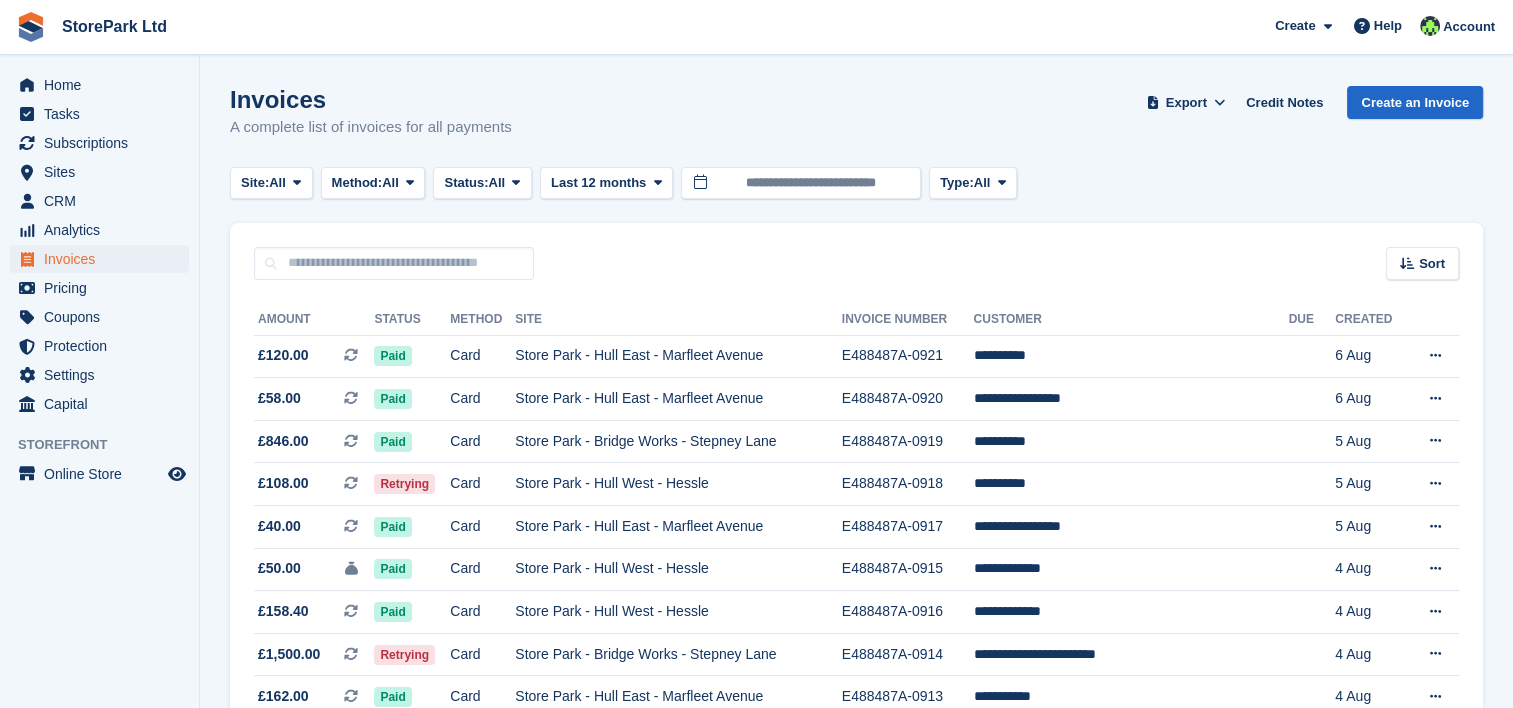 click on "Invoices
A complete list of invoices for all payments
Export
Export Invoices
Export a CSV of all Invoices which match the current filters.
Please allow time for large exports.
Export Formatted for Sage 50
Export Formatted for Xero
Start Export
Credit Notes
Create an Invoice
Site:
All
All
Store Park - Bridge Works - Stepney Lane
Store Park - Hull East - Marfleet Avenue
Storepark - Hull Central - K2 Tower
Hull Microfirms Centre
Store Park - Hull - Clough Road" at bounding box center [856, 1310] 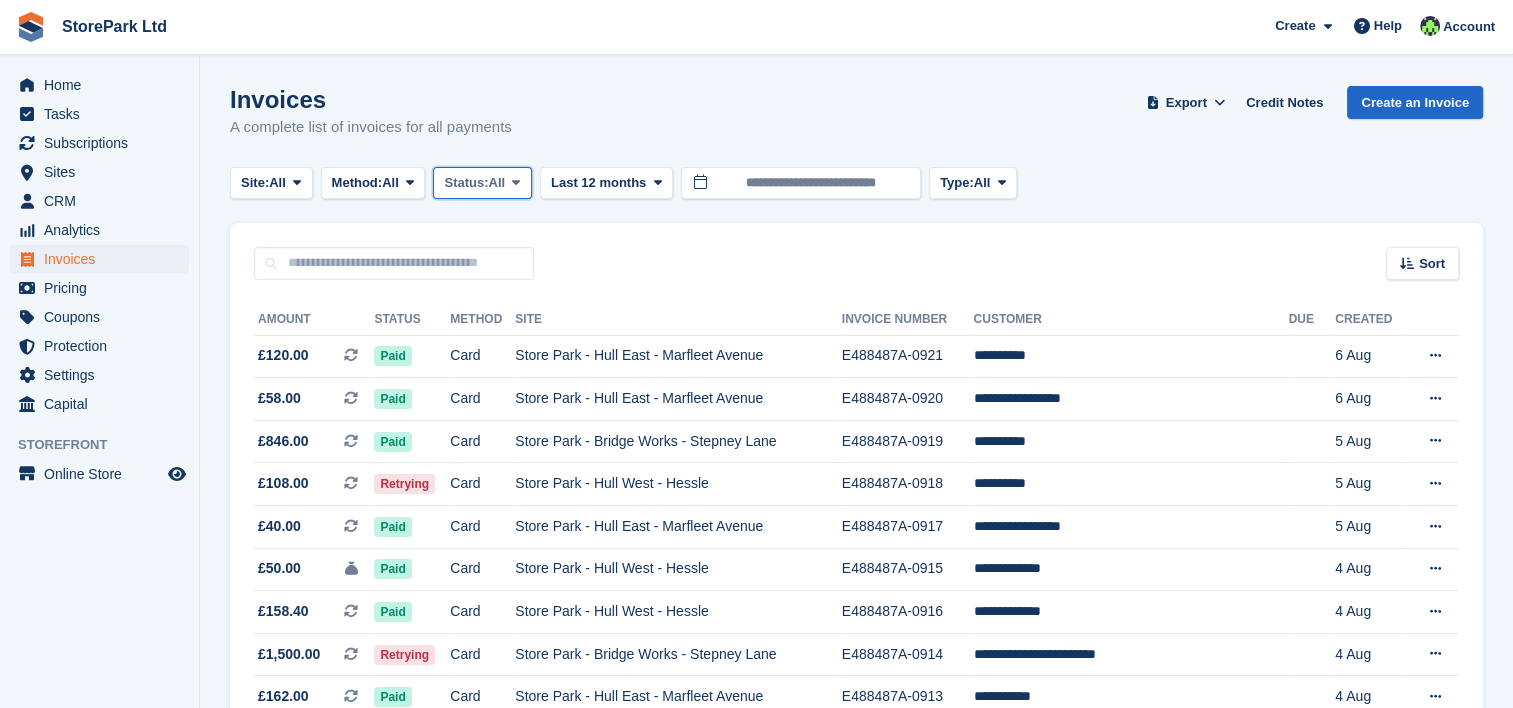 click on "Status:
All" at bounding box center (482, 183) 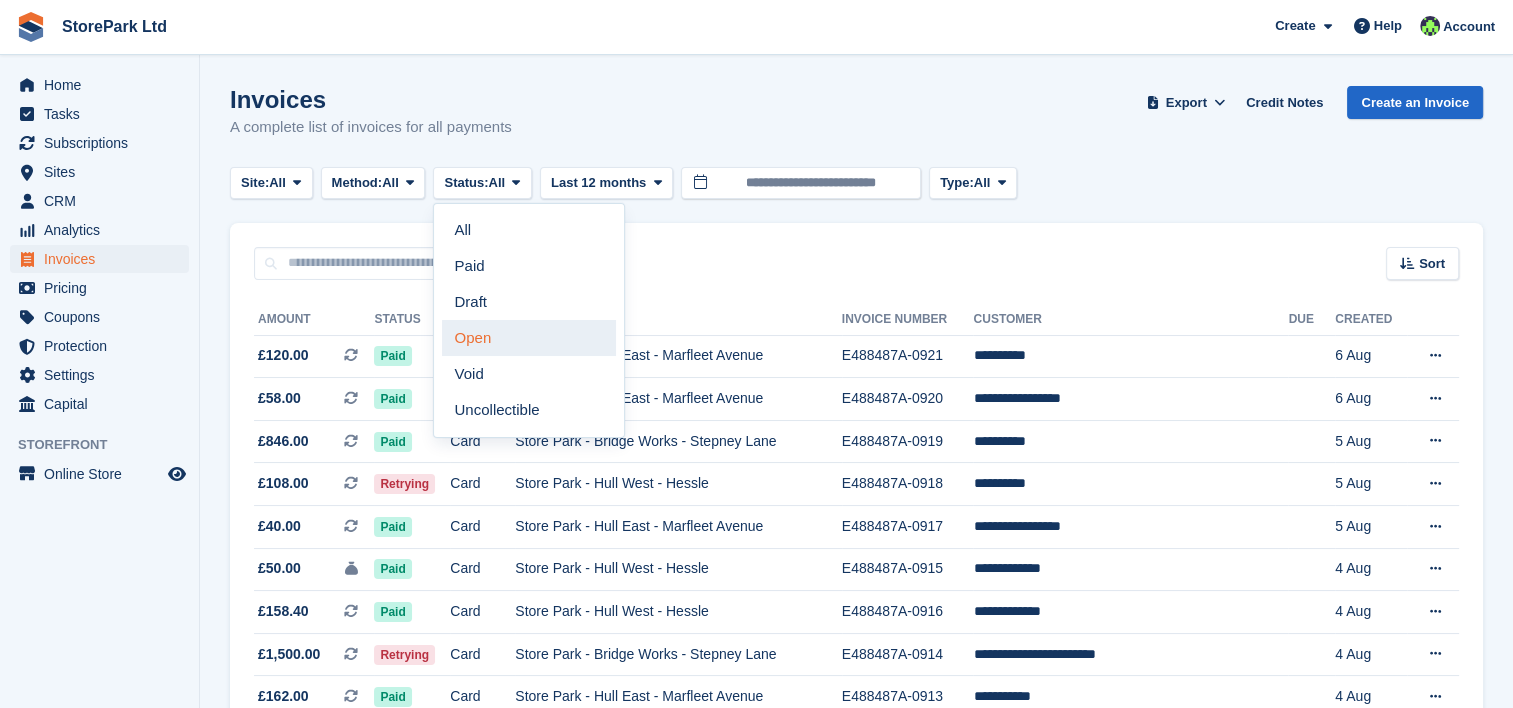 click on "Open" at bounding box center [529, 338] 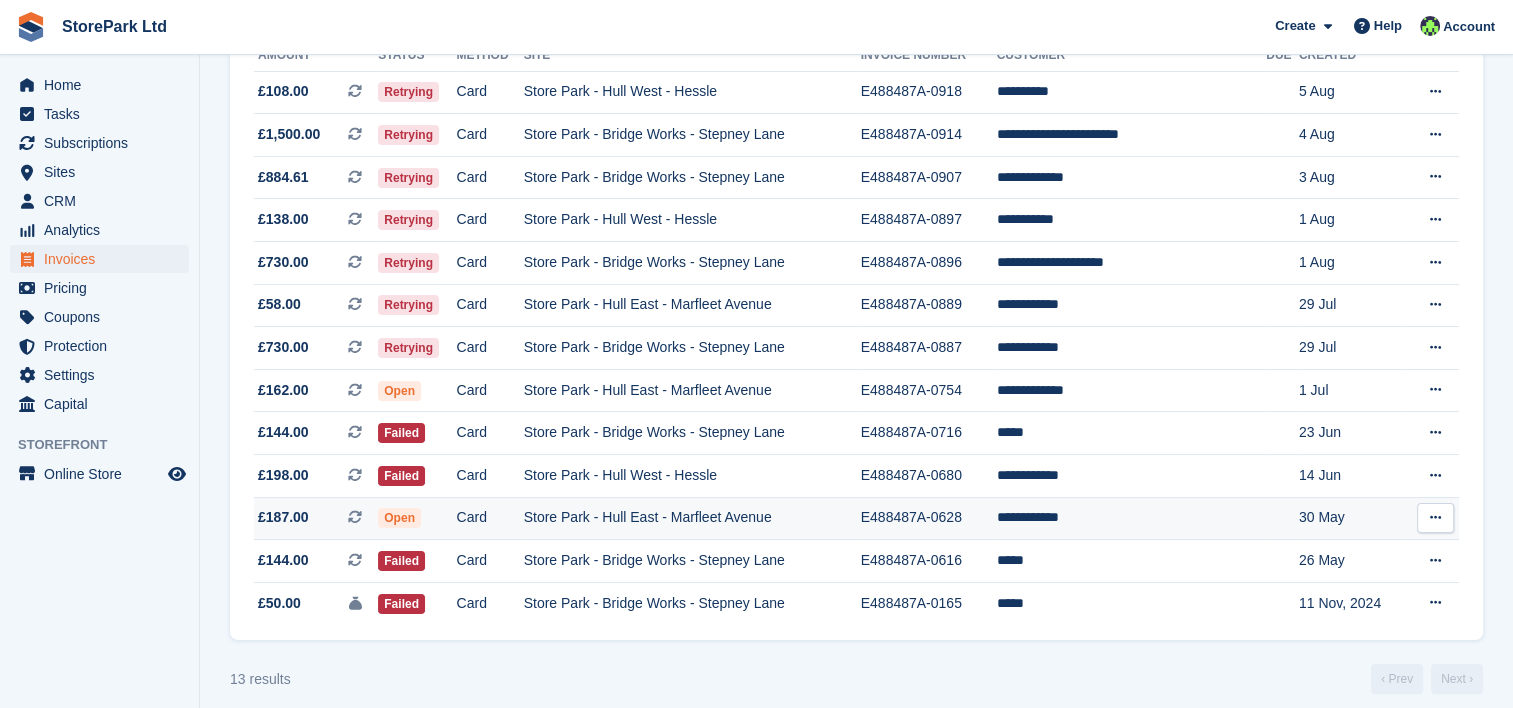 scroll, scrollTop: 267, scrollLeft: 0, axis: vertical 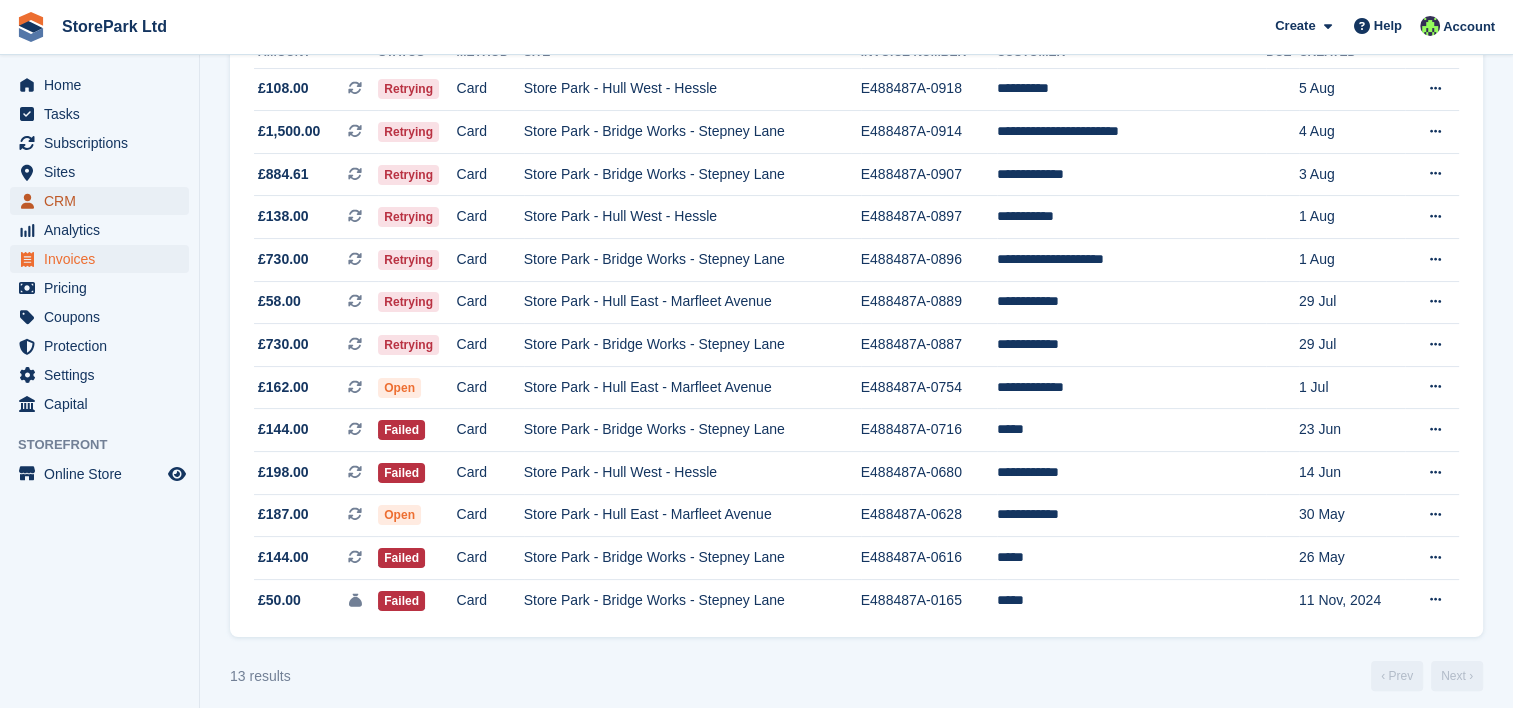 click on "CRM" at bounding box center (104, 201) 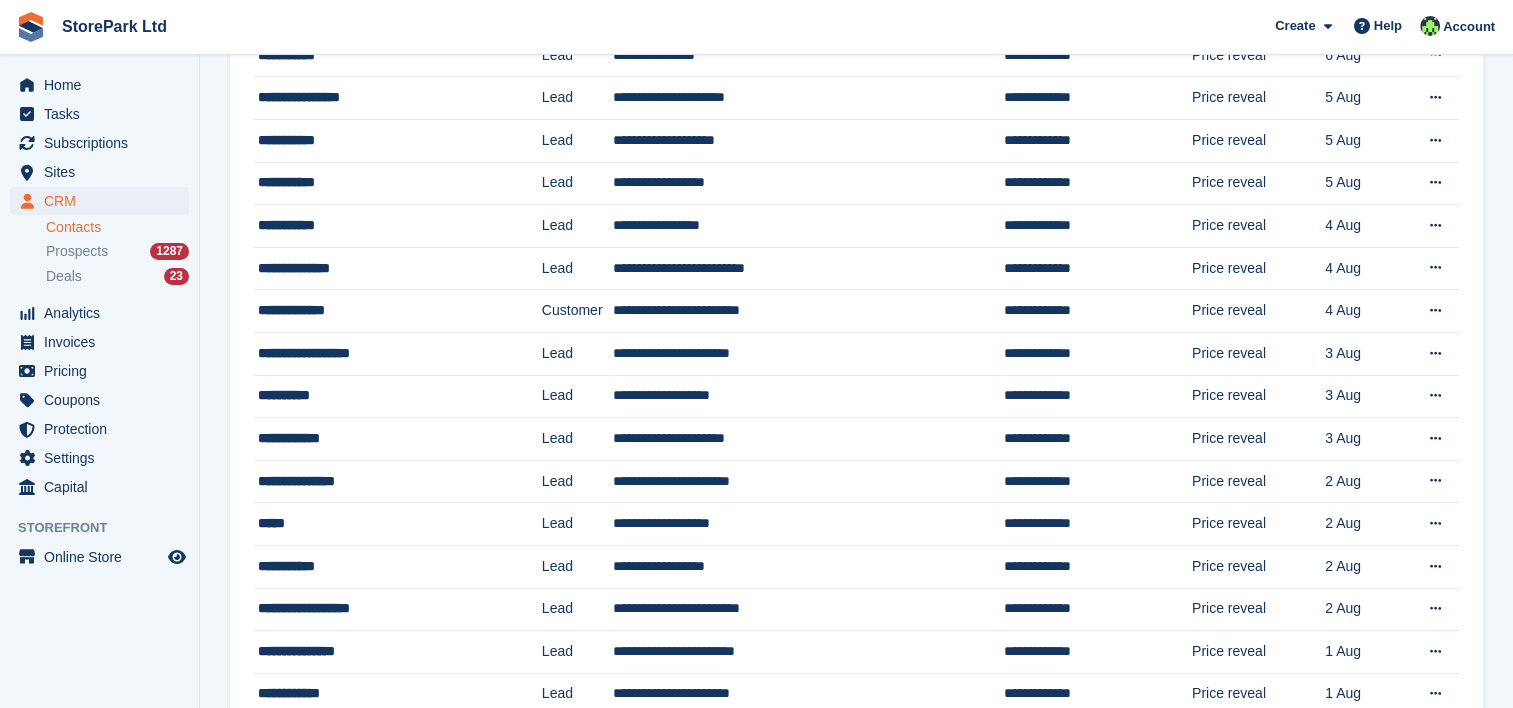 scroll, scrollTop: 0, scrollLeft: 0, axis: both 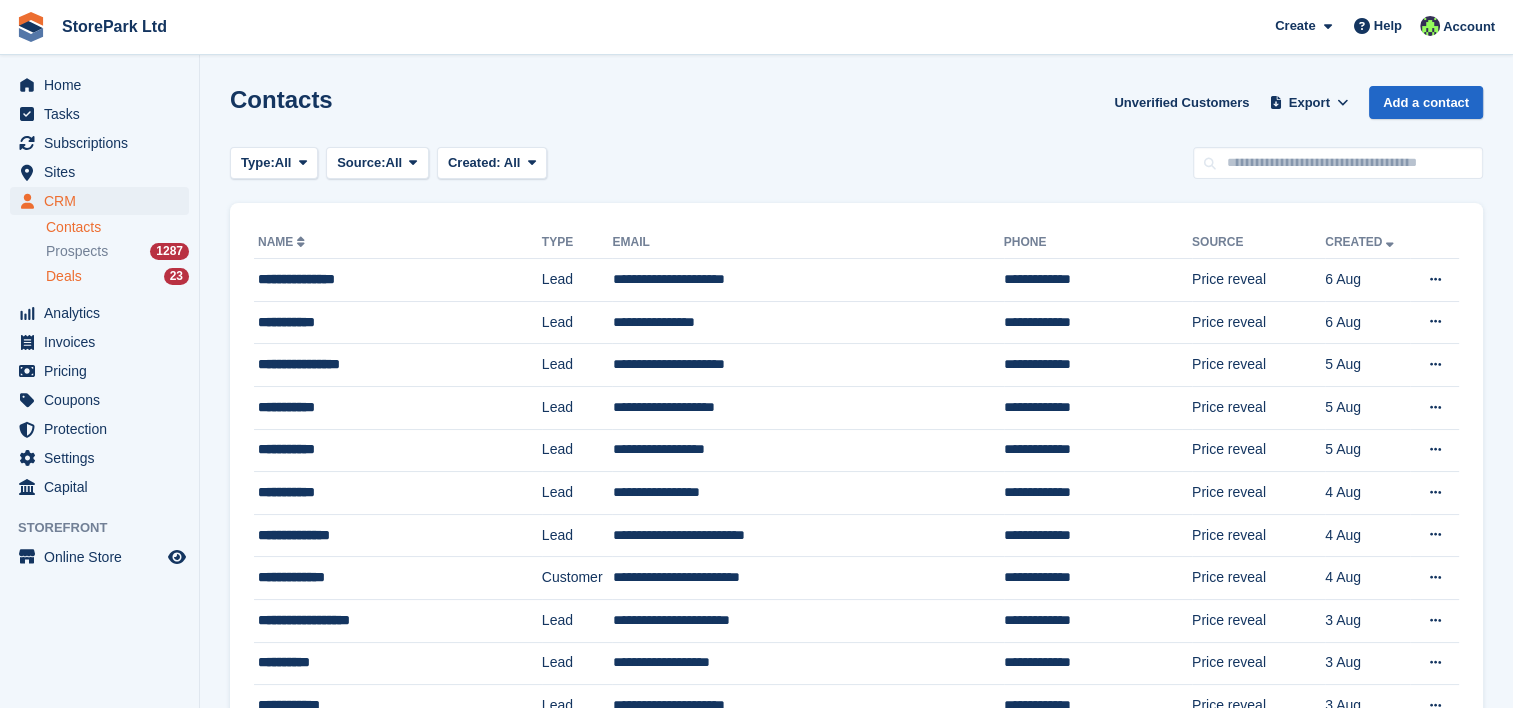 click on "Deals
23" at bounding box center (117, 276) 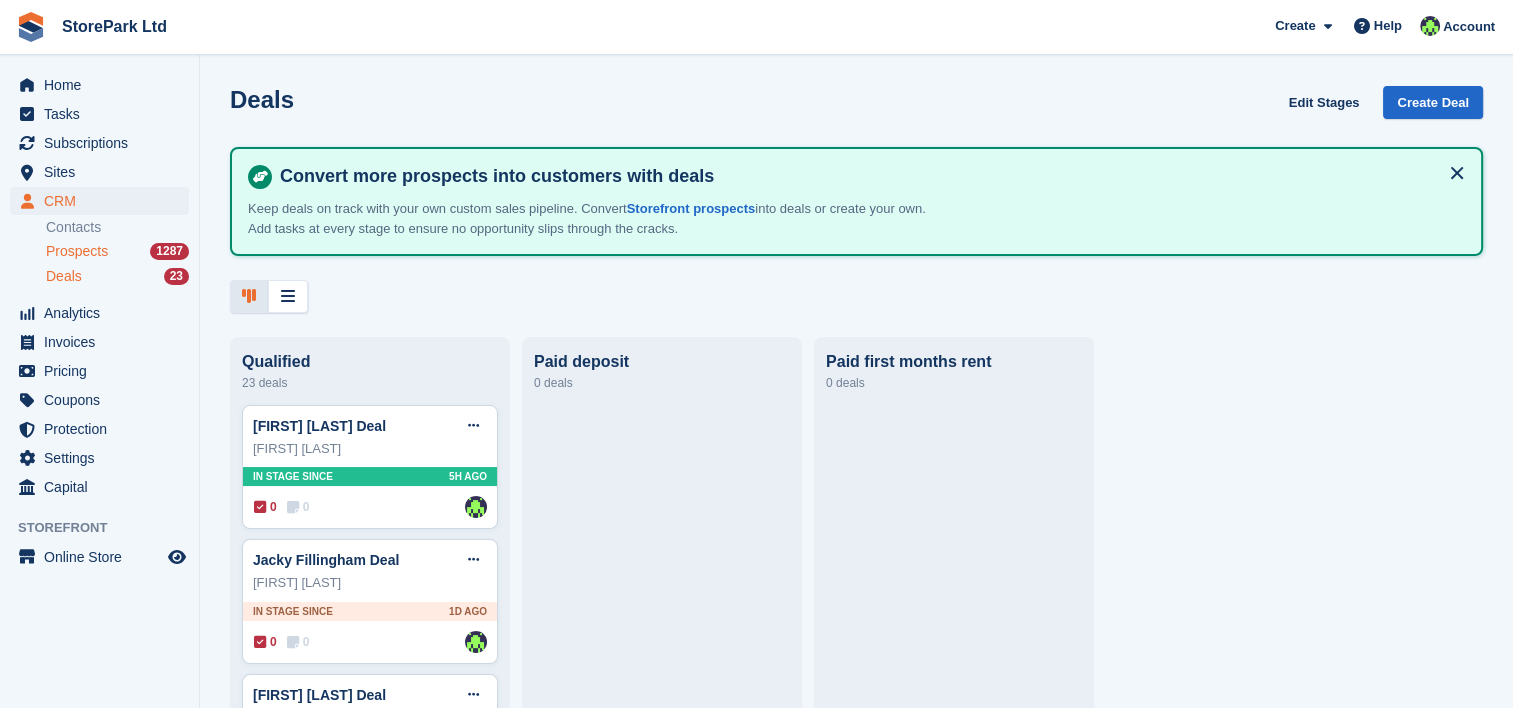 click on "Prospects" at bounding box center (77, 251) 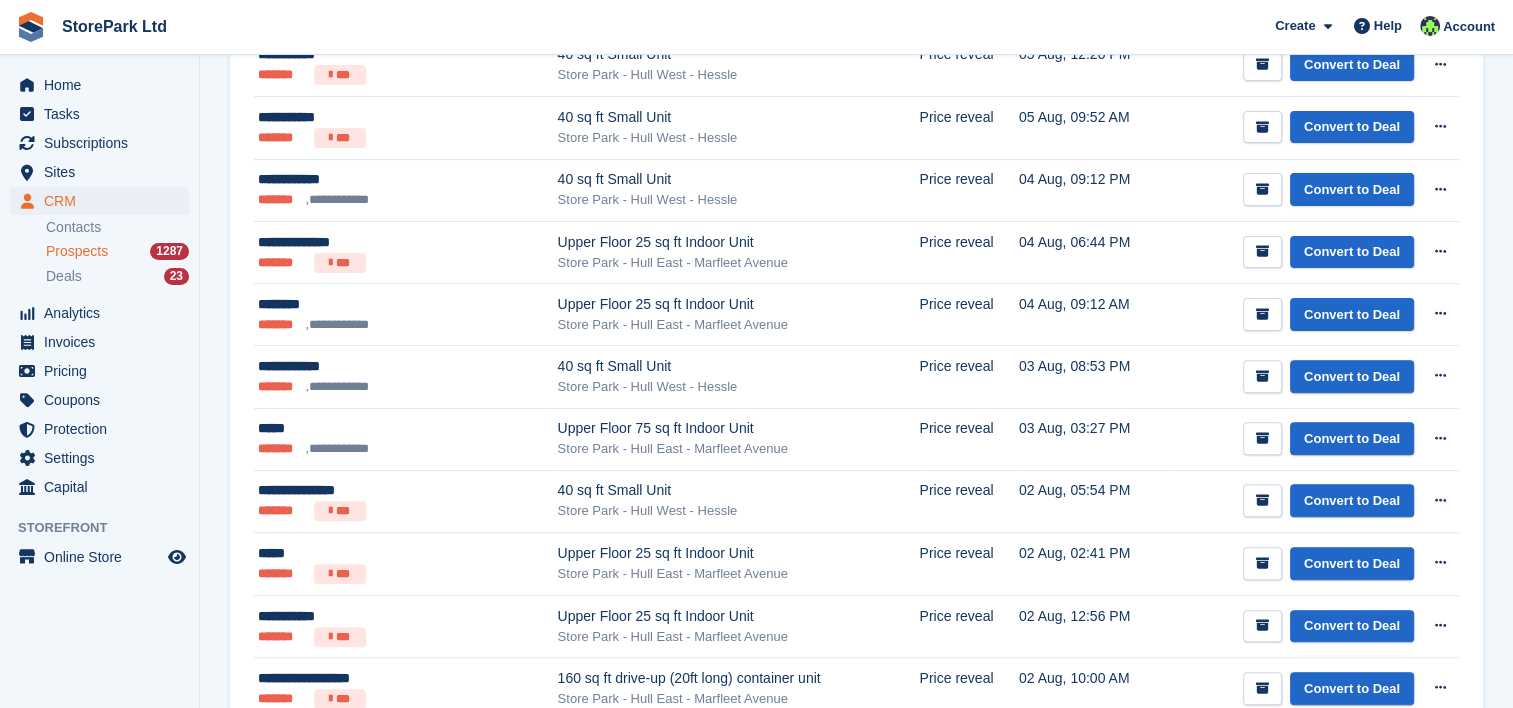 scroll, scrollTop: 600, scrollLeft: 0, axis: vertical 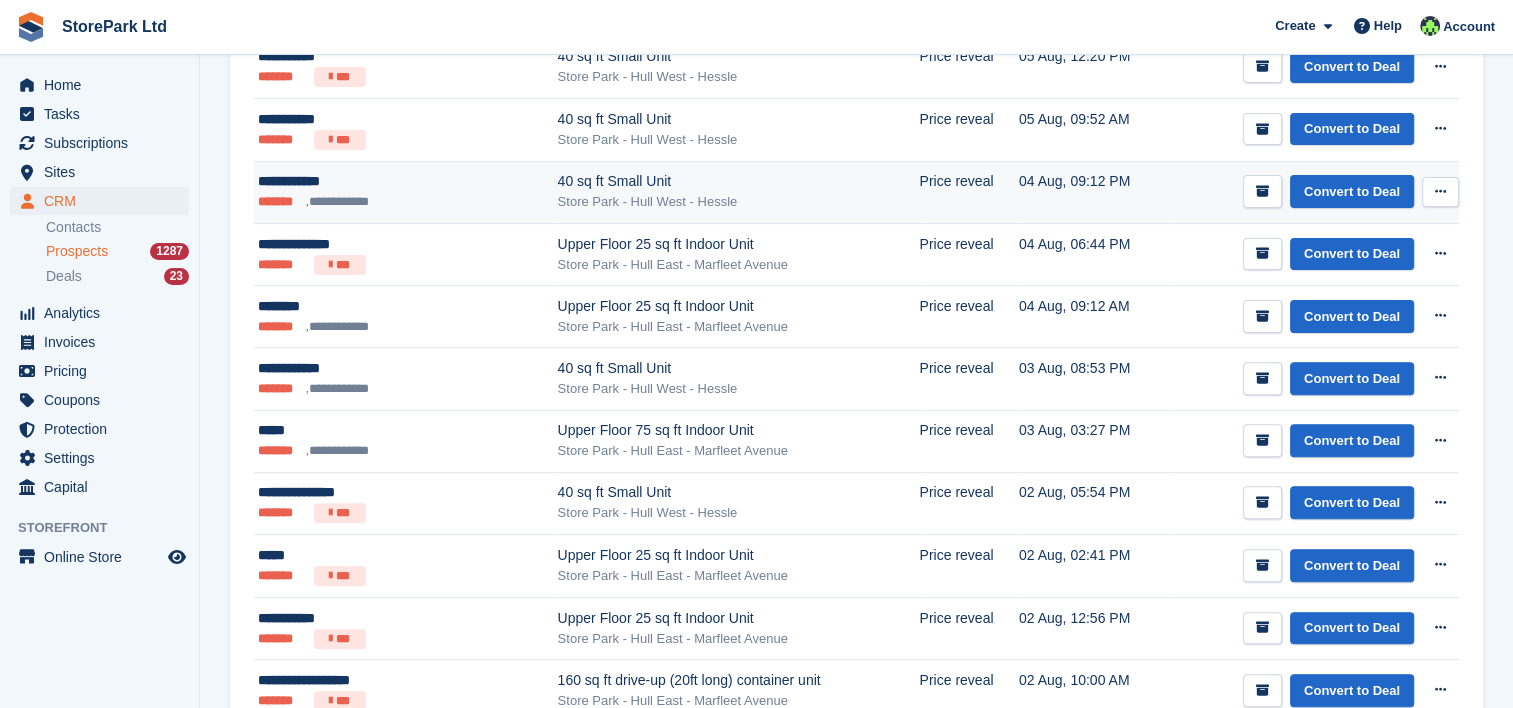 click at bounding box center (1440, 191) 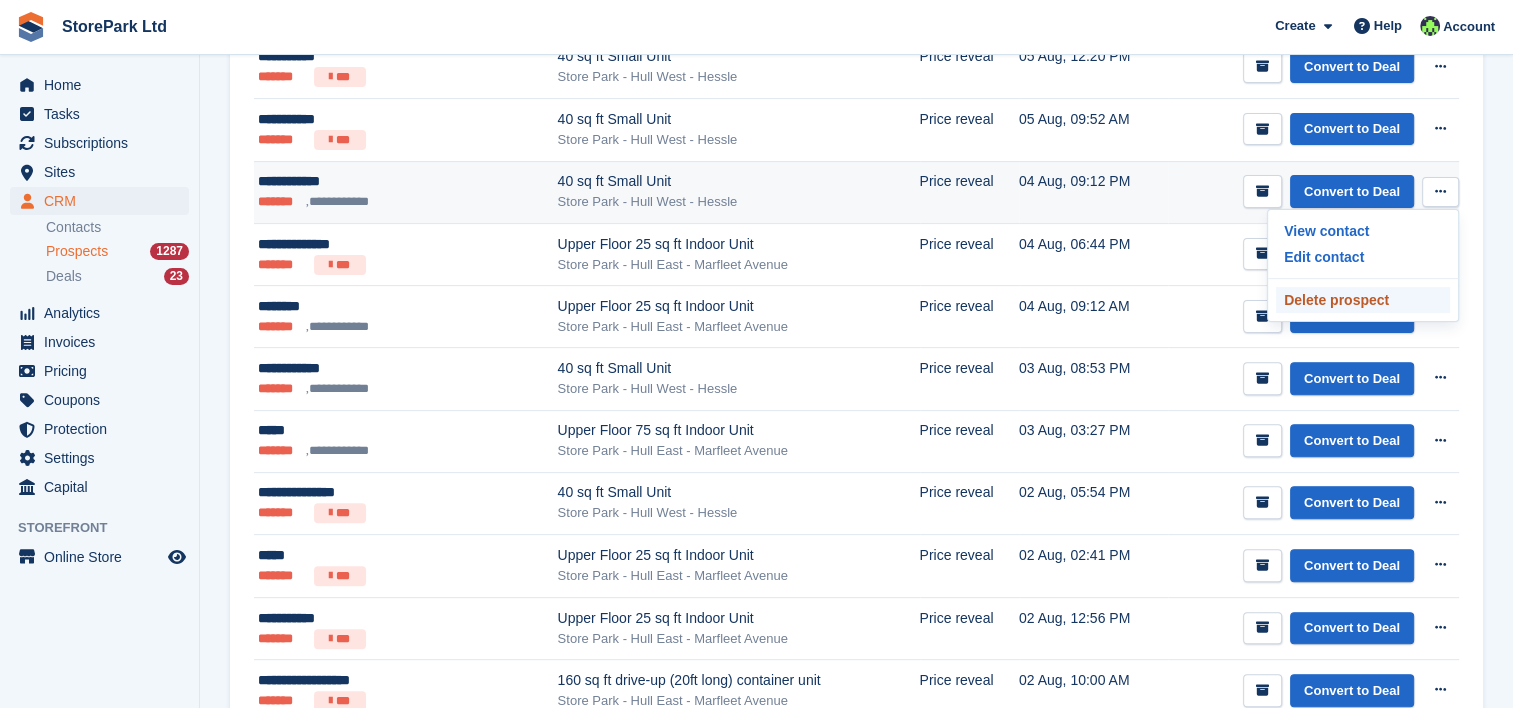 click on "Delete prospect" at bounding box center [1363, 300] 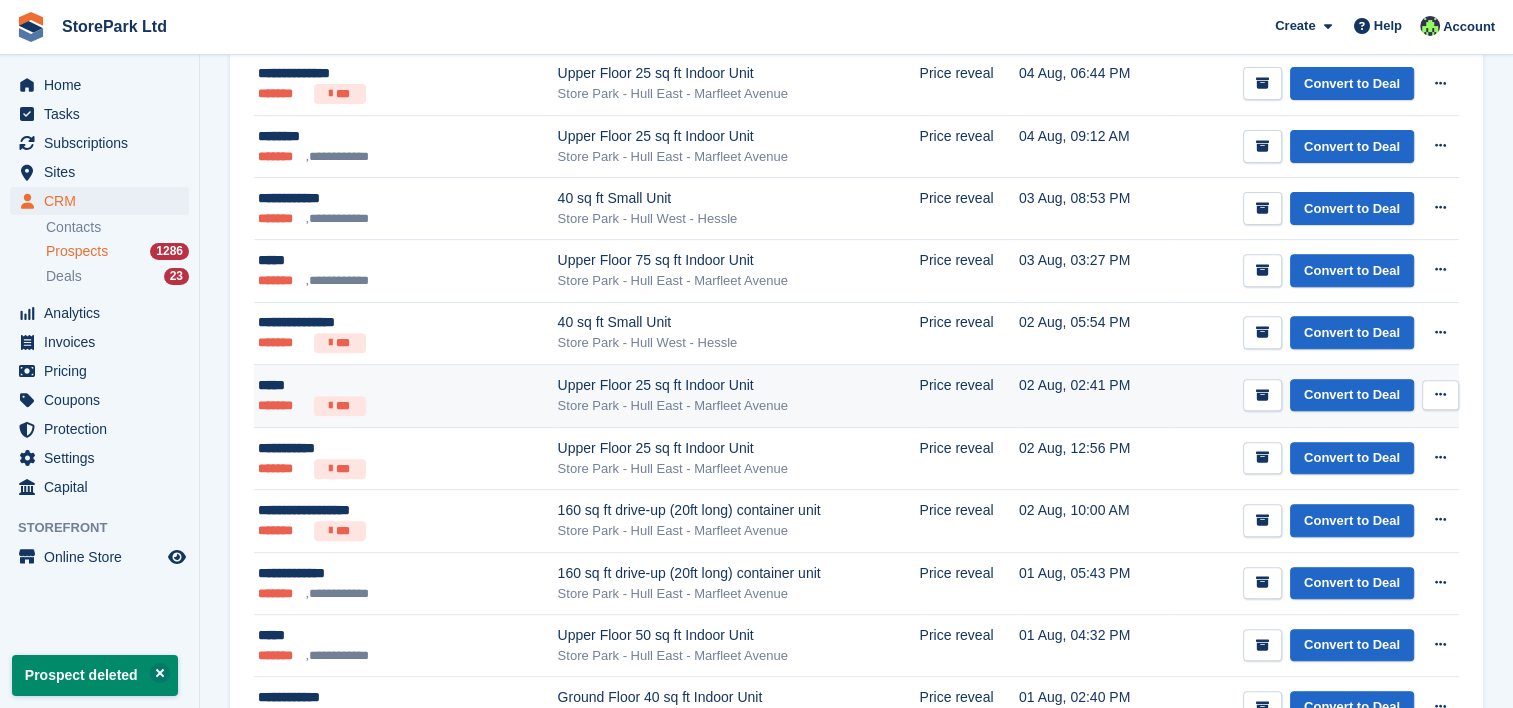 scroll, scrollTop: 908, scrollLeft: 0, axis: vertical 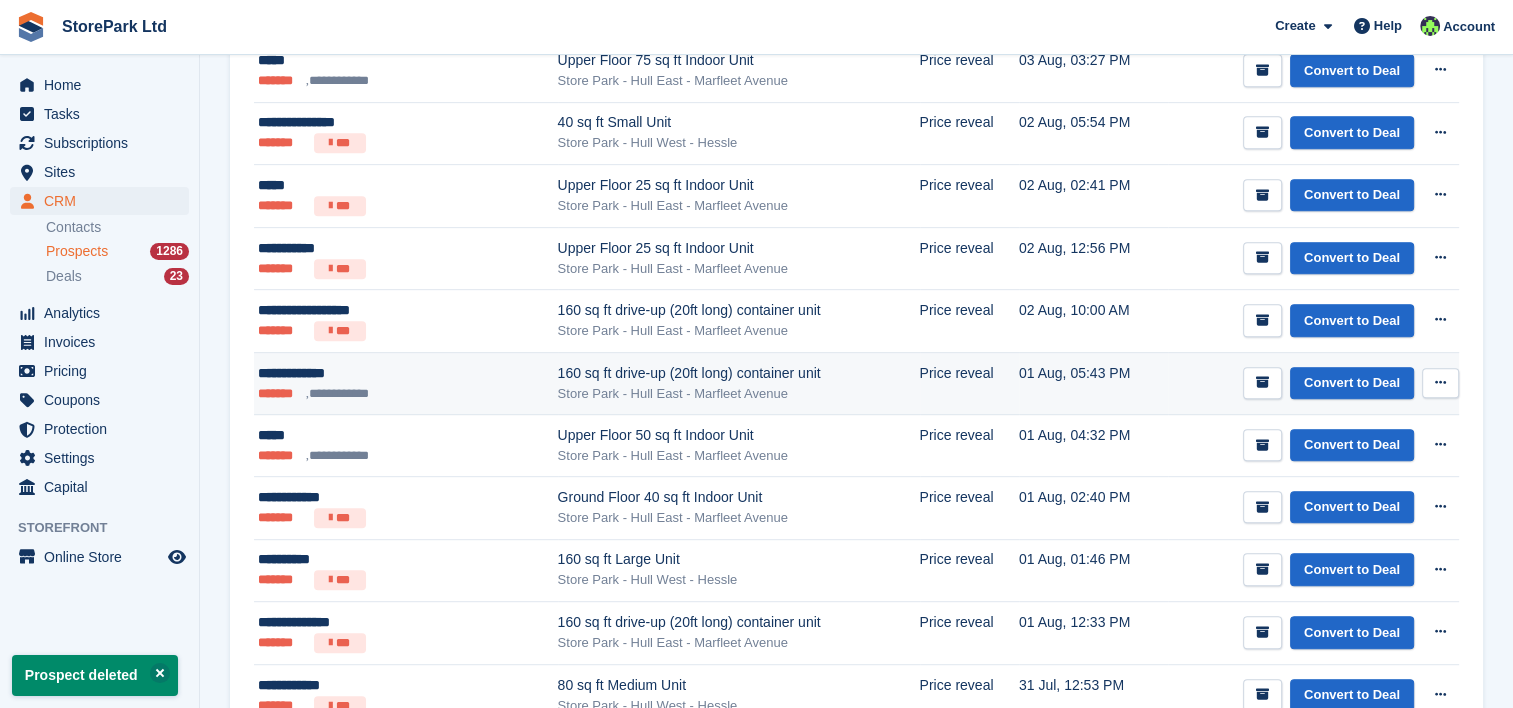 click on "Store Park - Hull East - Marfleet Avenue" at bounding box center (739, 394) 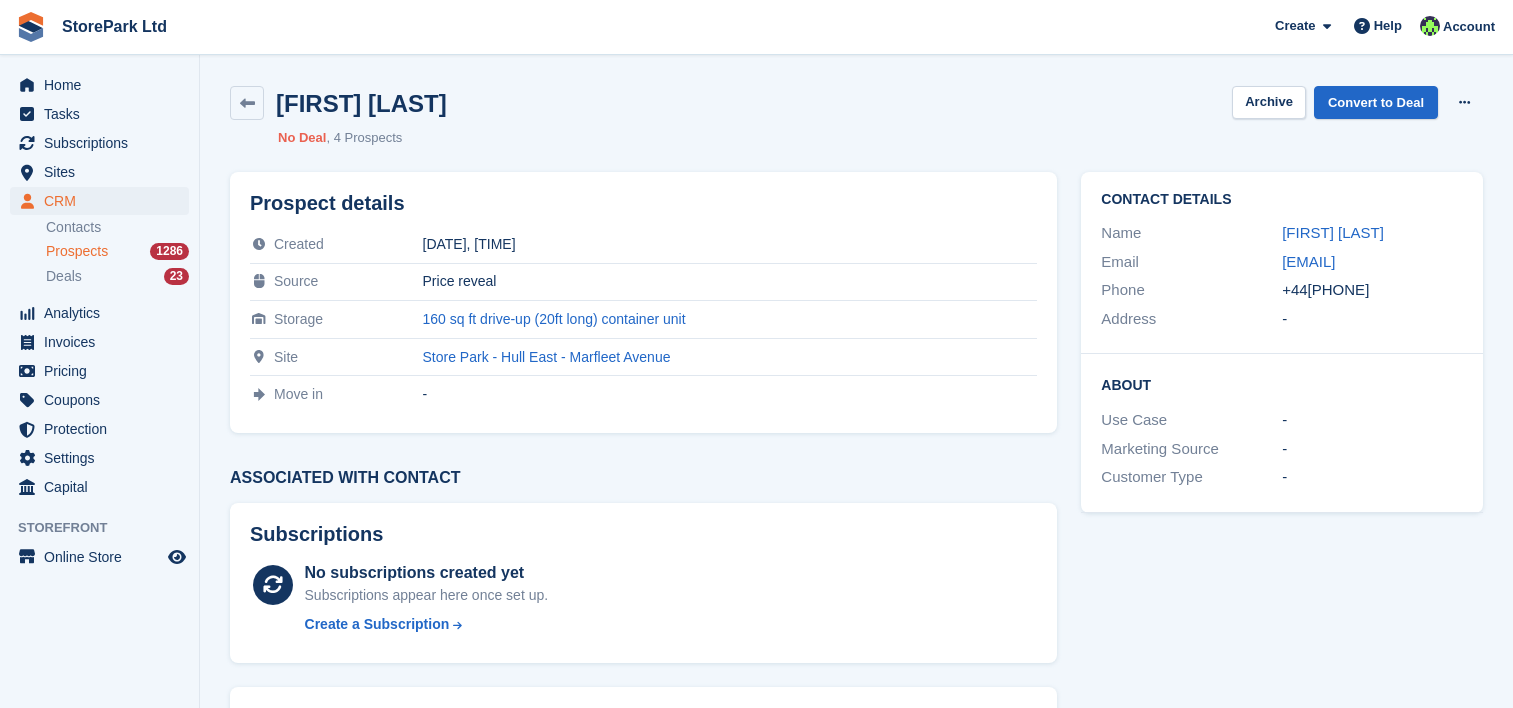 scroll, scrollTop: 0, scrollLeft: 0, axis: both 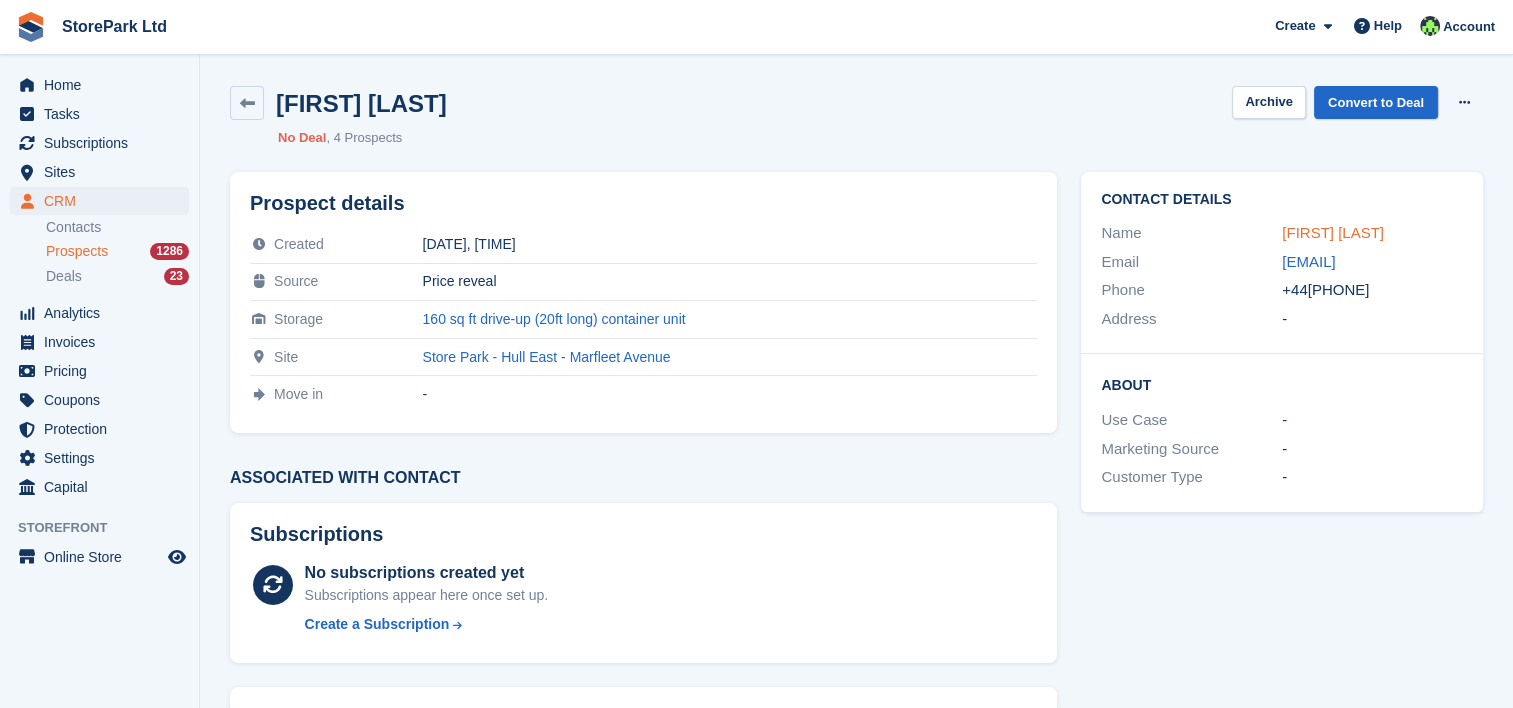 click on "Katie Beckett" at bounding box center (1333, 232) 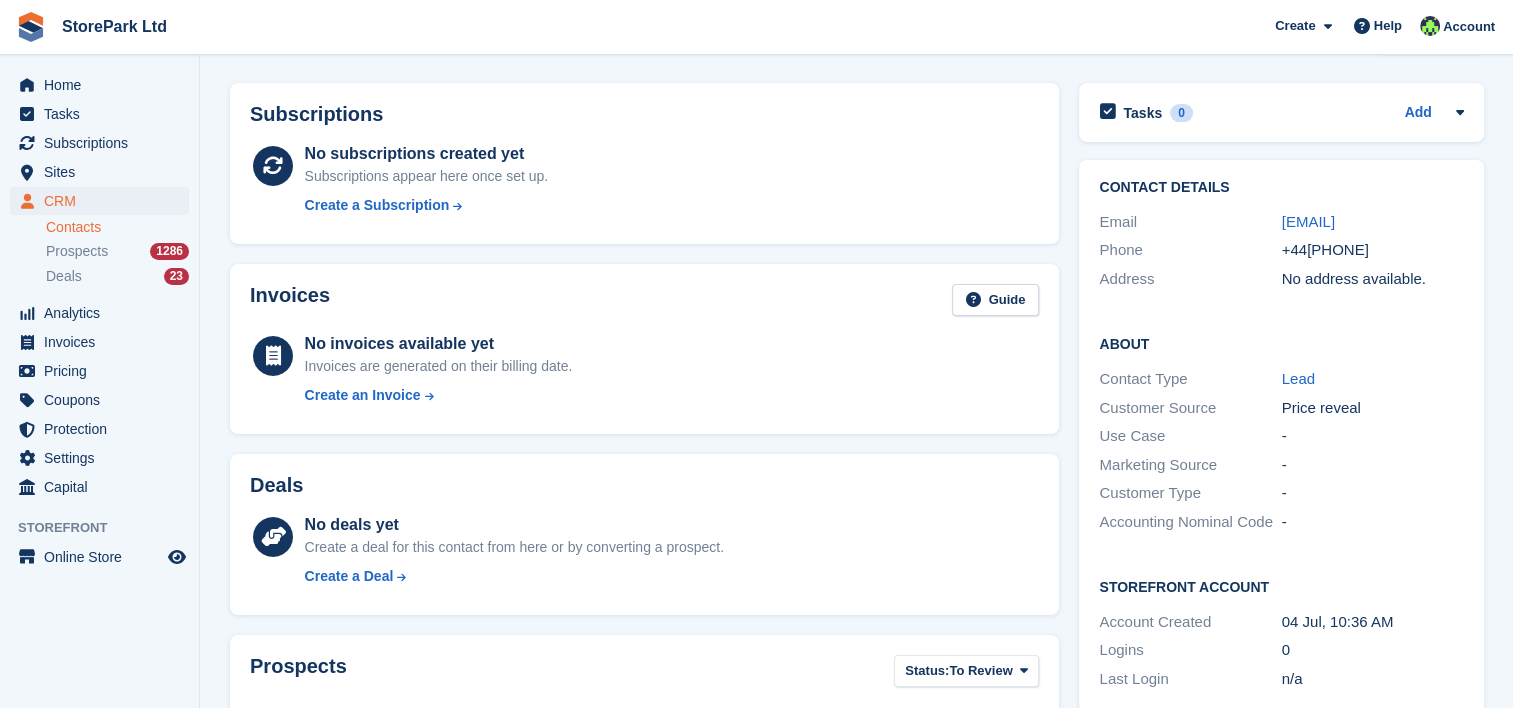 scroll, scrollTop: 0, scrollLeft: 0, axis: both 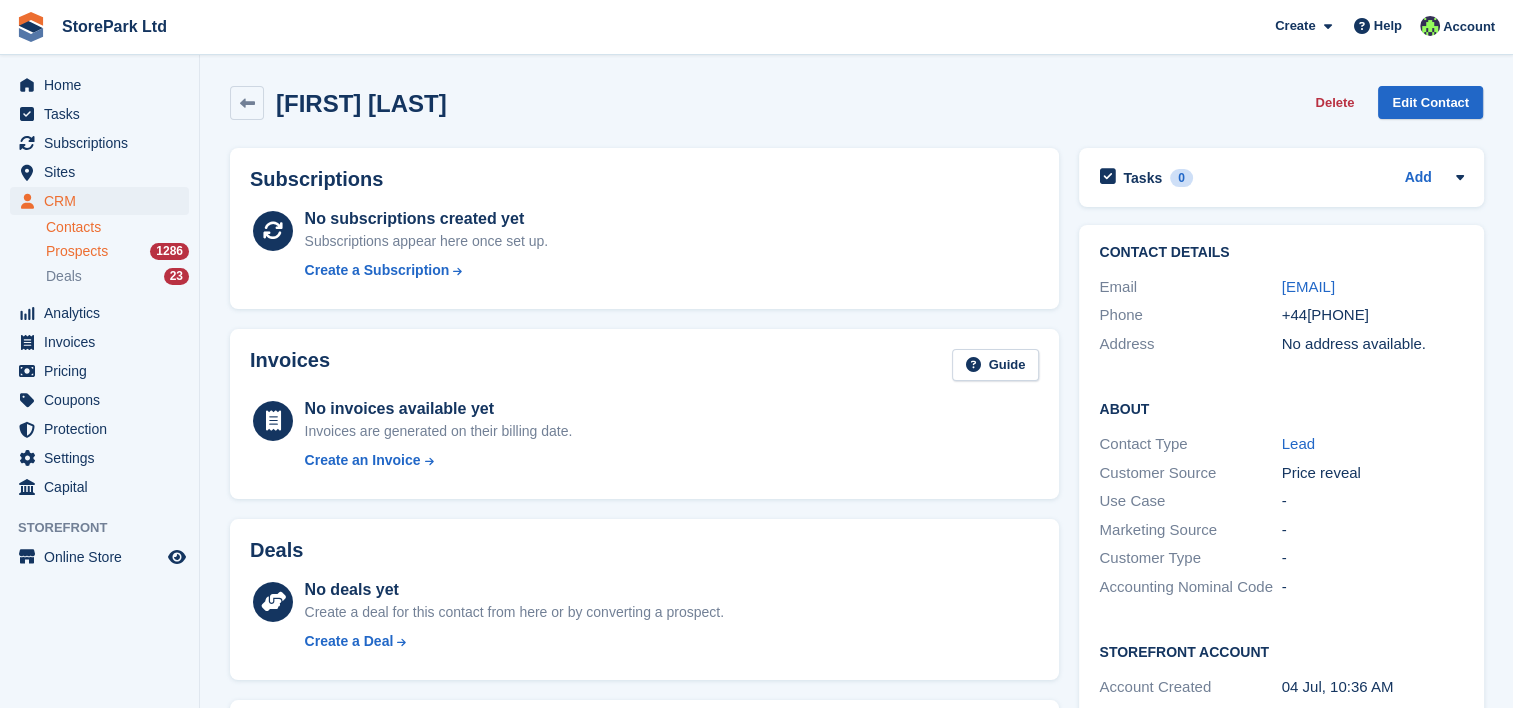 click on "Prospects" at bounding box center (77, 251) 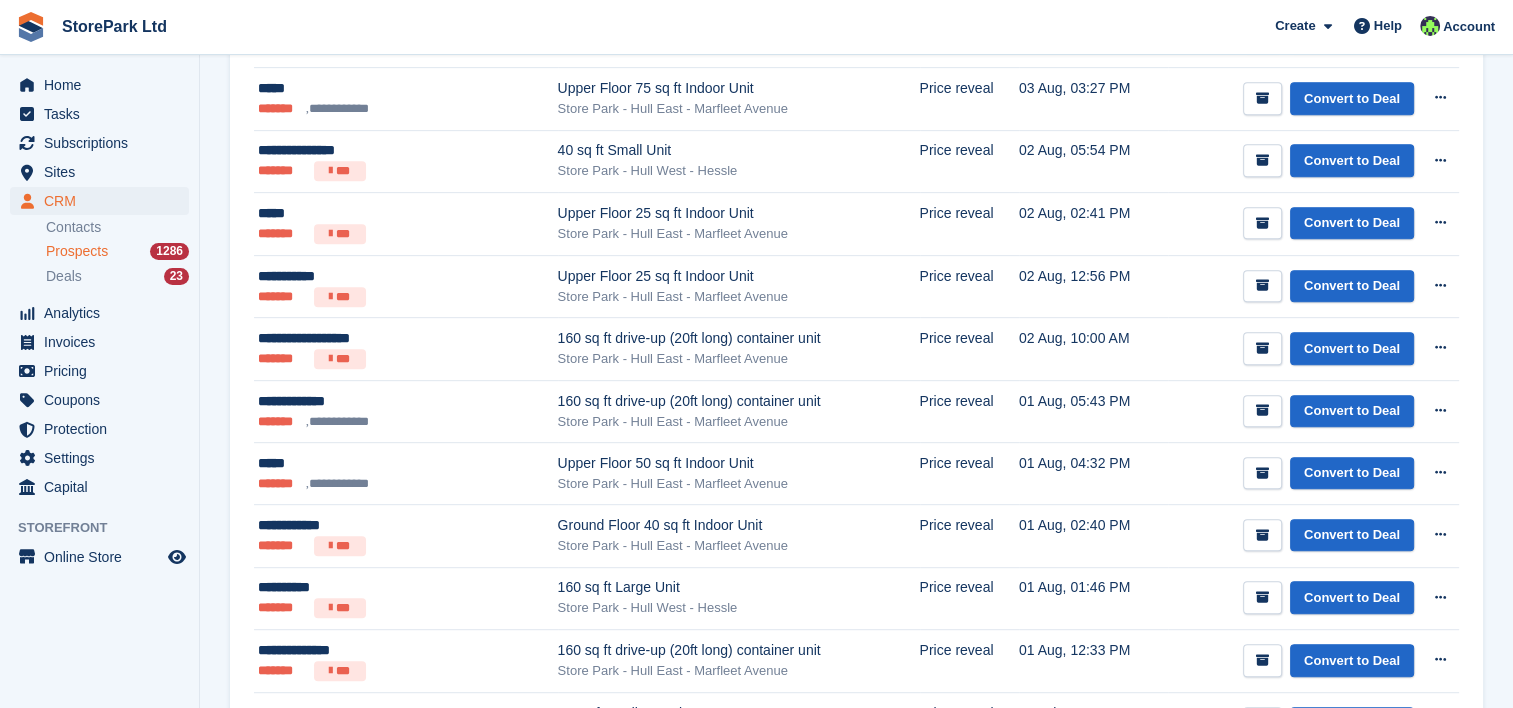 scroll, scrollTop: 882, scrollLeft: 0, axis: vertical 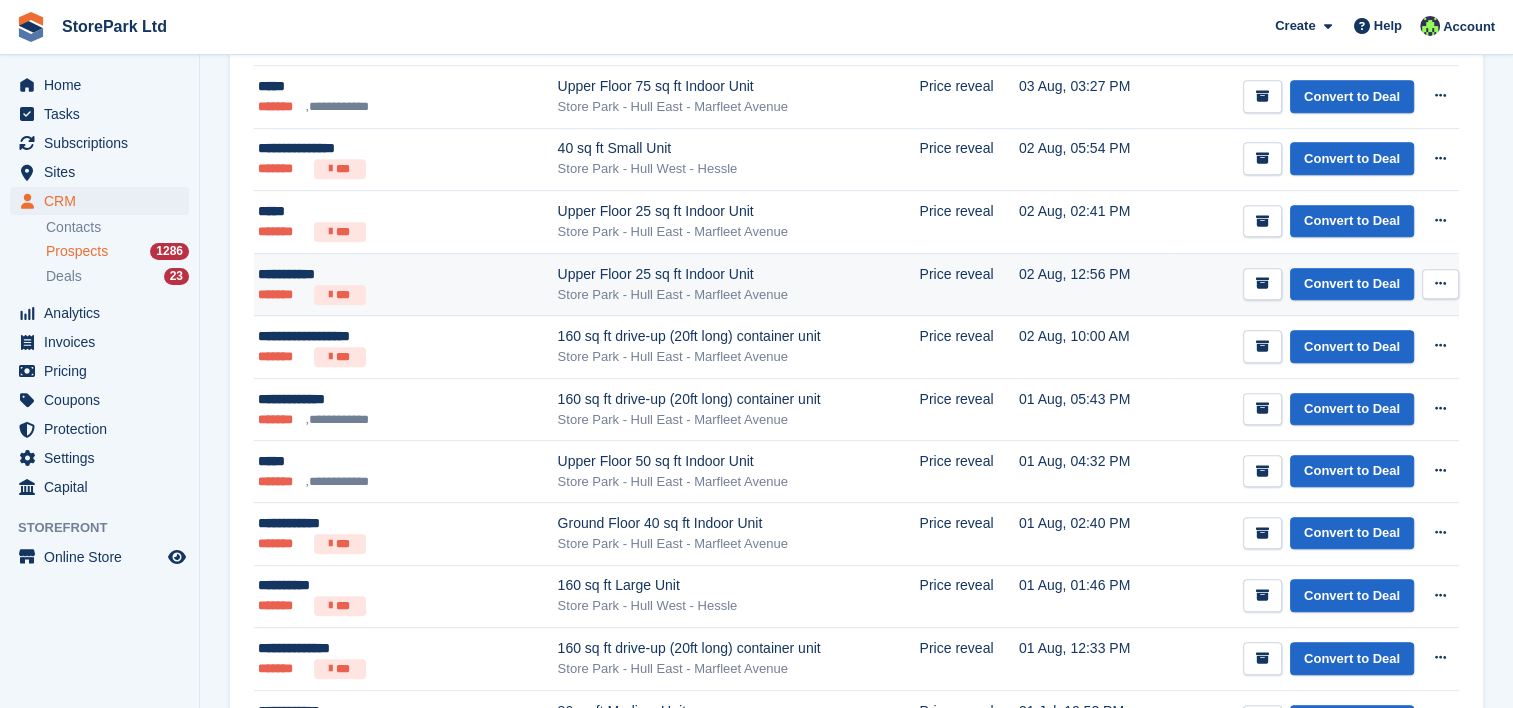 click on "Store Park - Hull East - Marfleet Avenue" at bounding box center [739, 295] 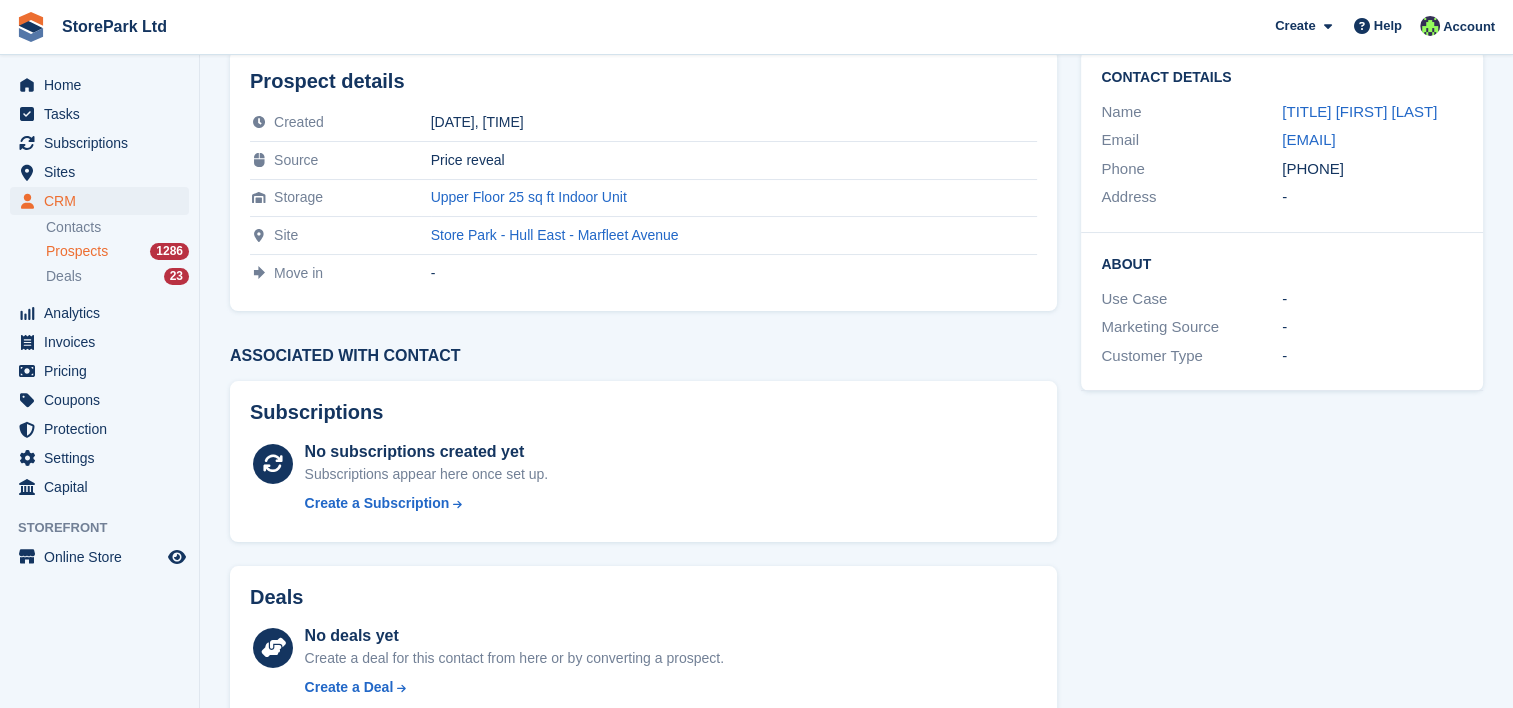 scroll, scrollTop: 92, scrollLeft: 0, axis: vertical 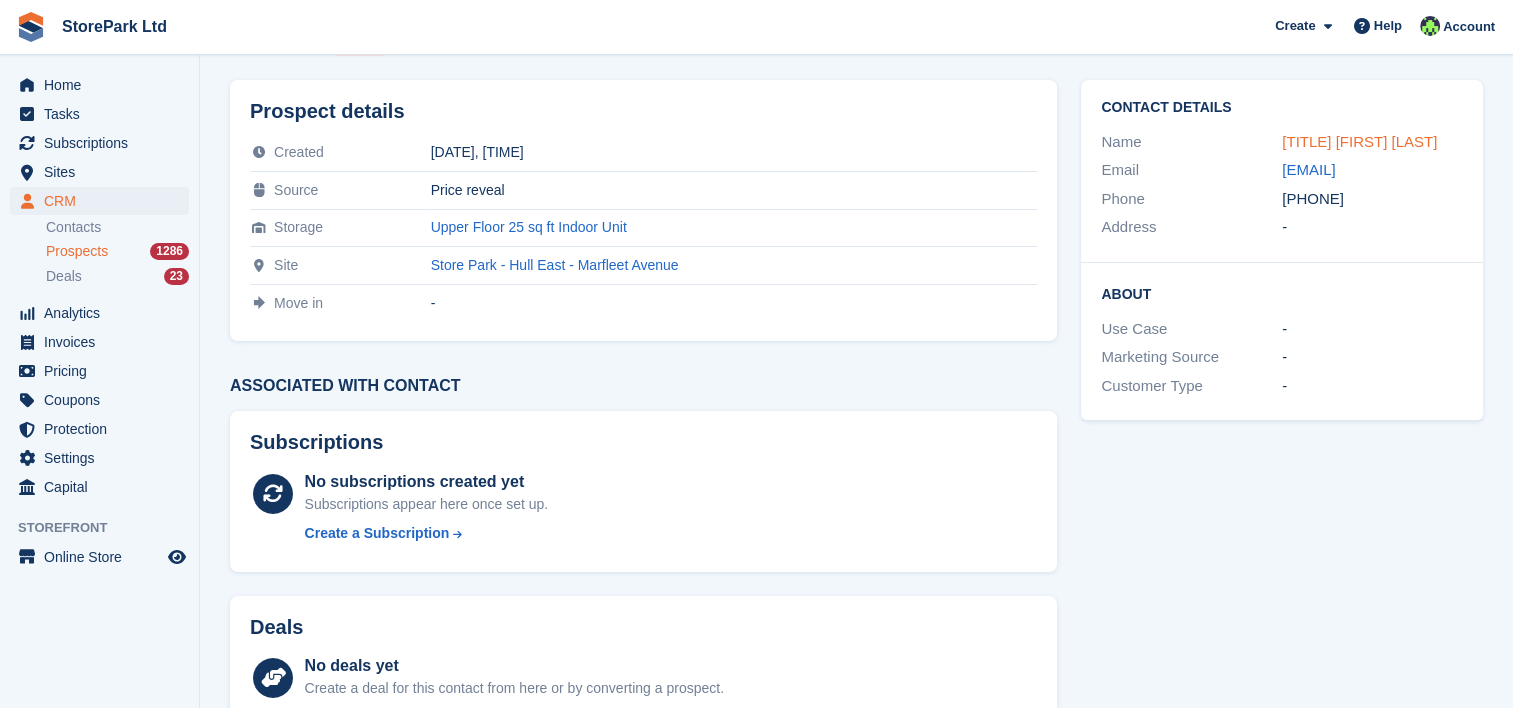 click on "MR D J HALL" at bounding box center (1359, 141) 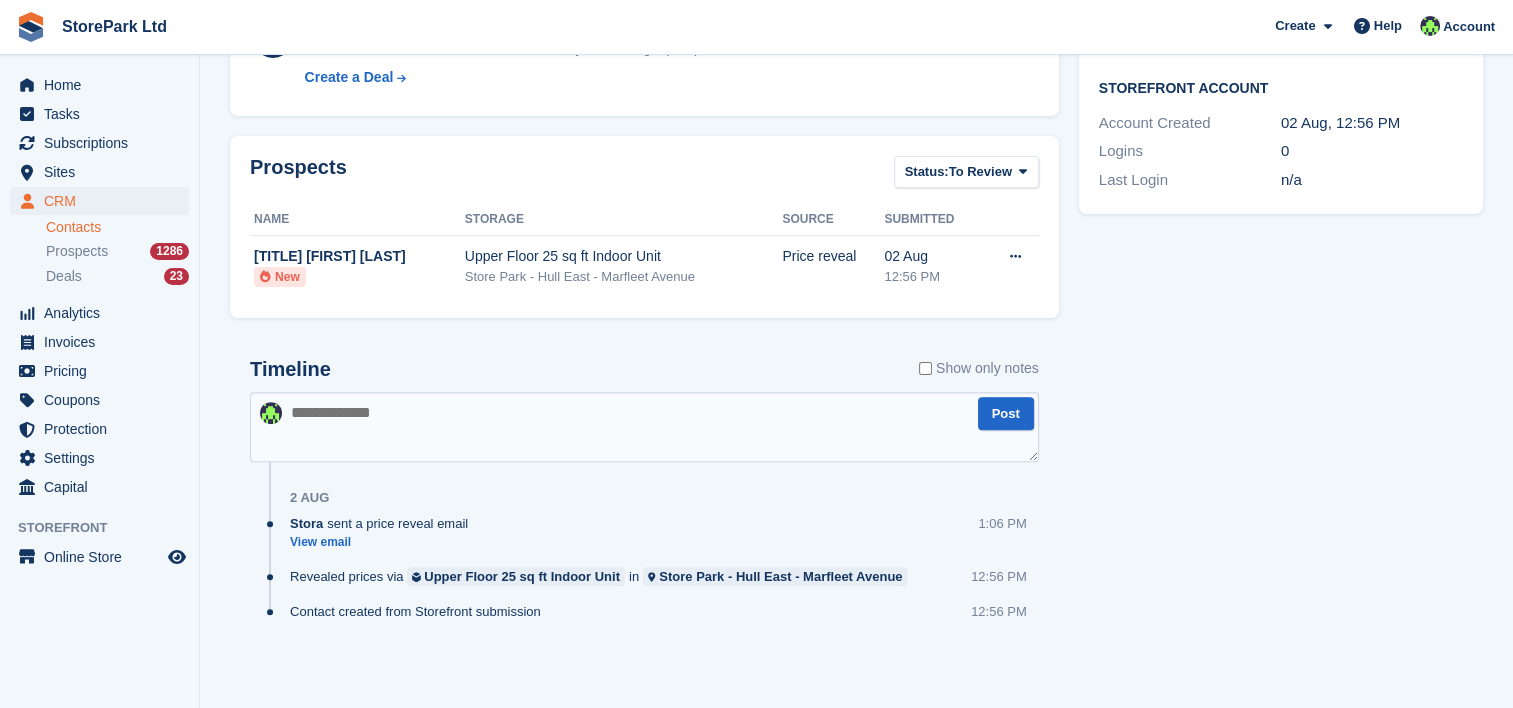 scroll, scrollTop: 0, scrollLeft: 0, axis: both 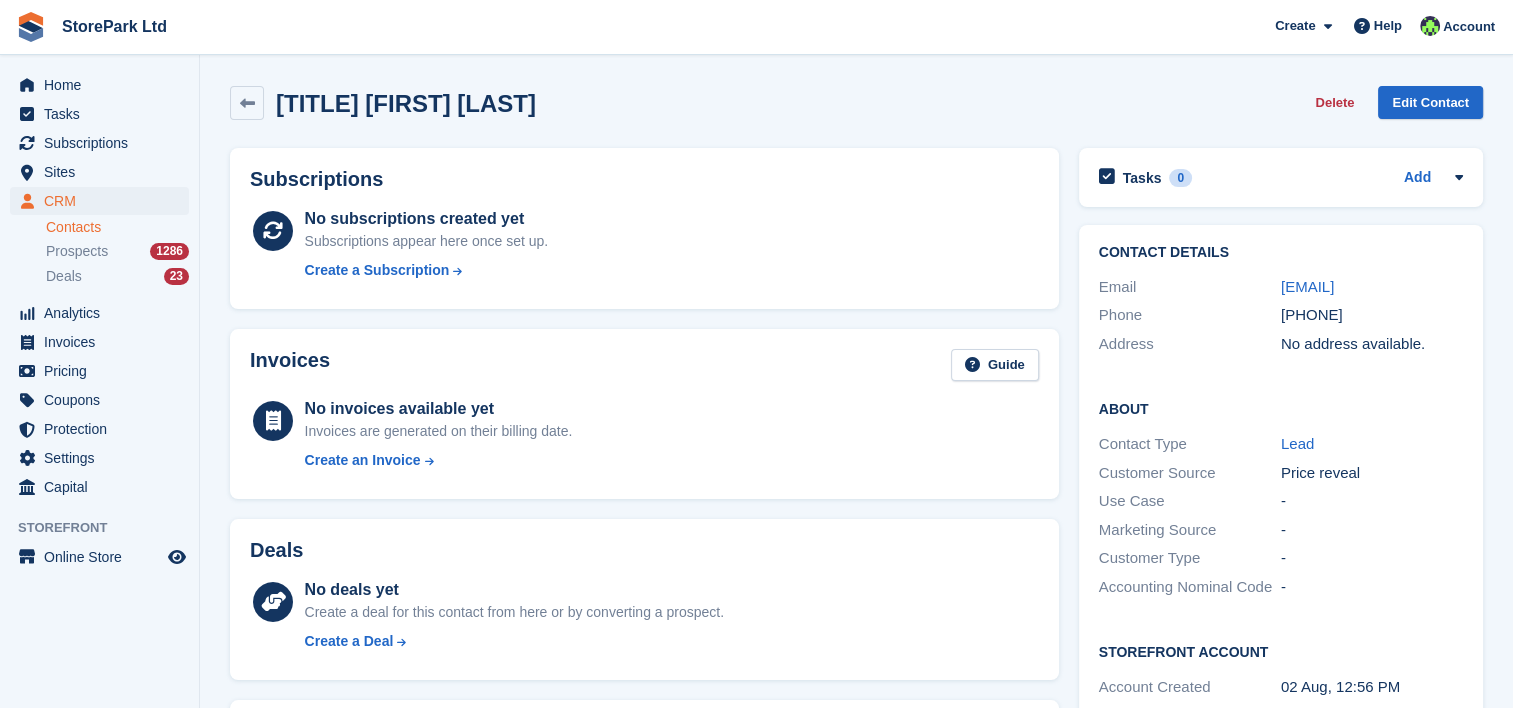 click on "MR D J HALL
Delete
Edit Contact" at bounding box center [856, 107] 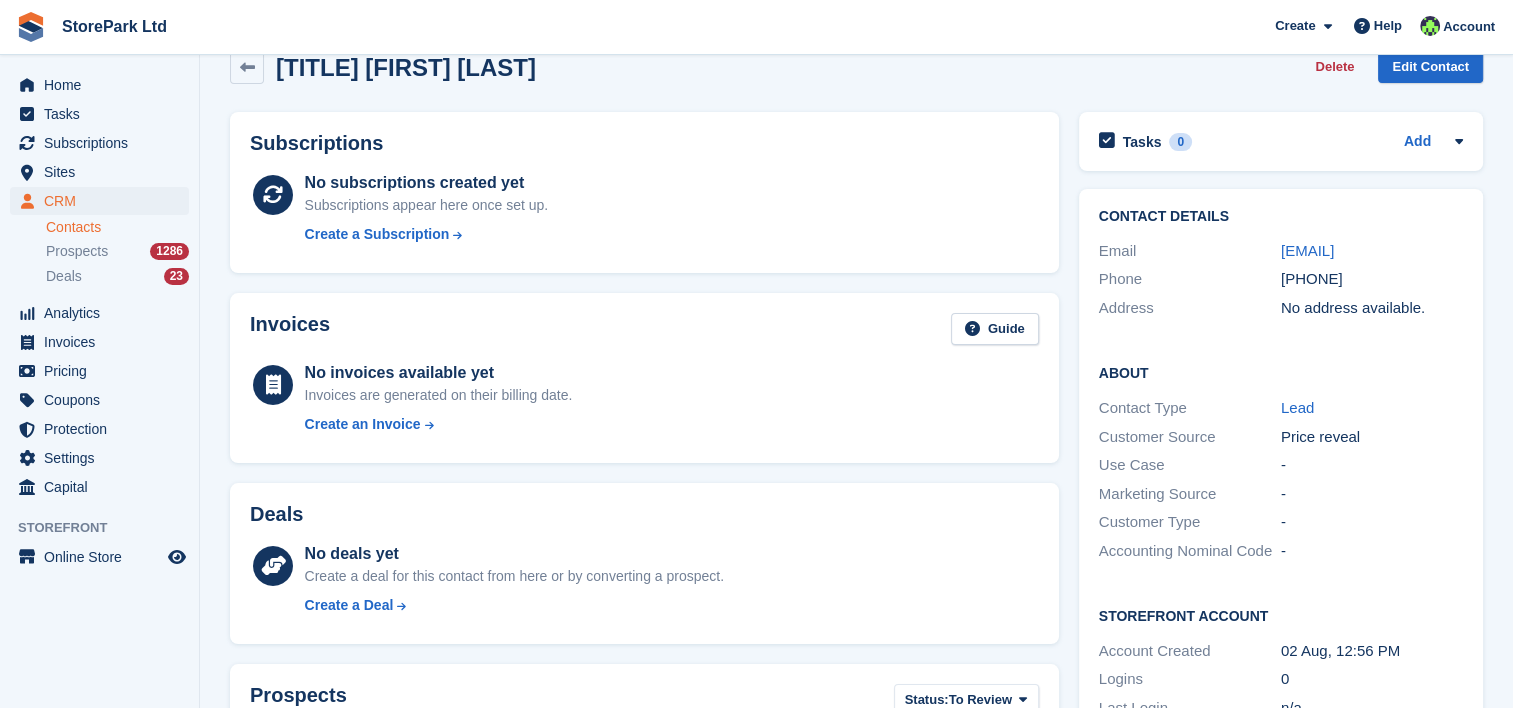 scroll, scrollTop: 0, scrollLeft: 0, axis: both 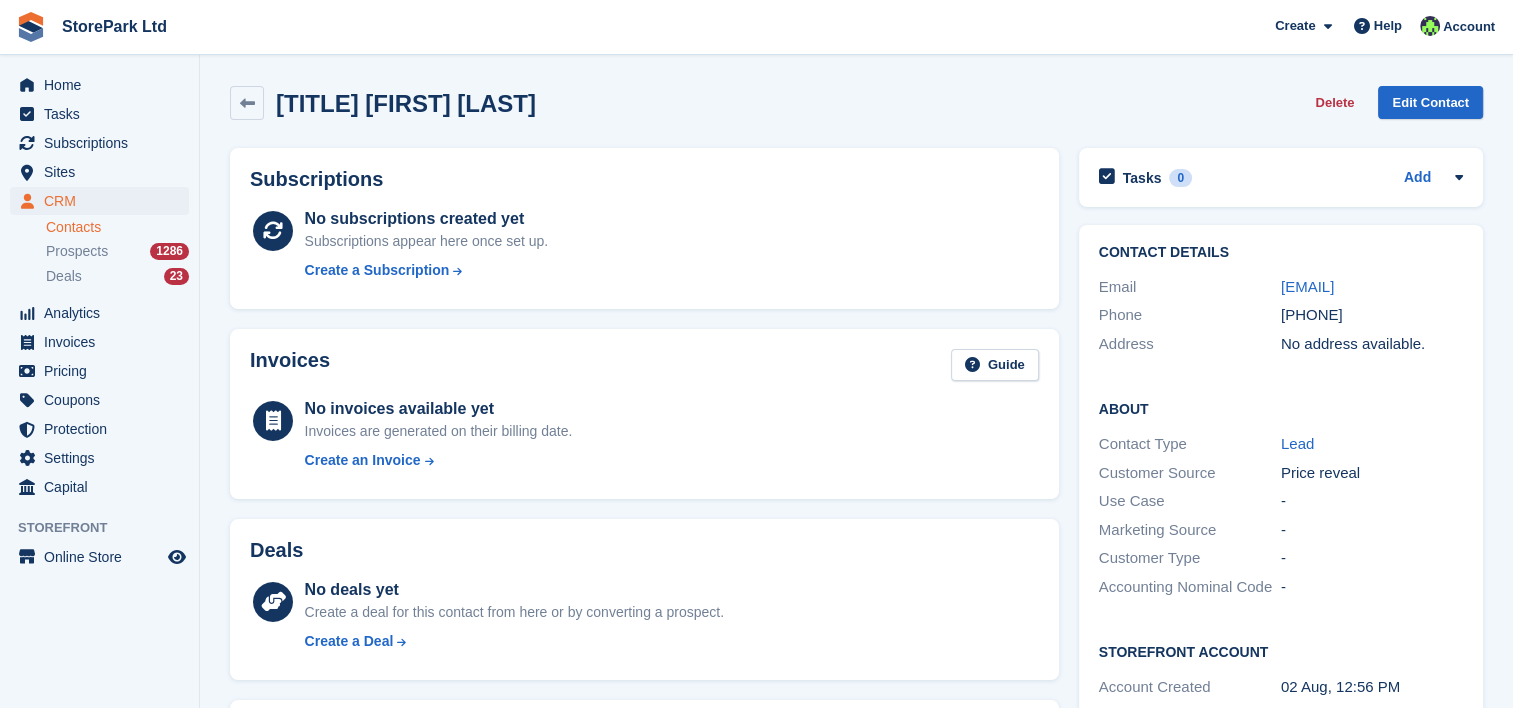 click on "MR D J HALL
Delete
Edit Contact" at bounding box center [856, 103] 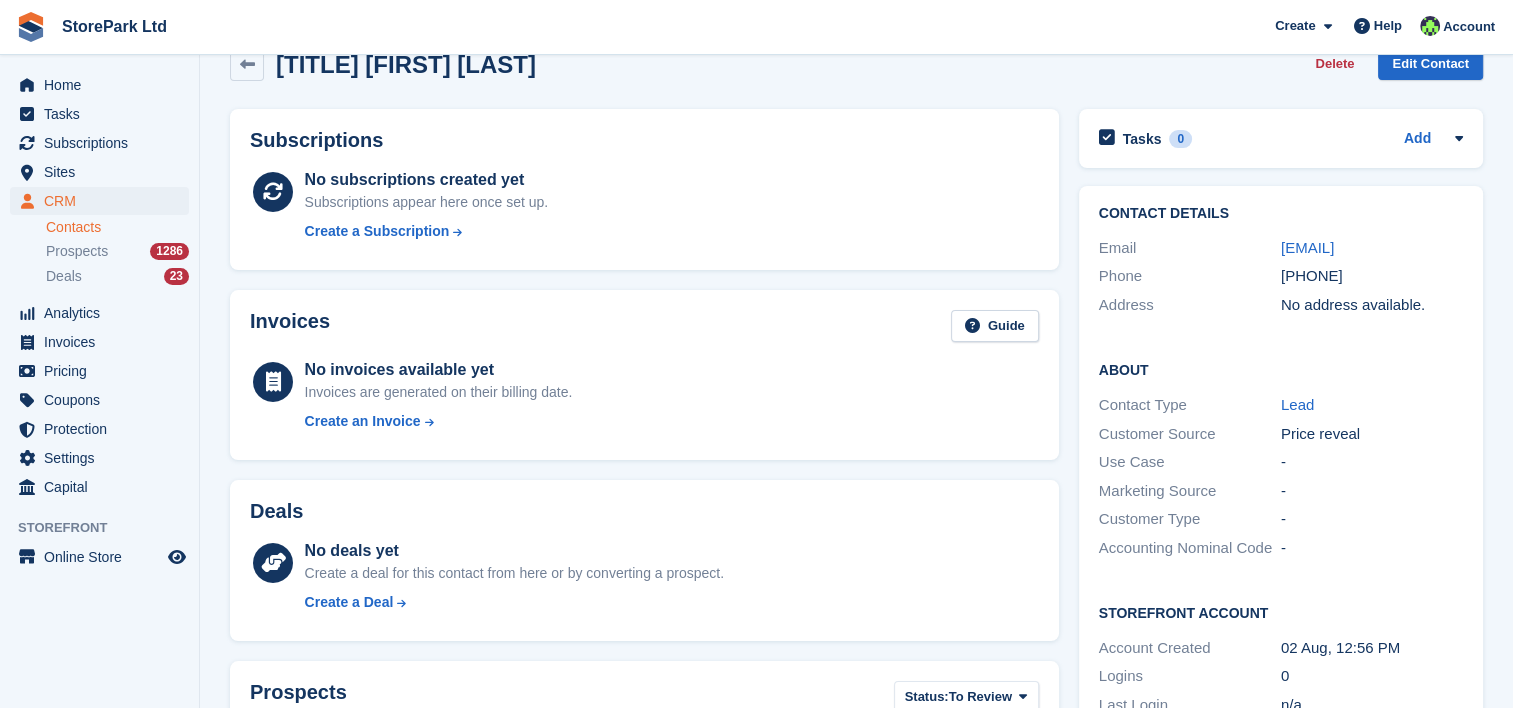 scroll, scrollTop: 40, scrollLeft: 0, axis: vertical 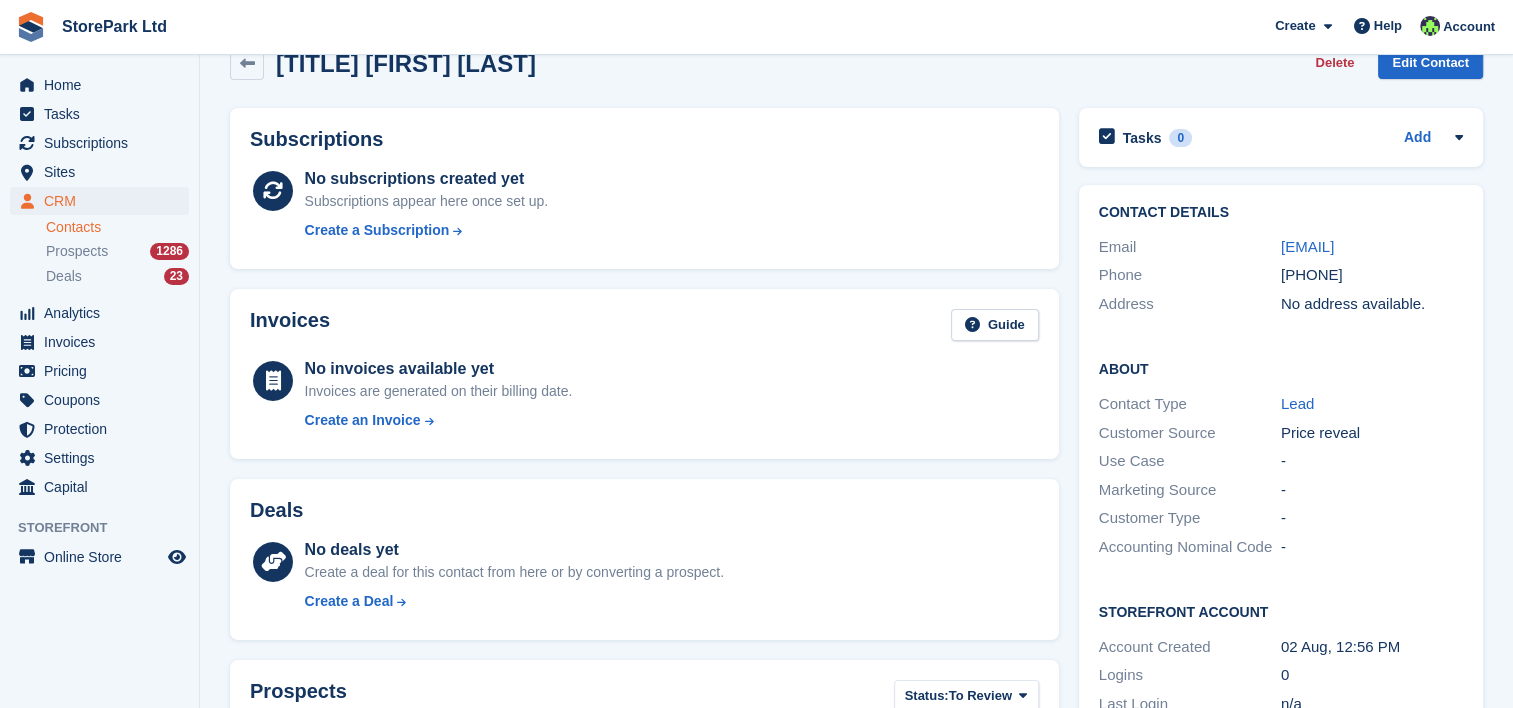 click on "Subscriptions
No subscriptions created yet
Subscriptions appear here once set up.
Create a Subscription" at bounding box center [644, 188] 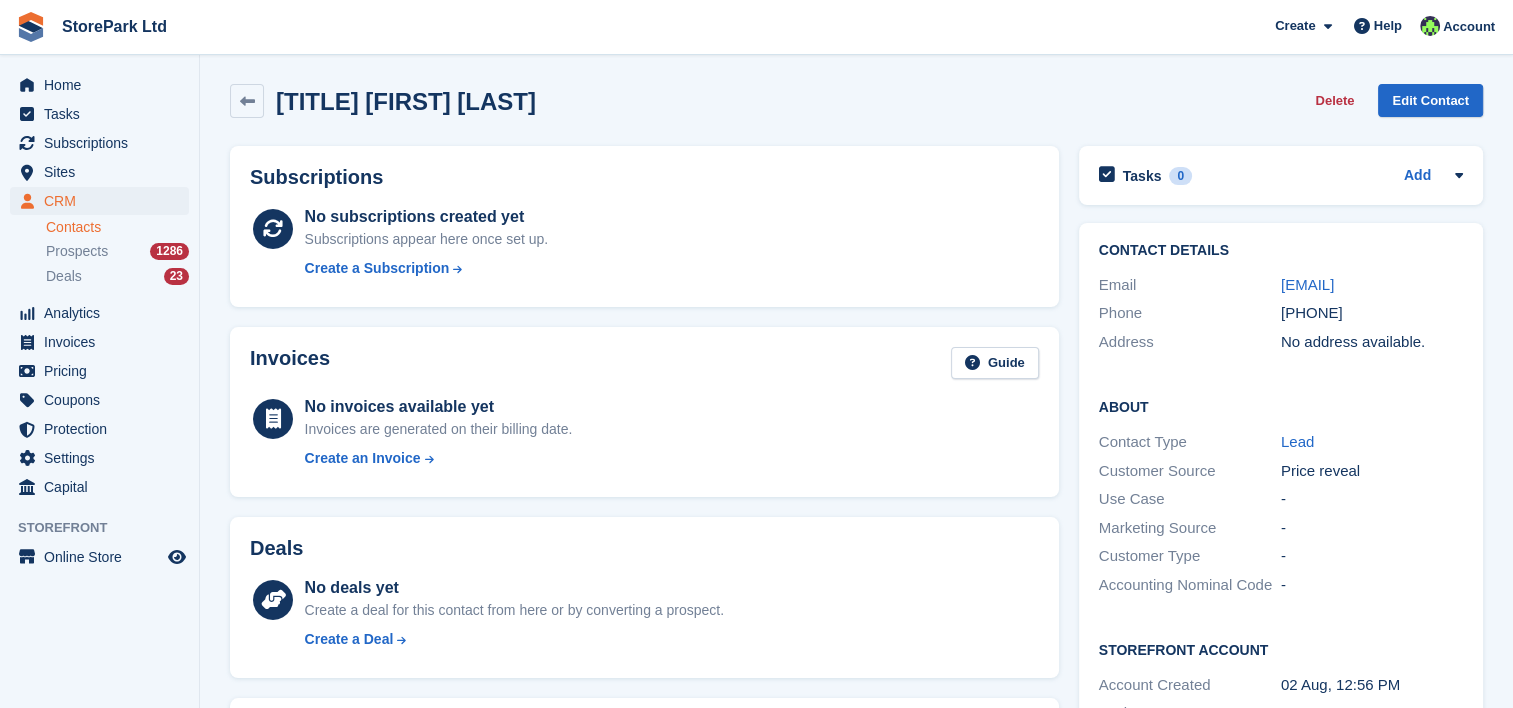 scroll, scrollTop: 0, scrollLeft: 0, axis: both 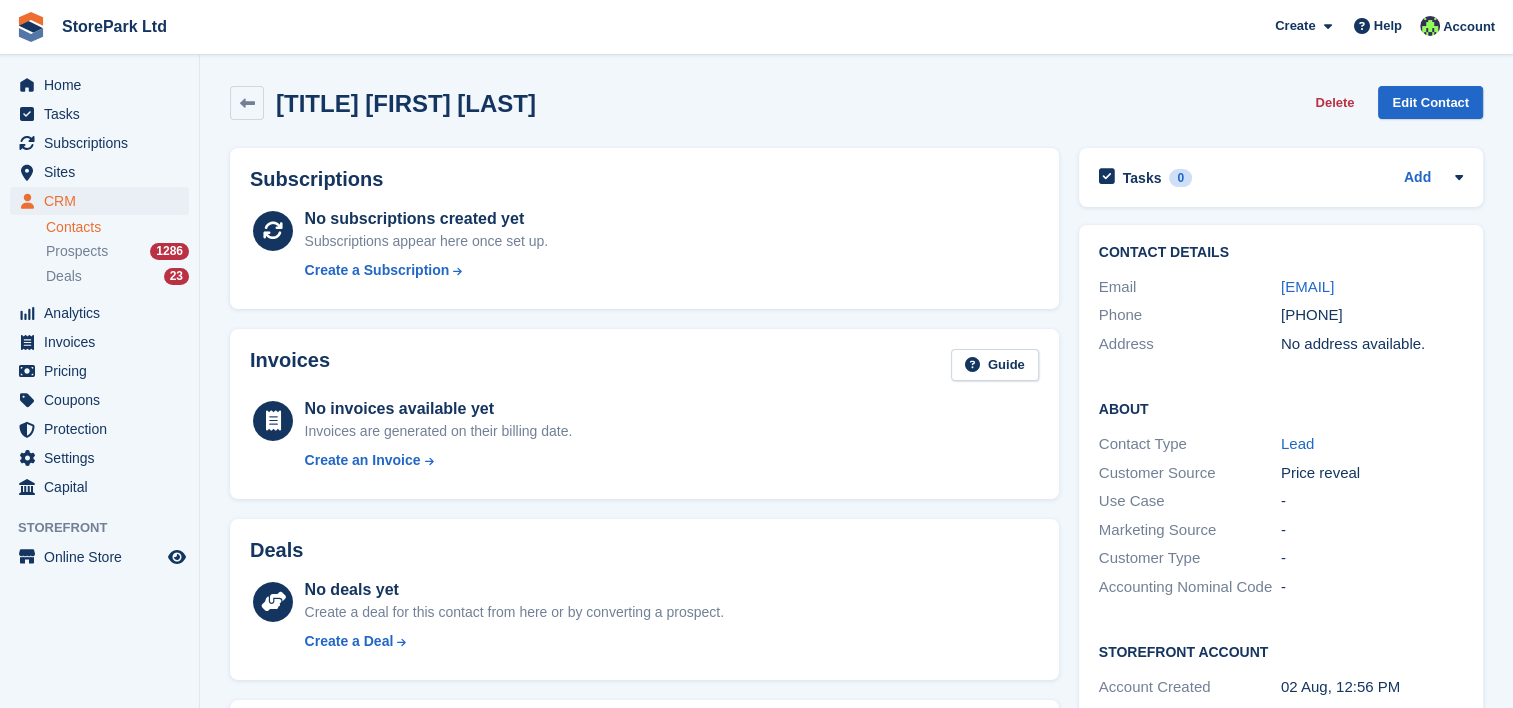 click on "MR D J HALL
Delete
Edit Contact" at bounding box center (856, 103) 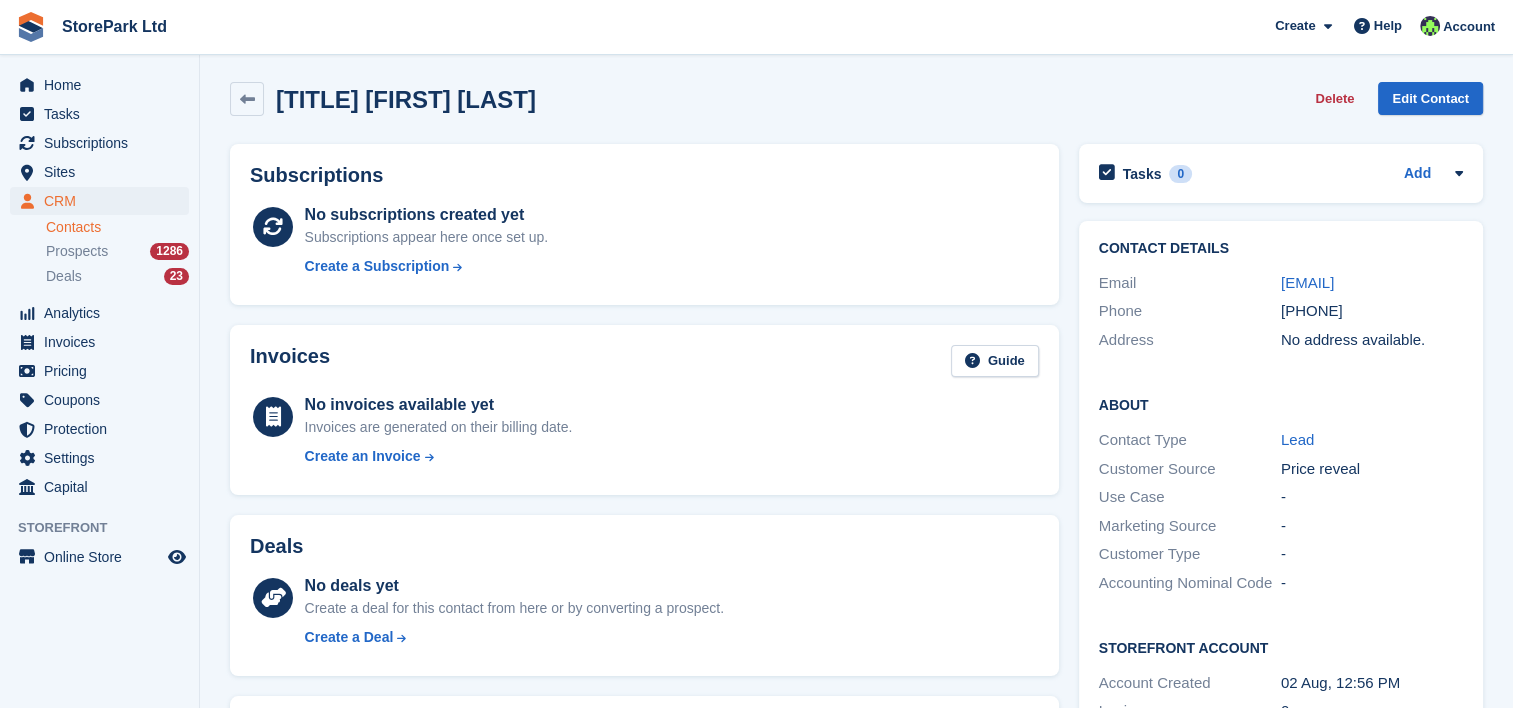 scroll, scrollTop: 0, scrollLeft: 0, axis: both 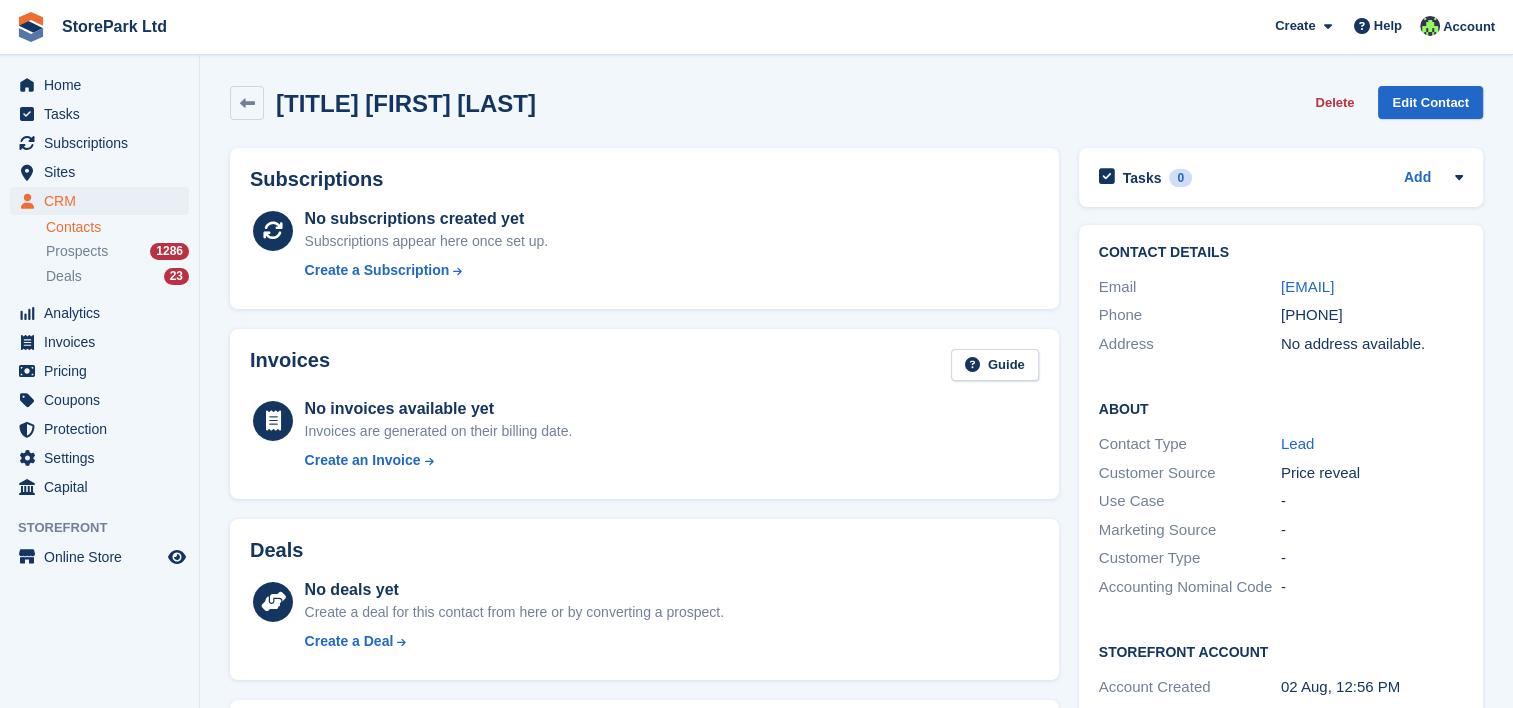 click on "MR D J HALL
Delete
Edit Contact" at bounding box center [856, 107] 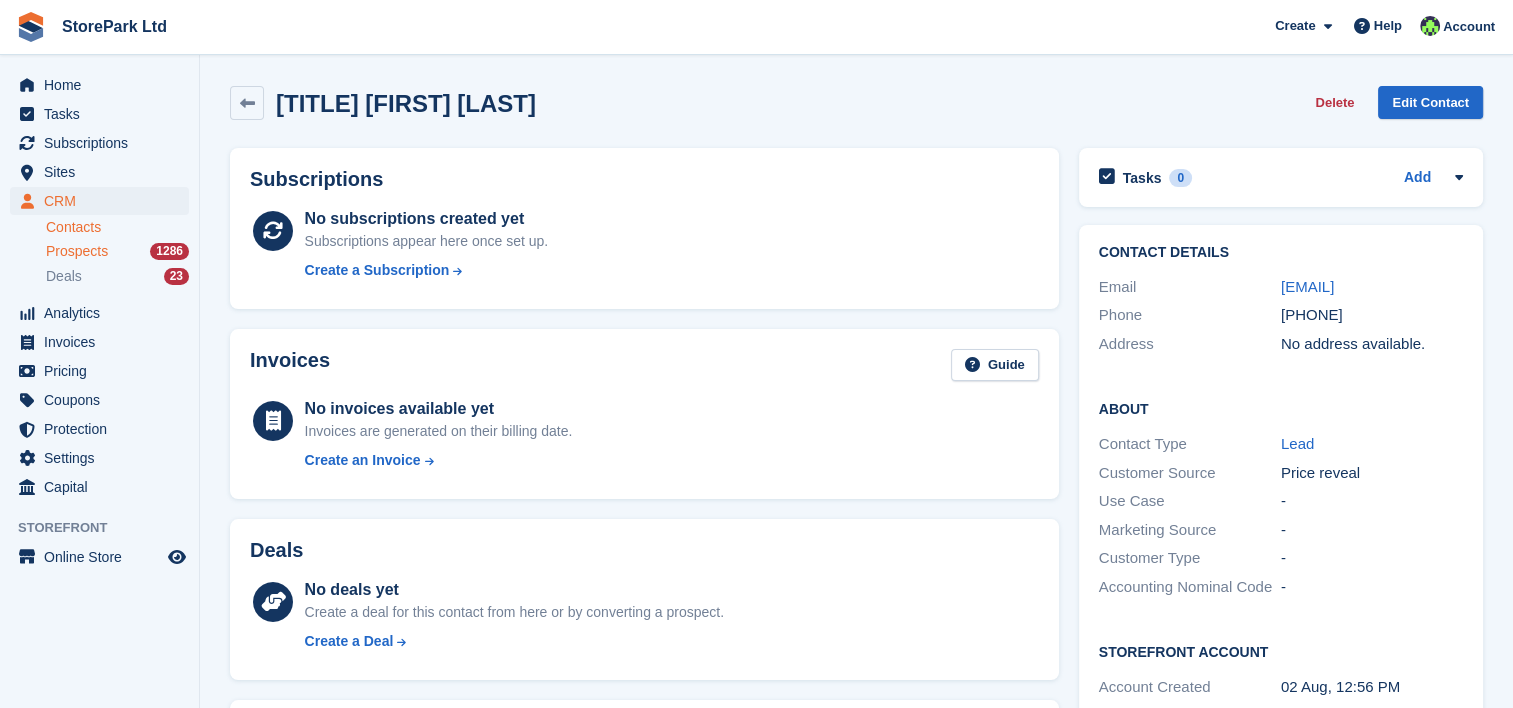 click on "Prospects" at bounding box center (77, 251) 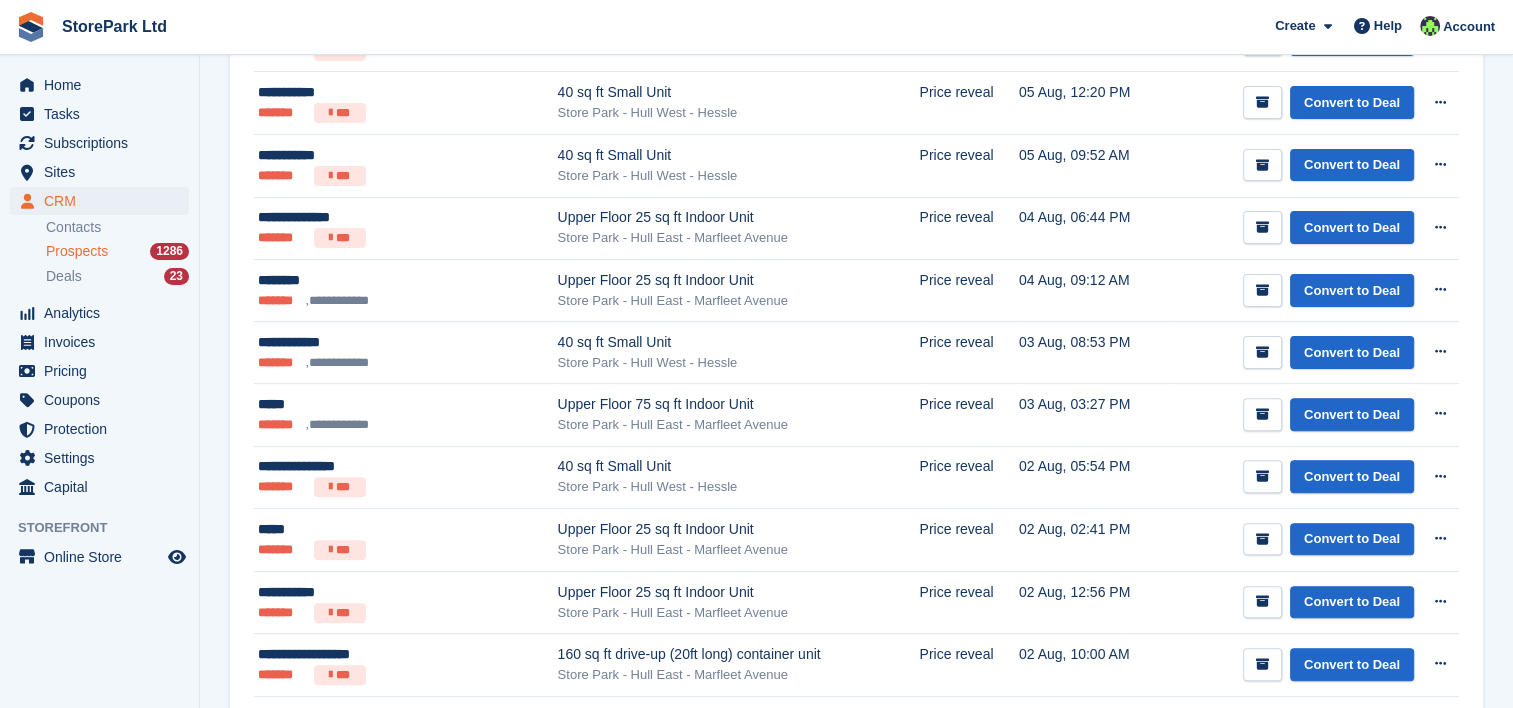 scroll, scrollTop: 575, scrollLeft: 0, axis: vertical 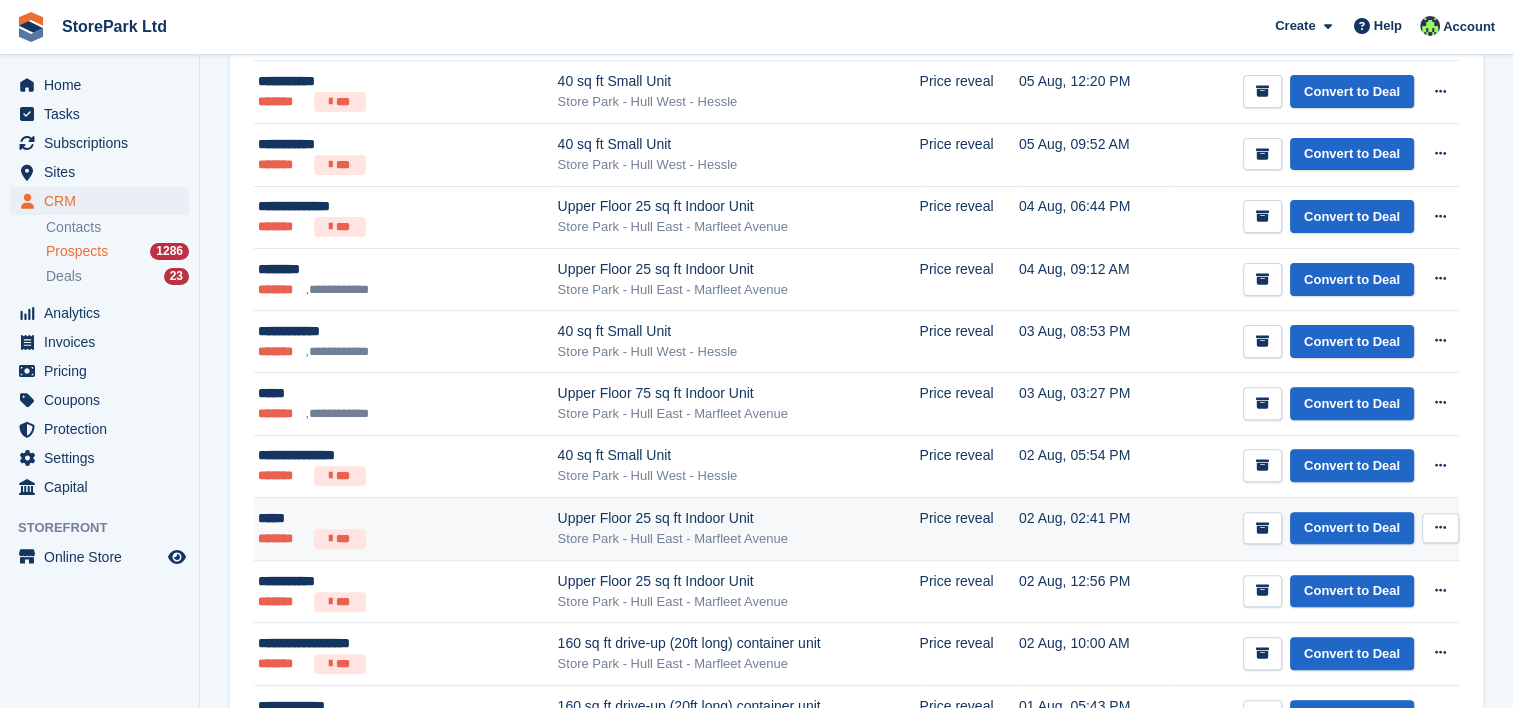 click on "Store Park - Hull East - Marfleet Avenue" at bounding box center (739, 539) 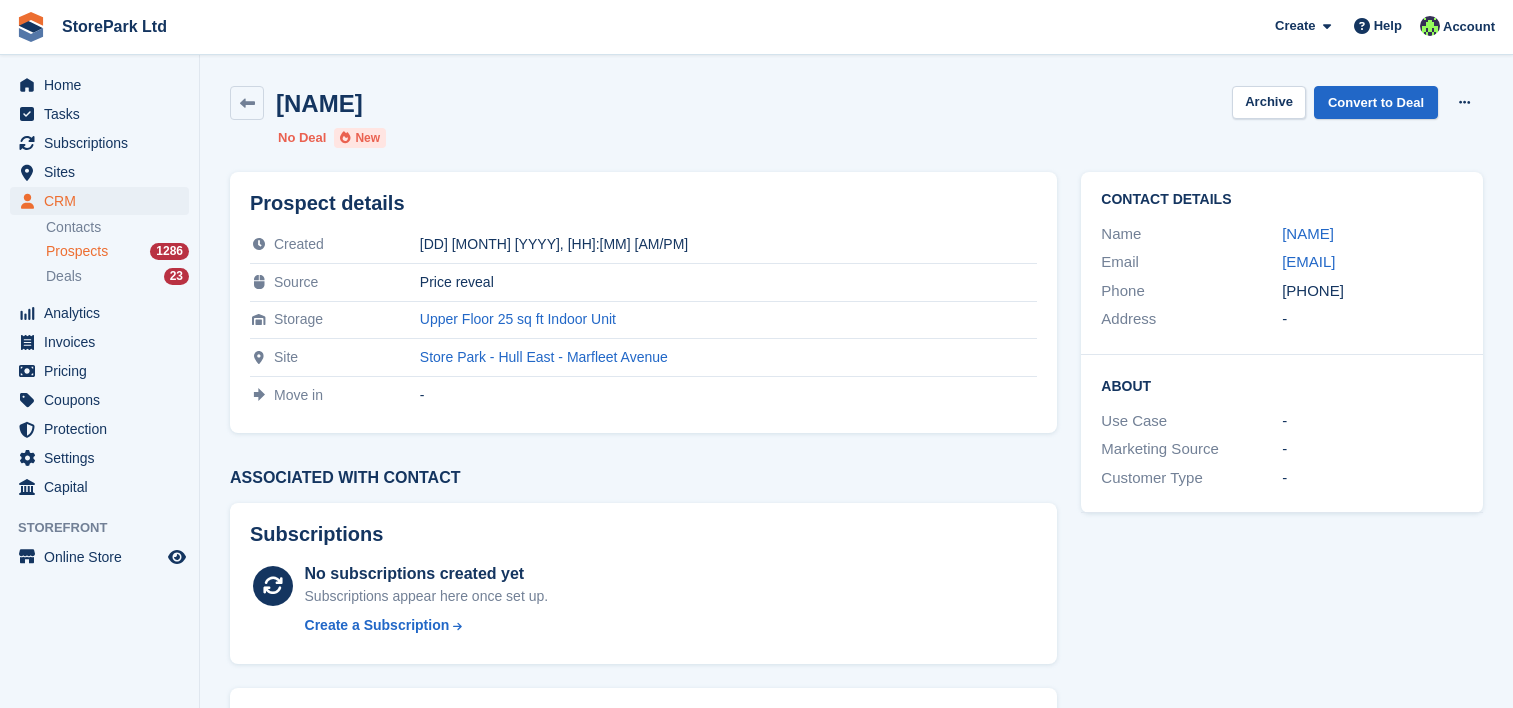 scroll, scrollTop: 0, scrollLeft: 0, axis: both 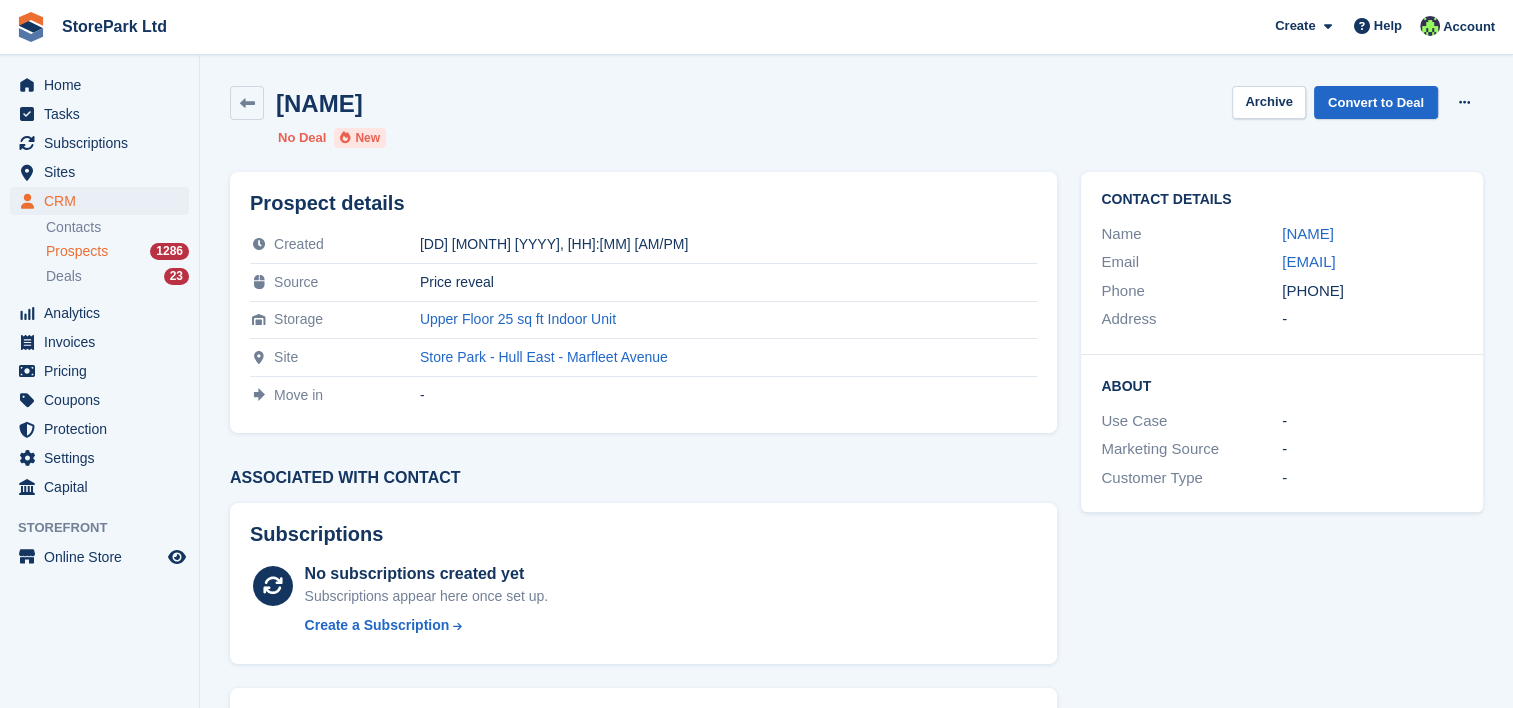 click on "Prospects" at bounding box center (77, 251) 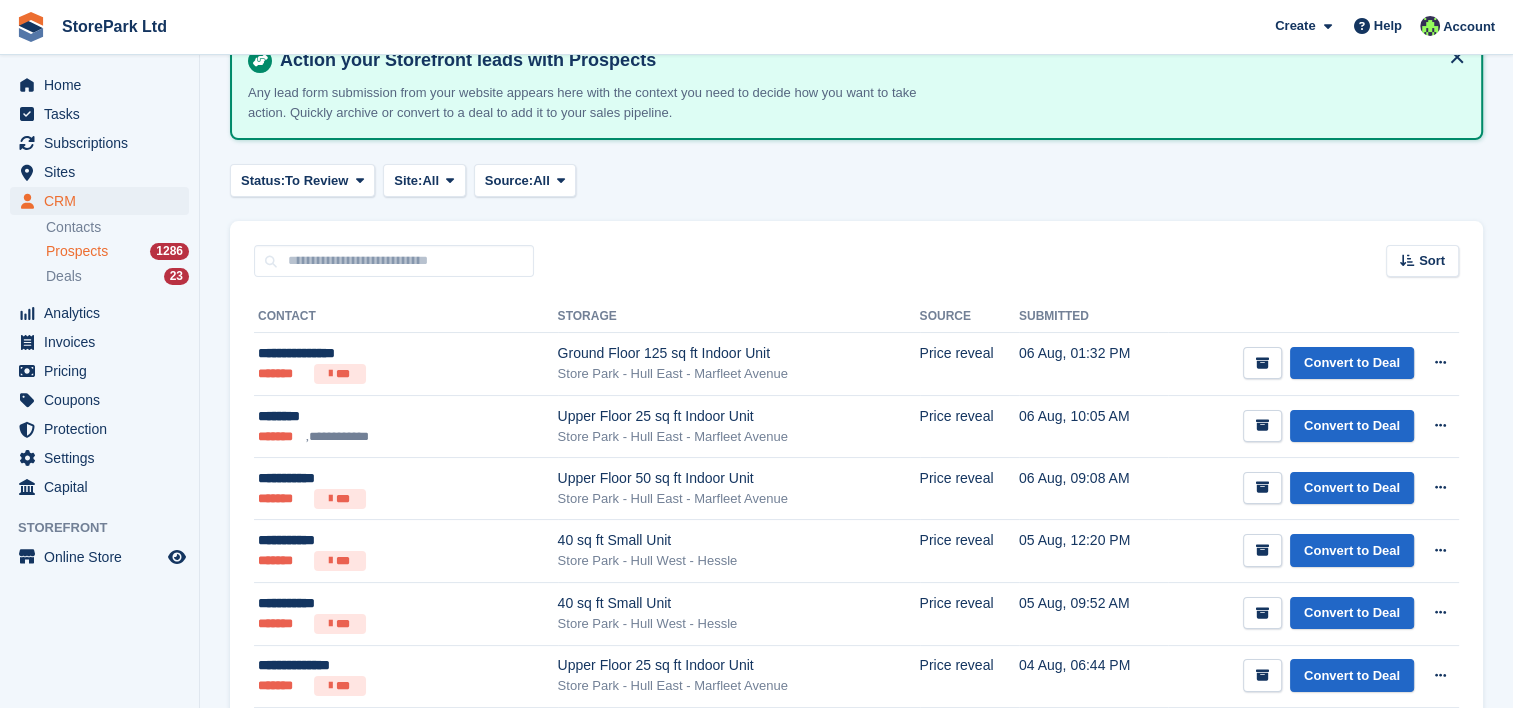 scroll, scrollTop: 0, scrollLeft: 0, axis: both 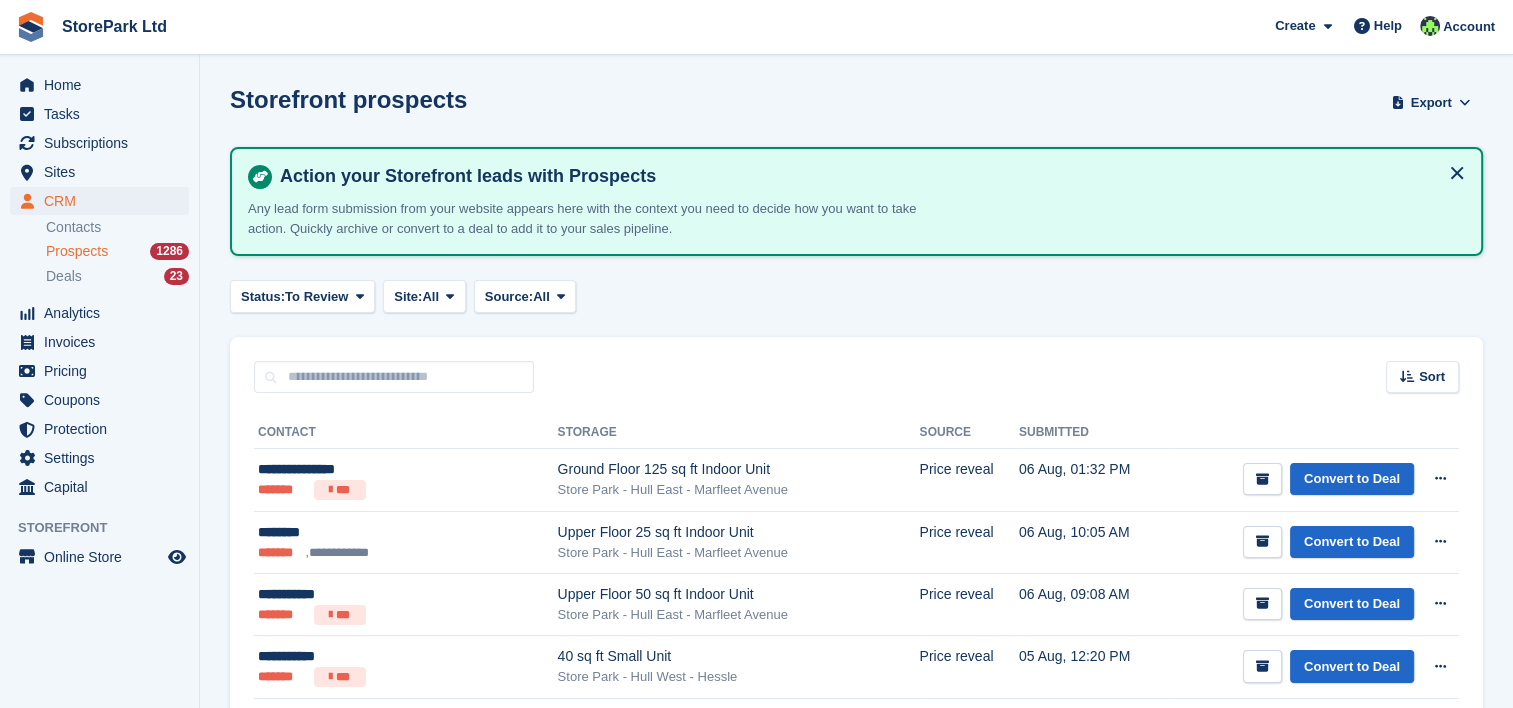 click on "Storefront prospects
Export
Export Prospects
Export a CSV of all Prospects which match the current filters.
Please allow time for large exports.
Start Export
Action your Storefront leads with Prospects
Any lead form submission from your website appears here with the context you need to decide how you want to take action. Quickly archive or convert to a deal to add it to your sales pipeline.
Status:
To Review
All
Archived
To Review
Site:
All
All" at bounding box center [856, 1835] 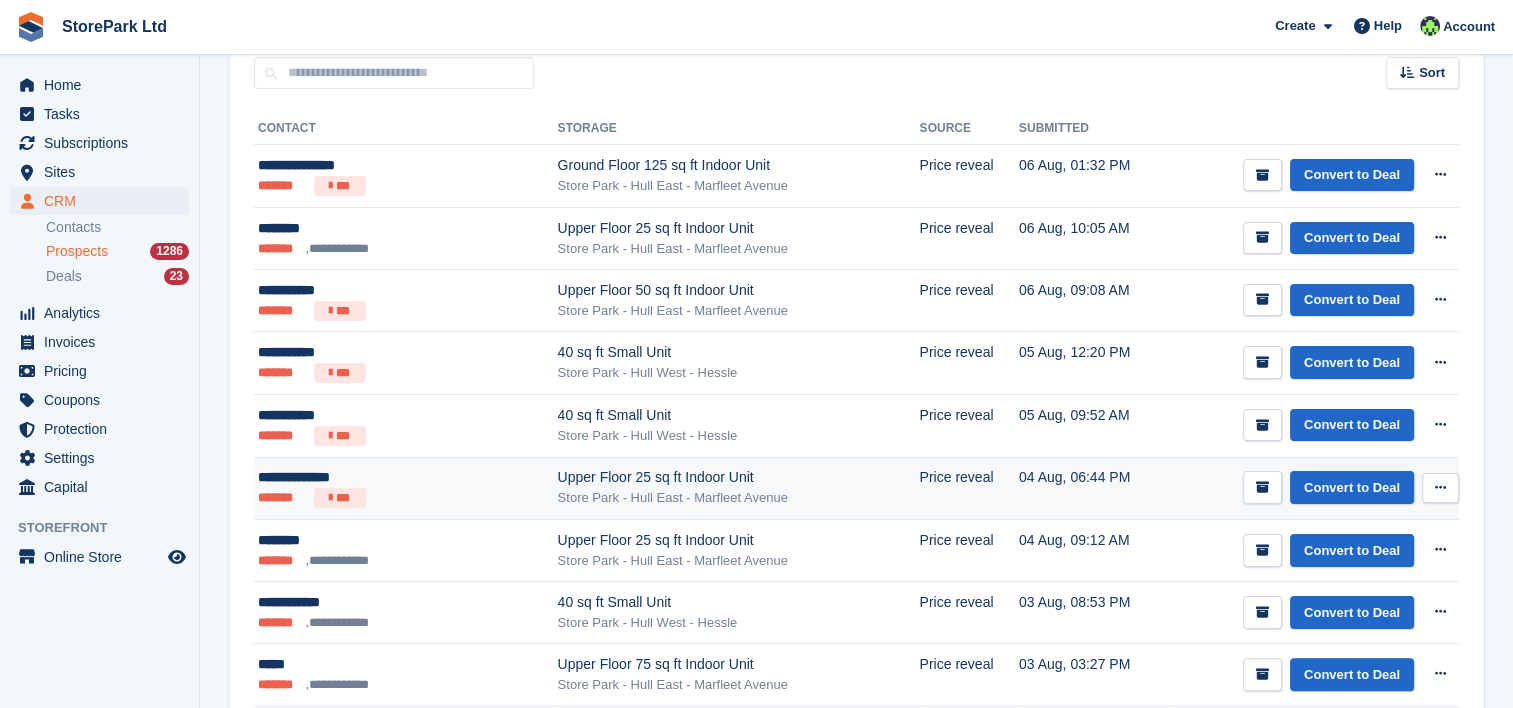 click on "Upper Floor 25 sq ft Indoor Unit" at bounding box center (739, 477) 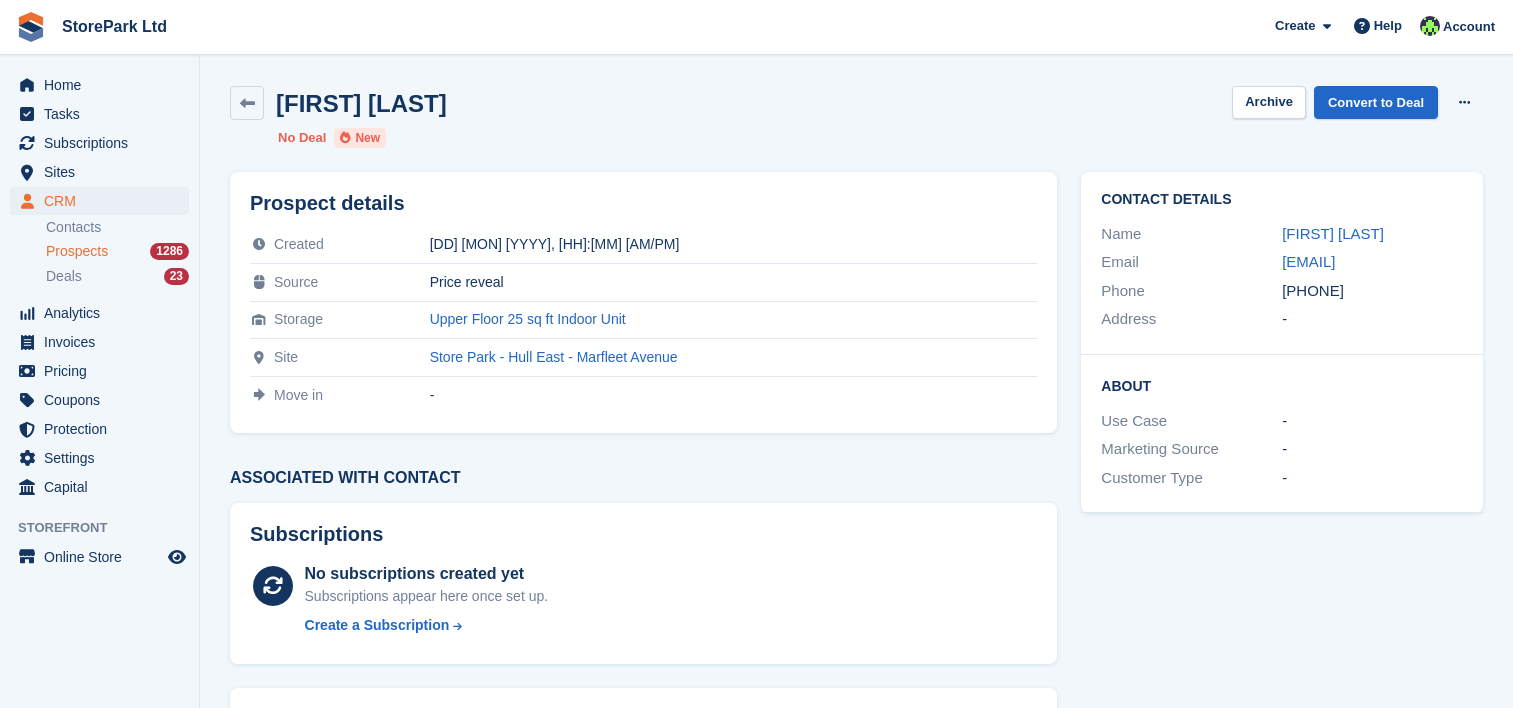 scroll, scrollTop: 0, scrollLeft: 0, axis: both 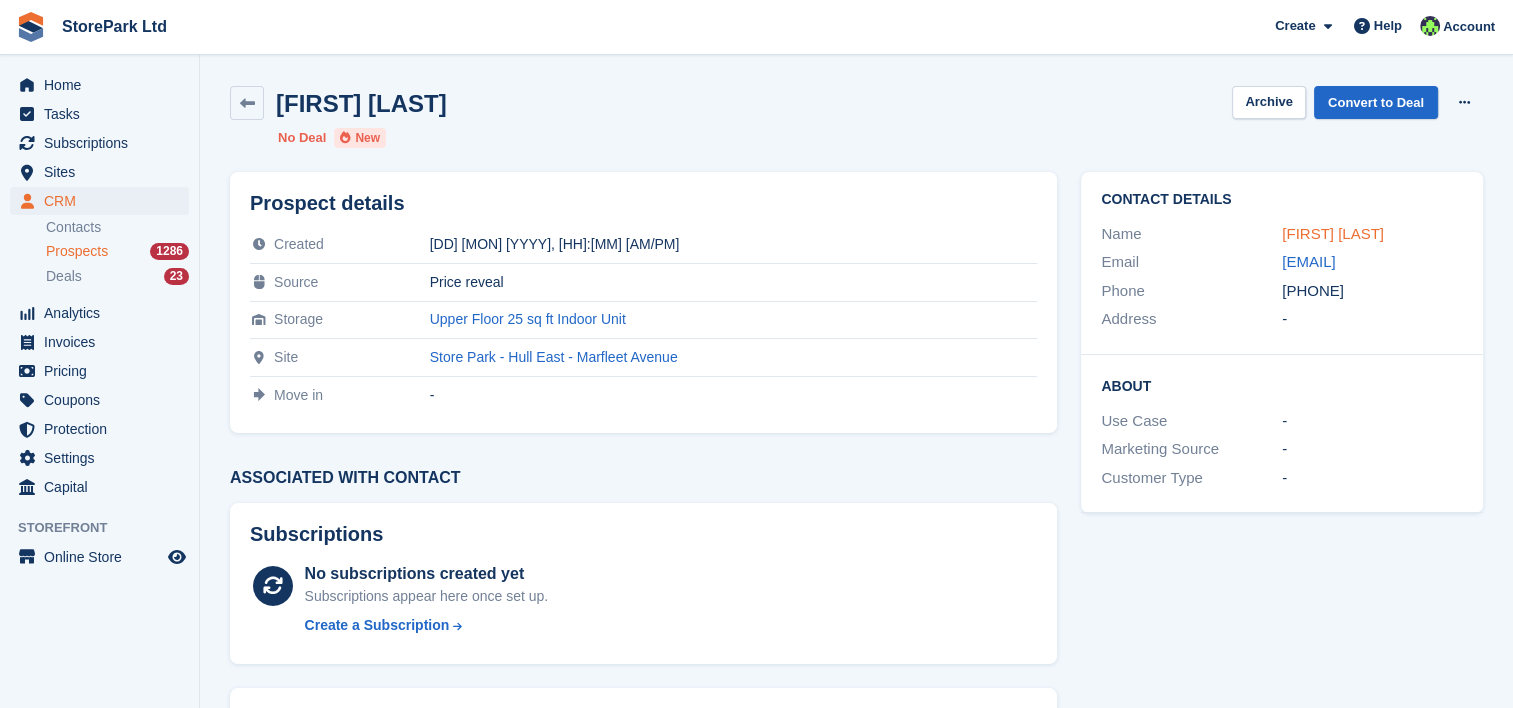 click on "[FIRST] [LAST]" at bounding box center [1333, 233] 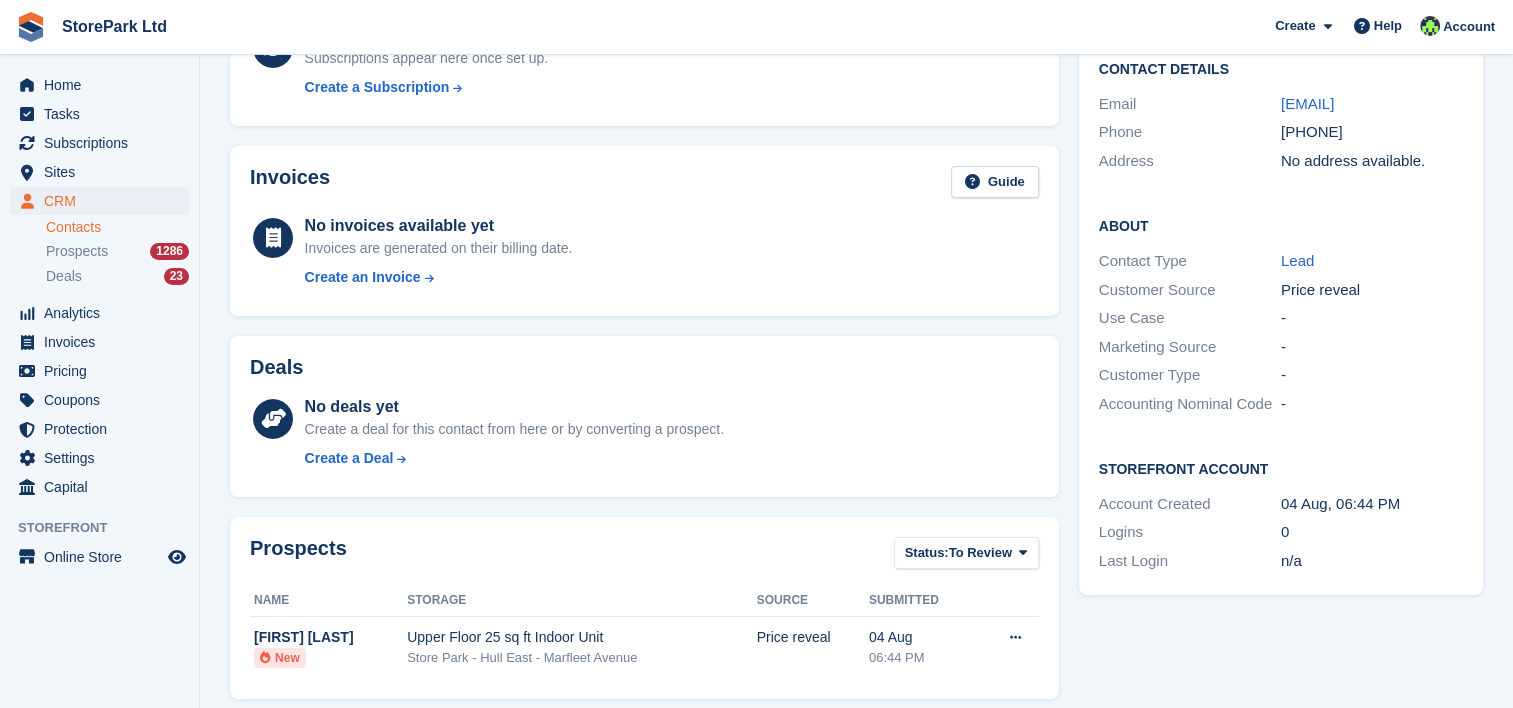 scroll, scrollTop: 0, scrollLeft: 0, axis: both 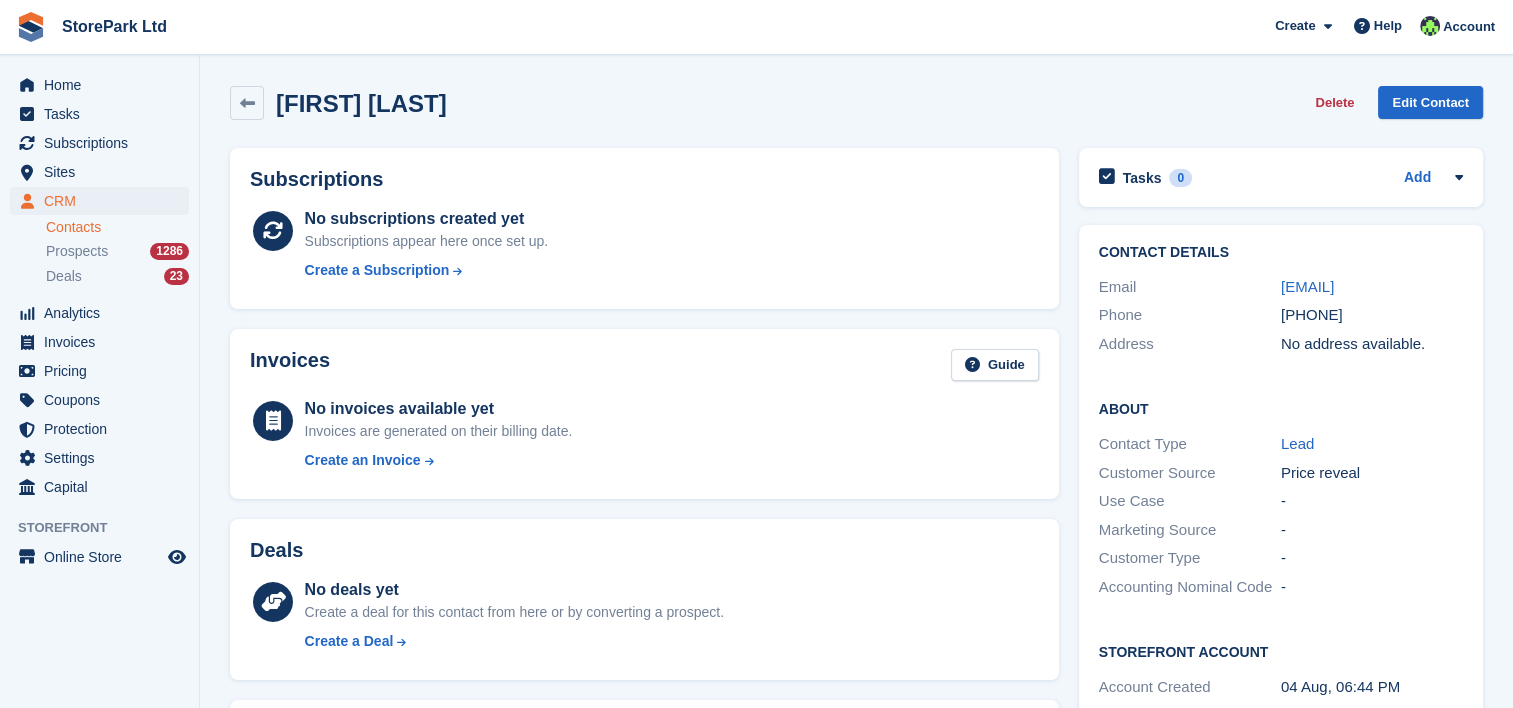 click on "[FIRST] [LAST]
Delete
Edit Contact" at bounding box center (856, 103) 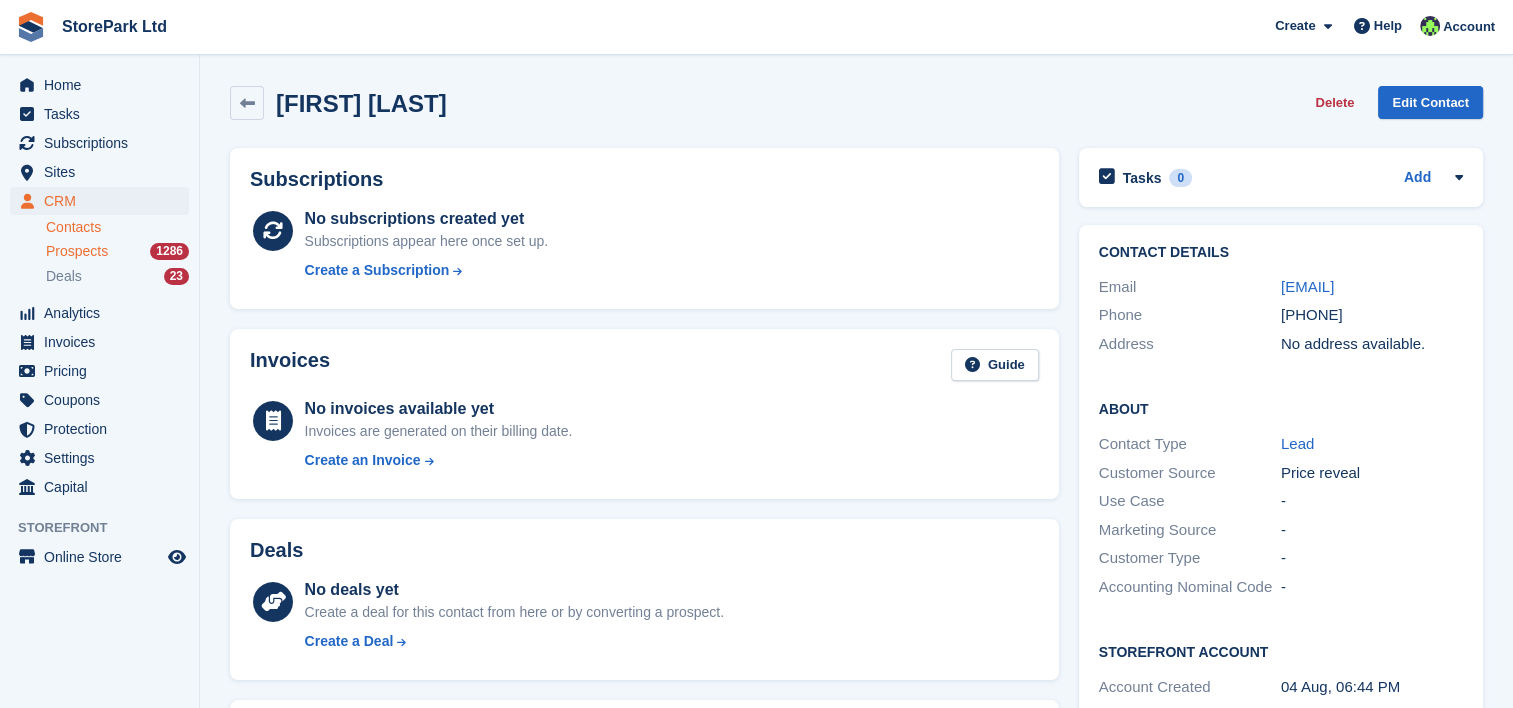 click on "Prospects
1286" at bounding box center (117, 251) 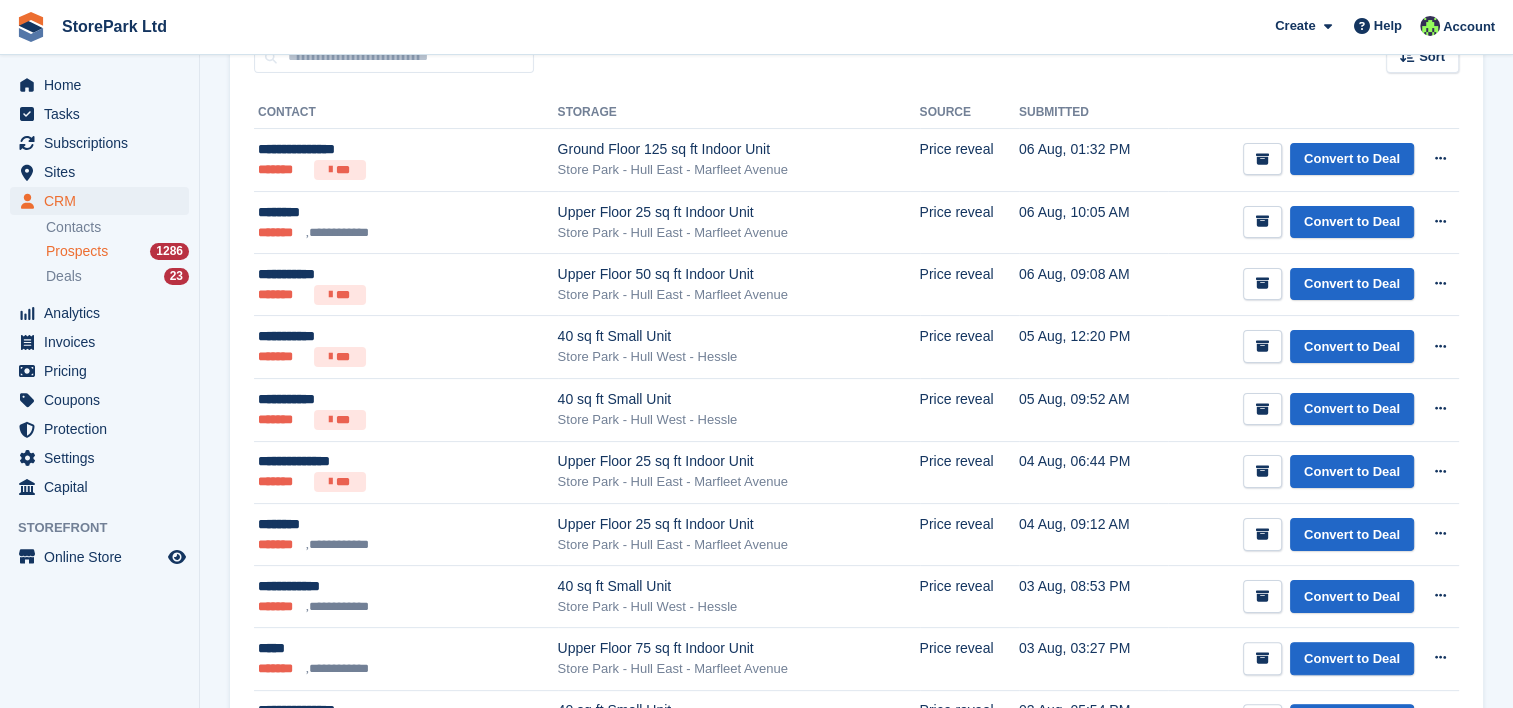 scroll, scrollTop: 320, scrollLeft: 0, axis: vertical 